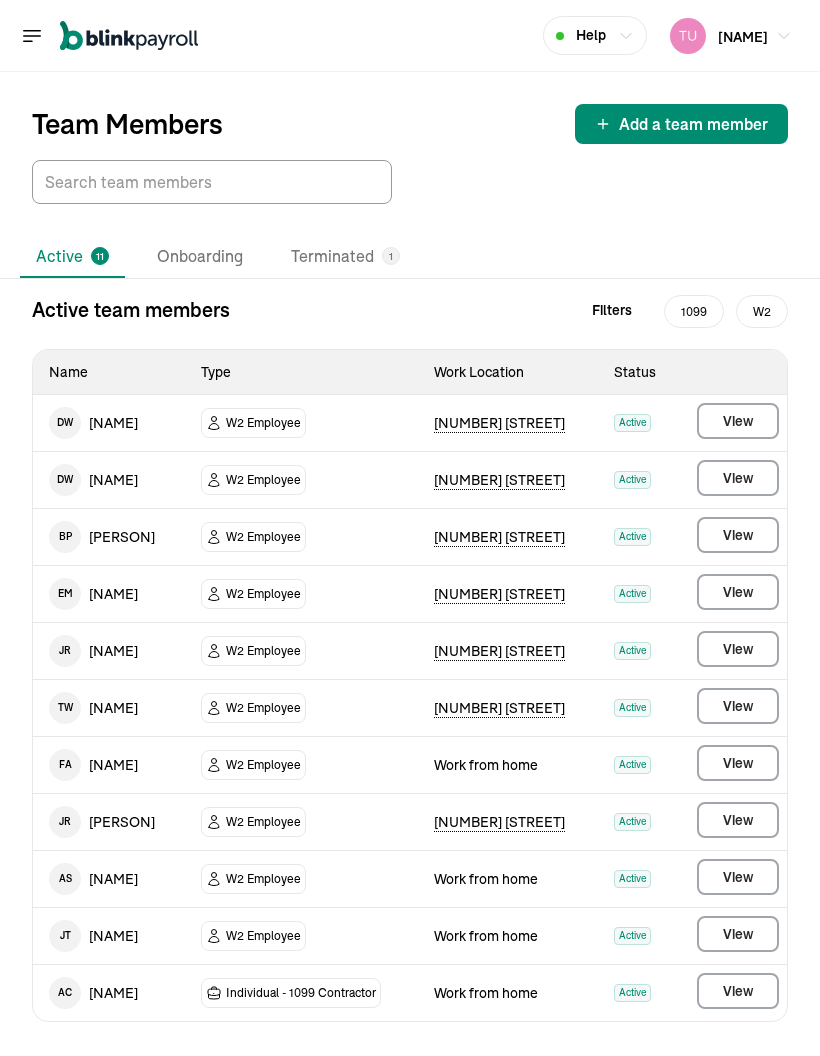 scroll, scrollTop: 0, scrollLeft: 0, axis: both 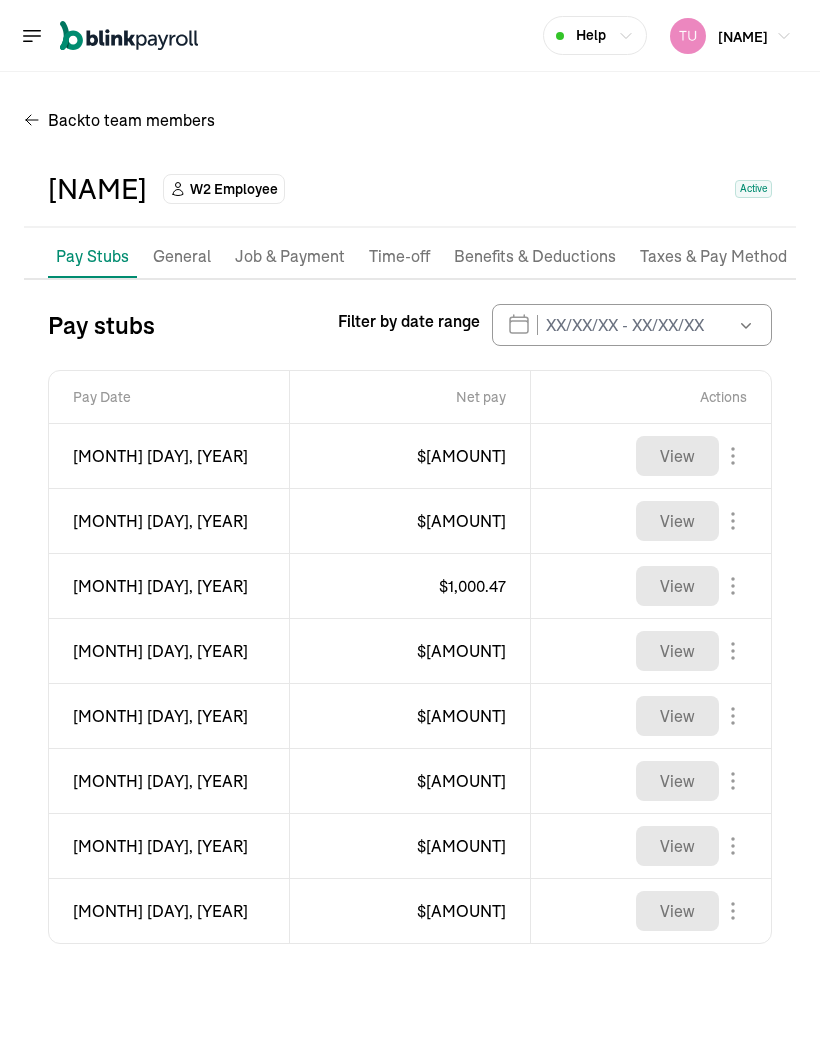 click on "General" at bounding box center (182, 257) 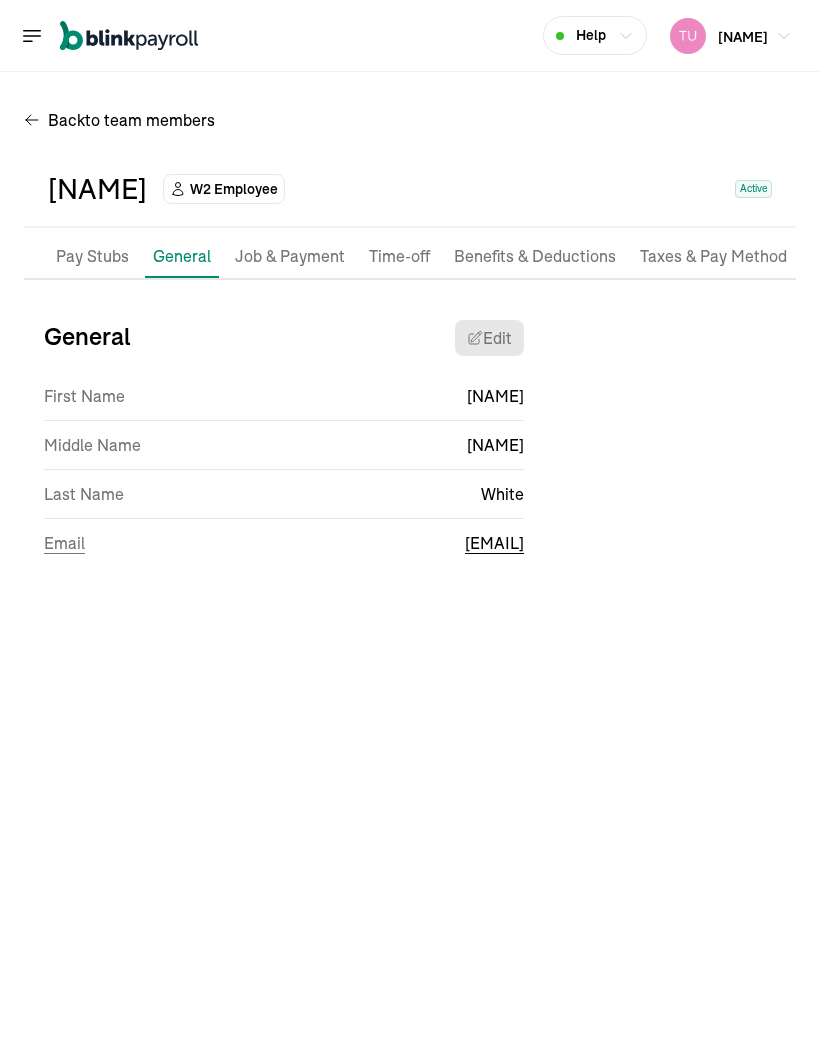 click on "Job & Payment" at bounding box center [290, 257] 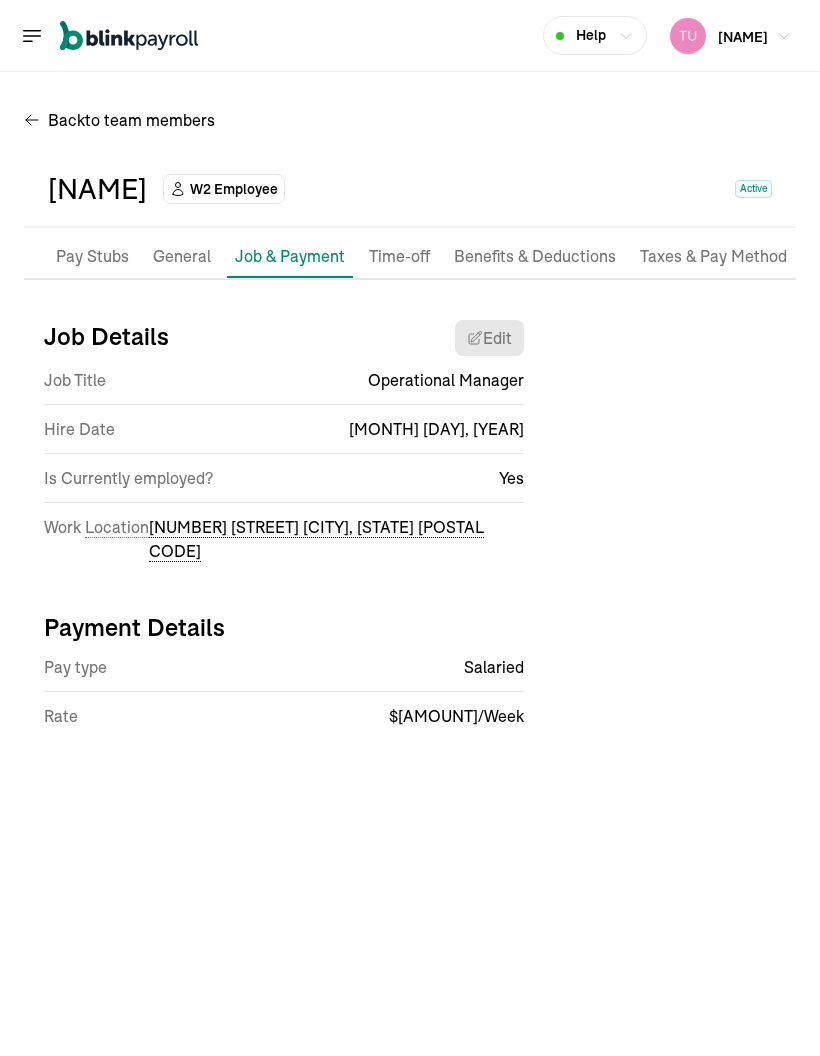 select on "[NUMBER] [STREET]" 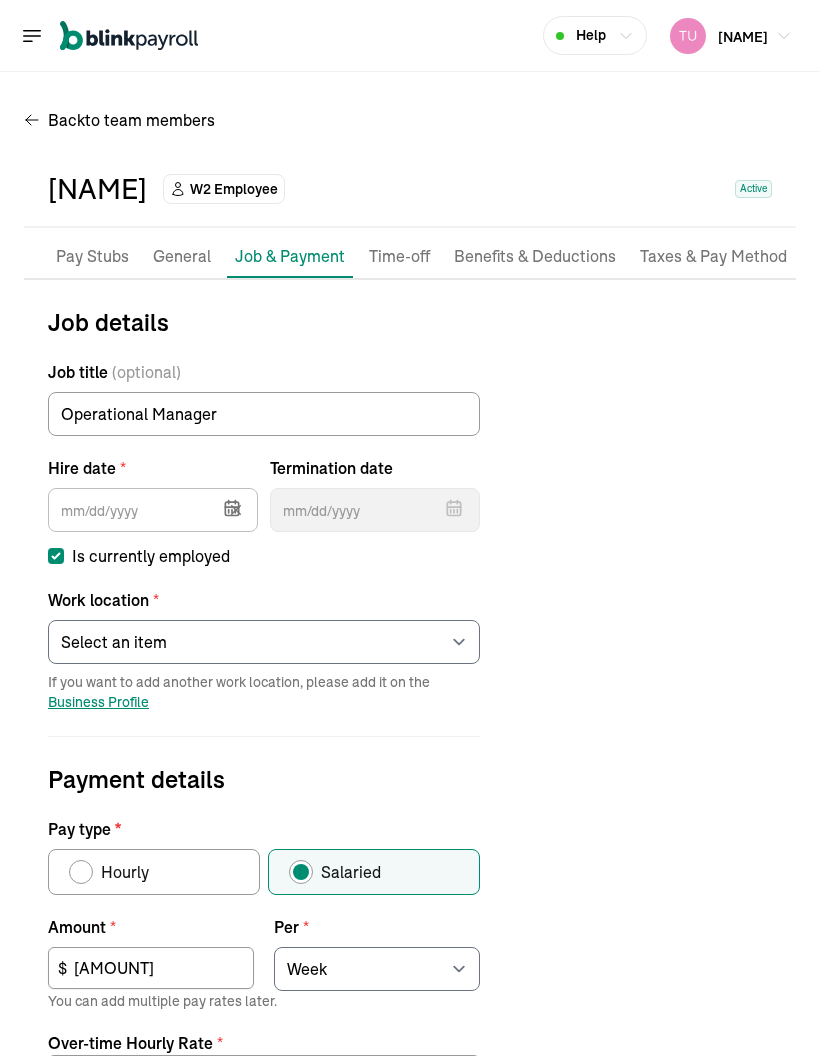 type on "[MONTH]/[DAY]/[YEAR]" 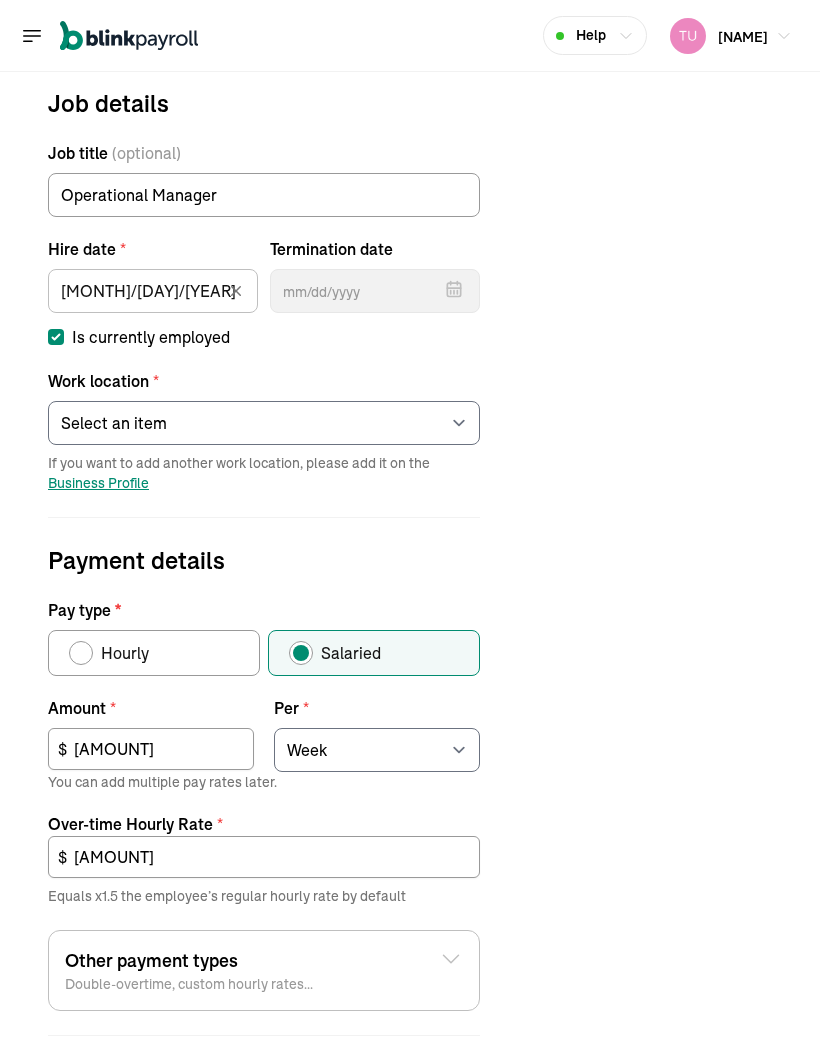 scroll, scrollTop: 236, scrollLeft: 0, axis: vertical 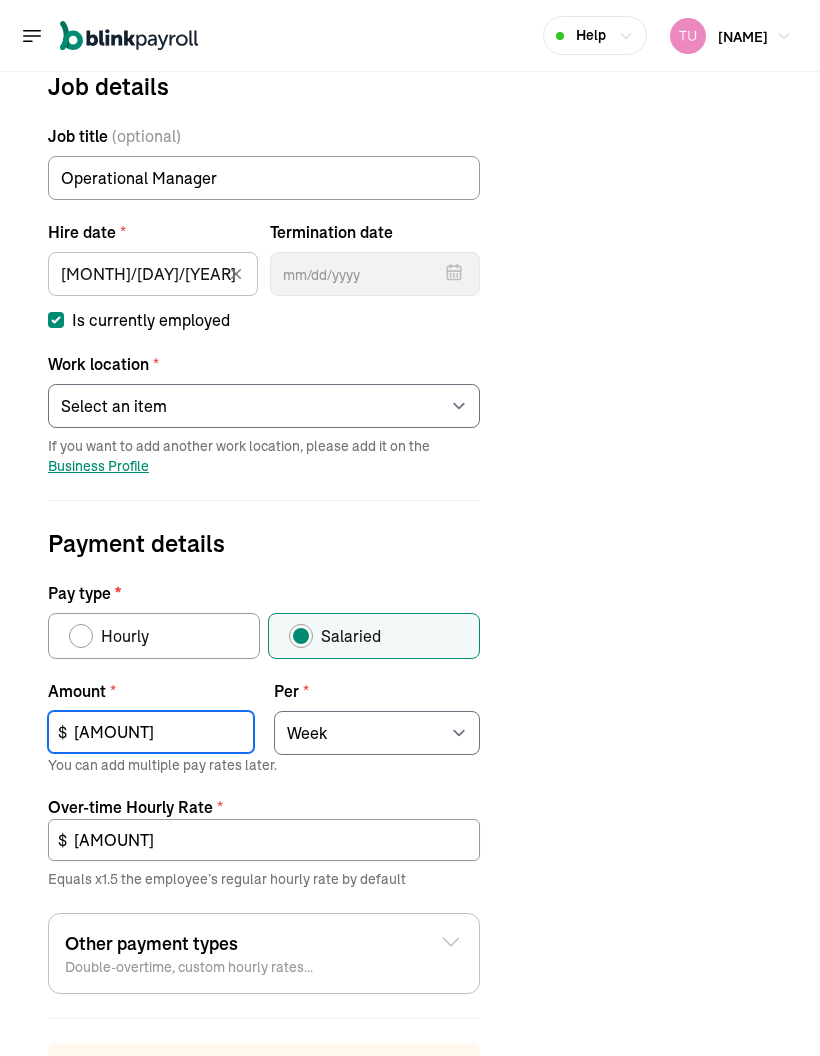 click on "[AMOUNT]" at bounding box center [151, 732] 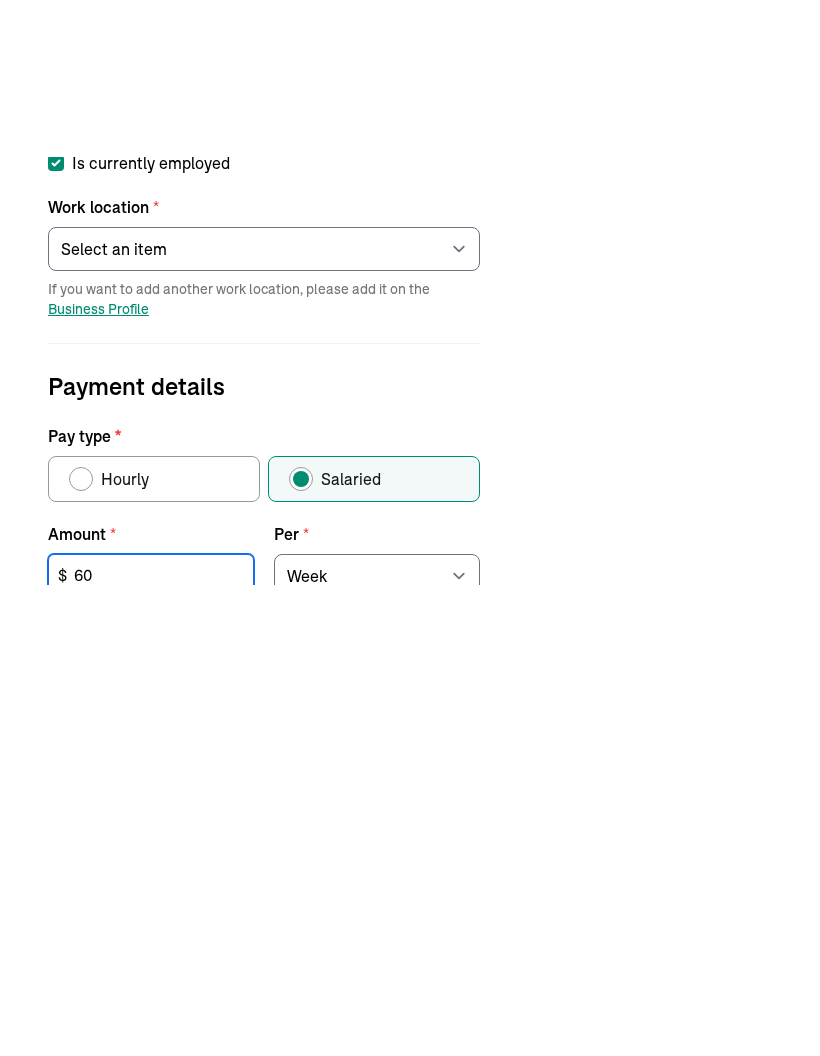 type on "6" 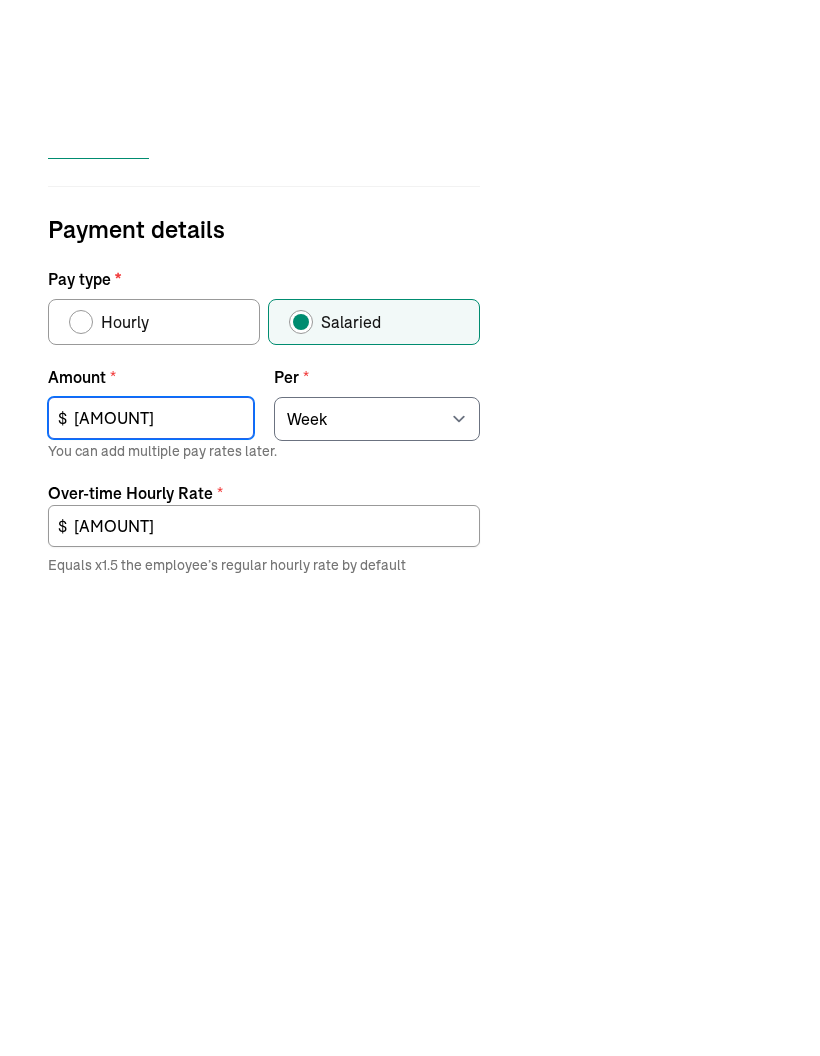 scroll, scrollTop: 392, scrollLeft: 0, axis: vertical 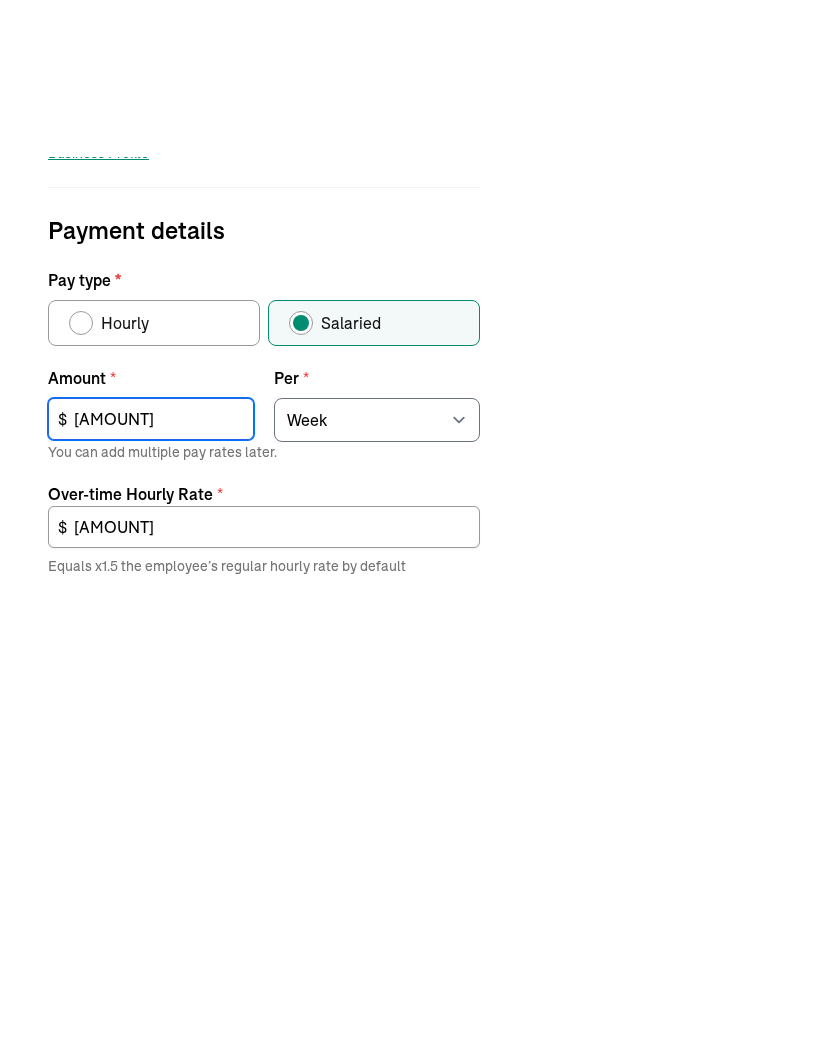 type on "[AMOUNT]" 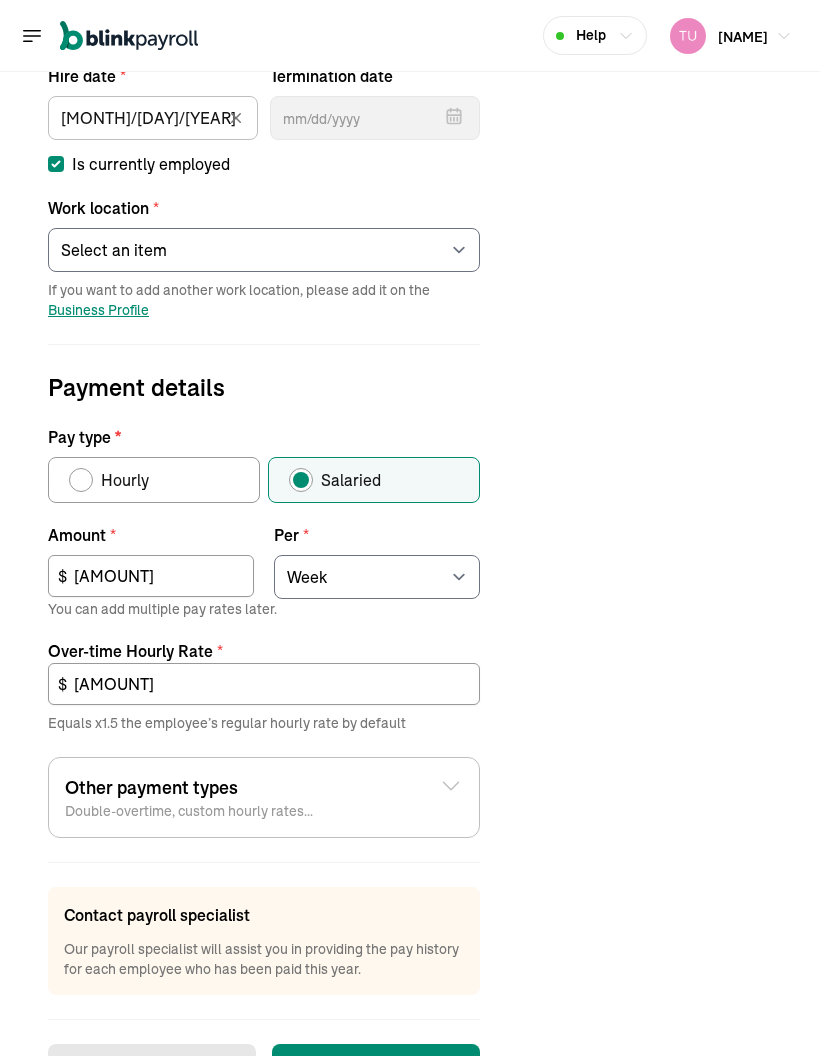 click on "Job details Job title   (optional) Operational Manager Hire date * 08/01/2024 Aug 2025 Mon Tue Wed Thu Fri Sat Sun 28 29 30 31 1 2 3 4 5 6 7 8 9 10 11 12 13 14 15 16 17 18 19 20 21 22 23 24 25 26 27 28 29 30 31 1 2 3 4 5 6 7 Termination date Aug 2025 Mon Tue Wed Thu Fri Sat Sun 28 29 30 31 1 2 3 4 5 6 7 8 9 10 11 12 13 14 15 16 17 18 19 20 21 22 23 24 25 26 27 28 29 30 31 1 2 3 4 5 6 7 Is currently employed Work location   *  Select an item 605a Crooked Run Road 407 East Burgess Street 1006 raleigh st 1057 northside road 1057 Northside Road Works from home If you want to add another work location, please add it on the   Business Profile Payment details Pay type   * Hourly Salaried Regular Hourly Rate * [AMOUNT] $ Amount * [AMOUNT] $ Per   *  Select an item Hour Week Month Year You can add multiple pay rates later. Over-time Hourly Rate * [AMOUNT] $ Equals x1.5 the employee’s regular hourly rate by default Other payment types Double-over-time, custom hourly rates... Double over-time Hourly Rate * [AMOUNT] $ Cancel changes" at bounding box center [264, 502] 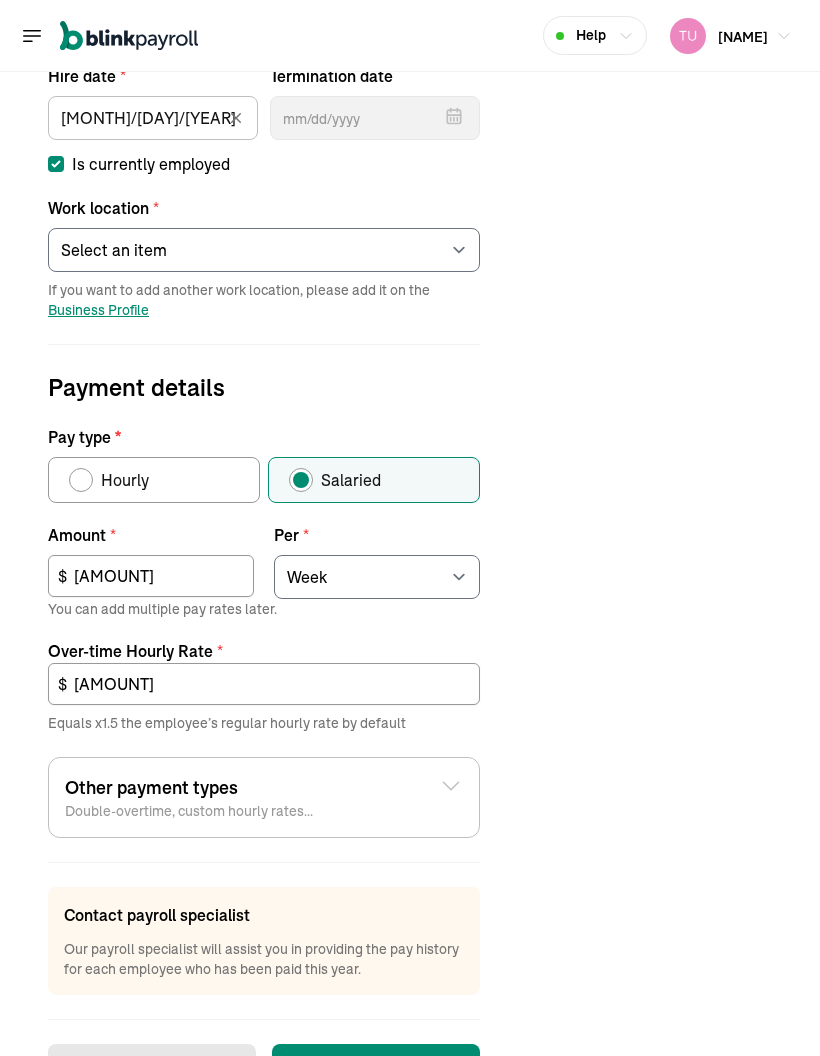 click on "Save changes" at bounding box center (376, 1068) 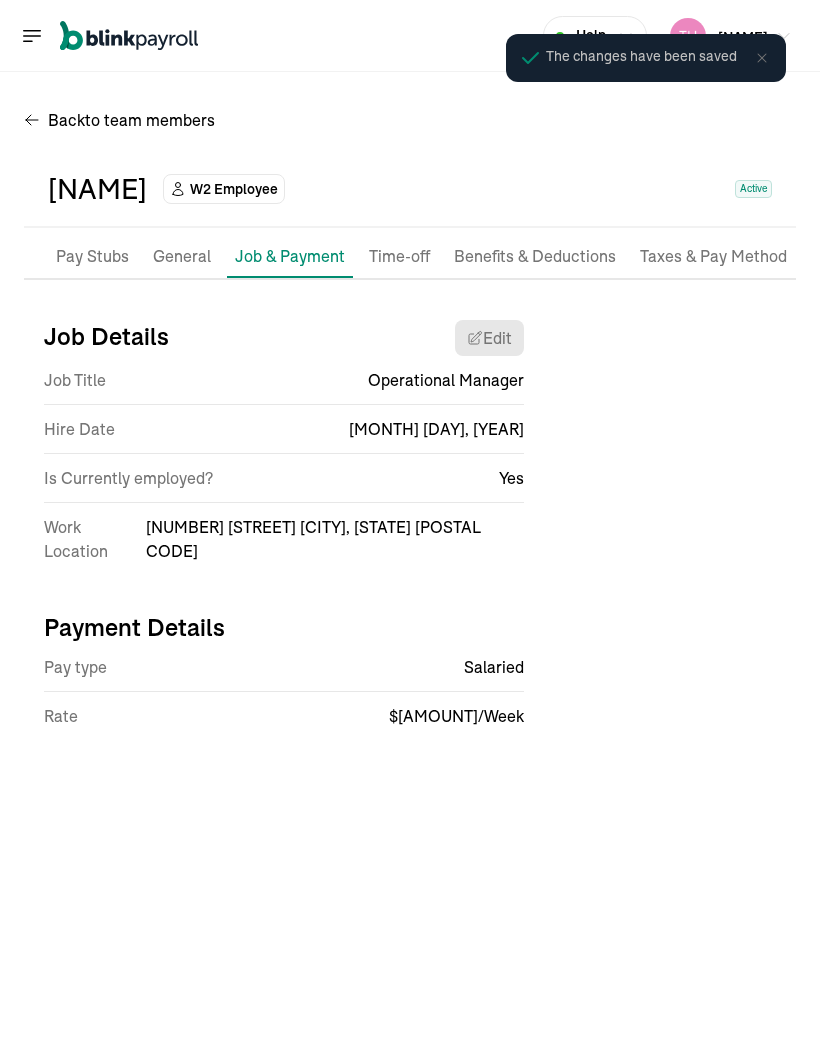 scroll, scrollTop: 0, scrollLeft: 0, axis: both 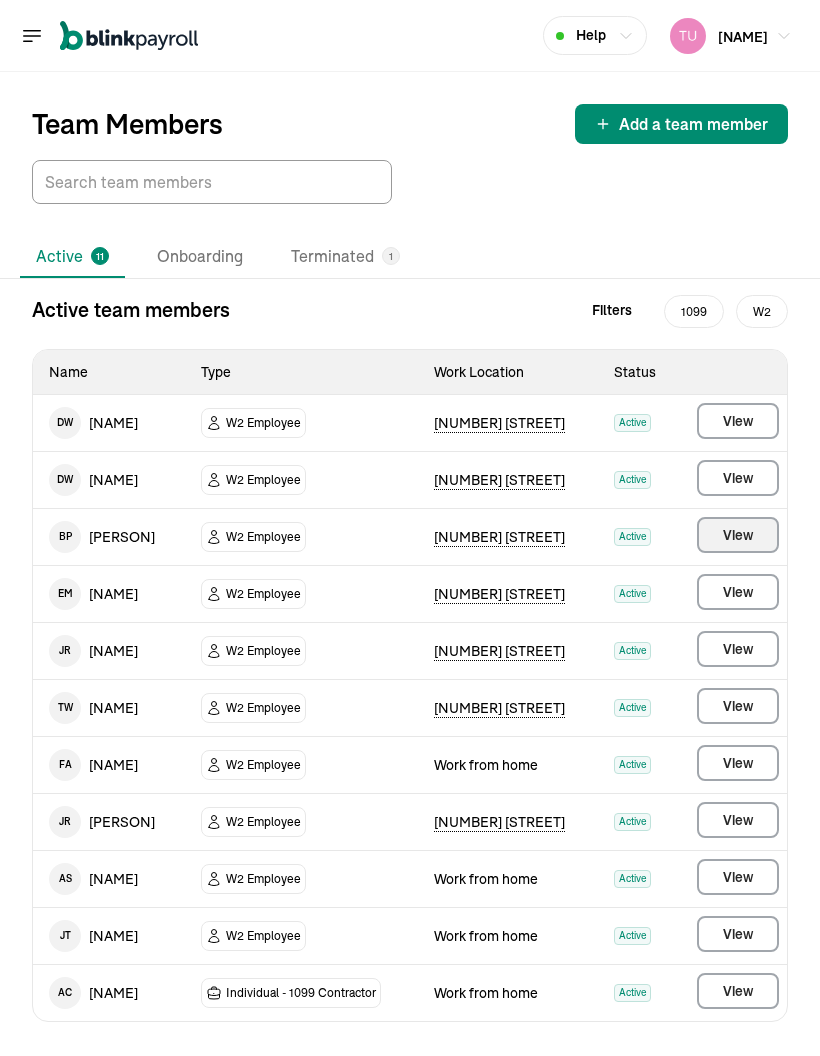 click on "Team Members Add a team member Active 11 Onboarding Terminated 1 Active team members Filters 1099 W2 Name Type Work Location Status D W Davonna White W2 Employee 605a Crooked Run Road Active   View D W Da'Taveus White W2 Employee 605a Crooked Run Road Active   View B P Breniya Paxton W2 Employee 605a Crooked Run Road Active   View E M Emmanuel Moss W2 Employee 605a Crooked Run Road Active   View J R Jamiya Rouse W2 Employee 605a Crooked Run Road Active   View T W Tumeka White W2 Employee 605a Crooked Run Road Active   View F A Filicia Austin W2 Employee Work from home Active   View J R Jamerca Rouse W2 Employee 605a Crooked Run Road Active   View A S Antoine Stokley W2 Employee Work from home Active   View J T Jasani Tooley W2 Employee Work from home Active   View A C Alexis Cain Individual - 1099 Contractor Work from home Active   View D W Davonna White Type W2 Employee Work Location 605a Crooked Run Road Status Active   View D W Da'Taveus White Type W2 Employee Work Location 605a Crooked Run Road Status" at bounding box center [410, 564] 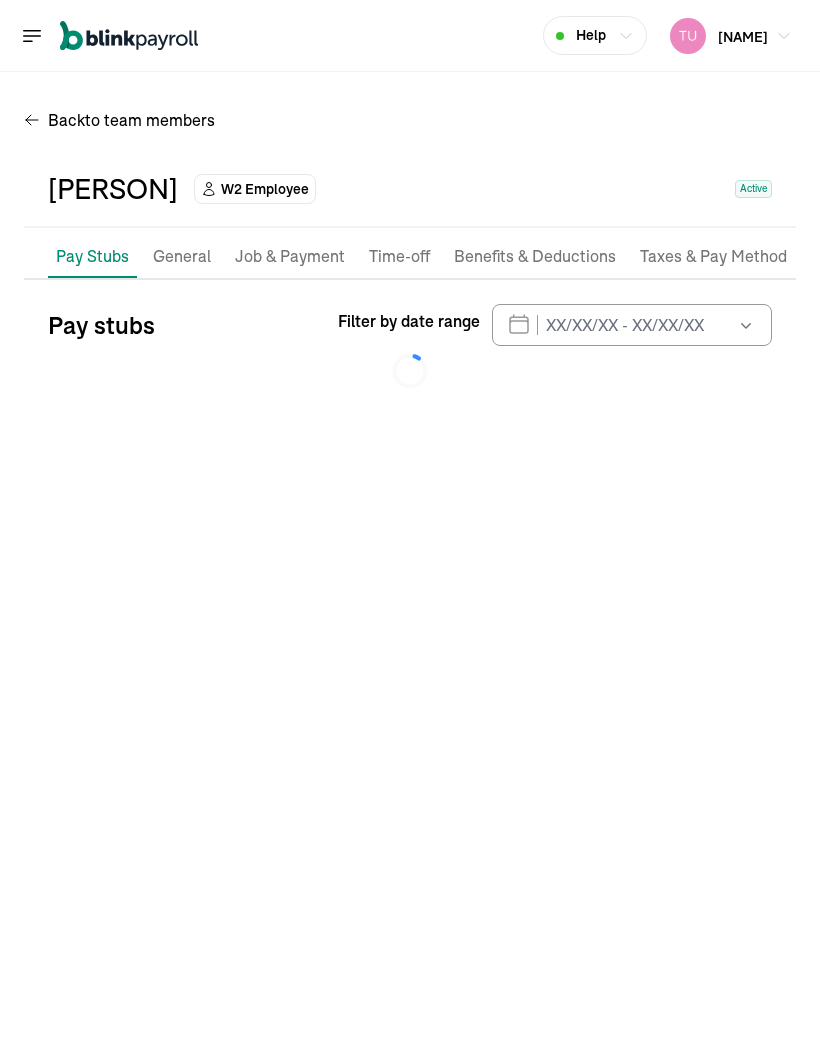 scroll, scrollTop: 80, scrollLeft: 0, axis: vertical 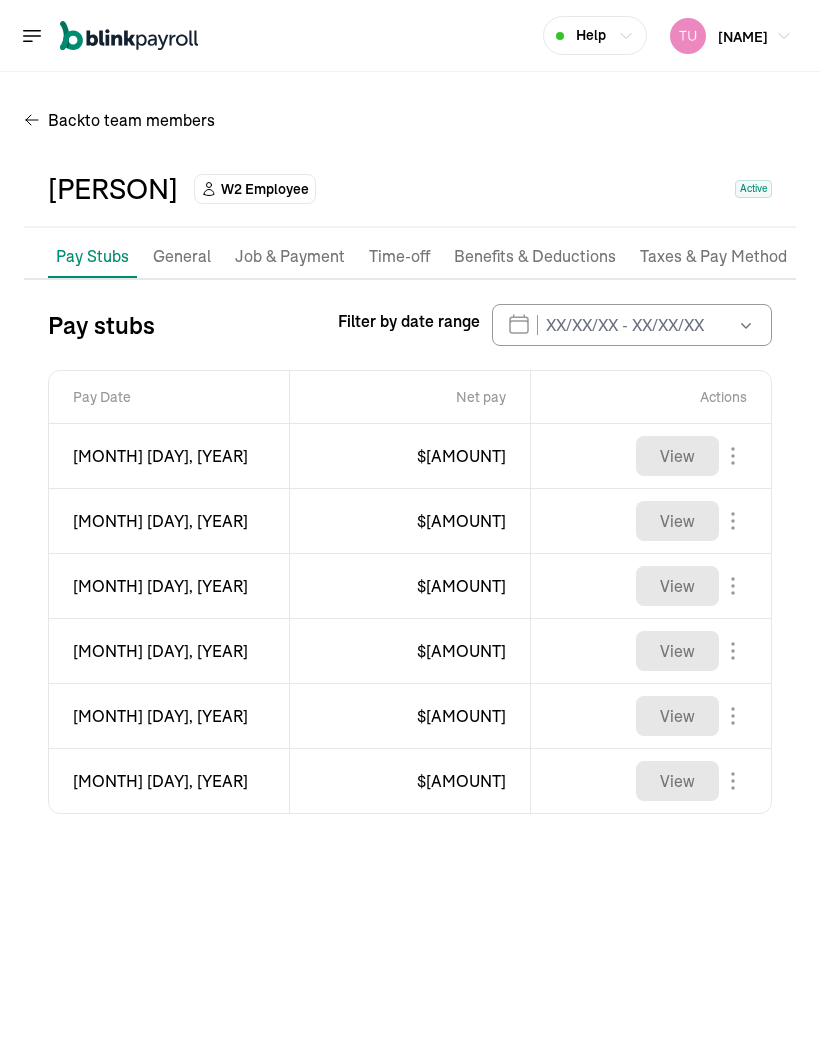 click on "Job & Payment" at bounding box center (290, 257) 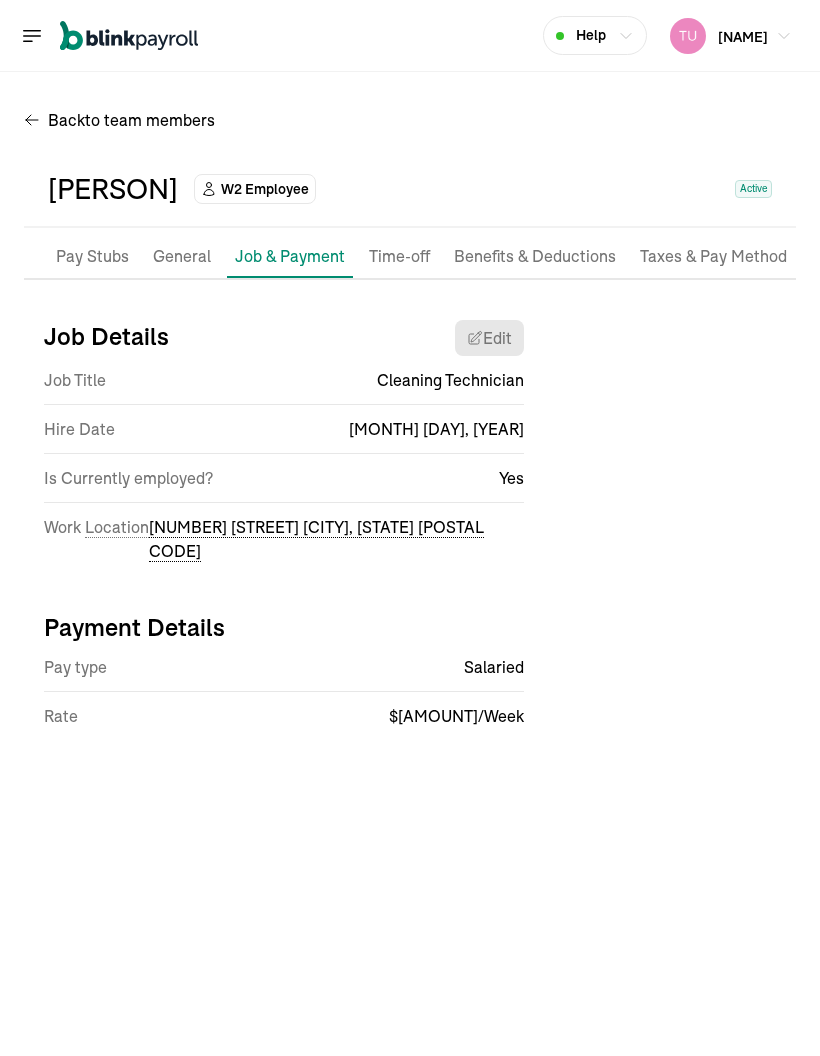 select on "[NUMBER] [STREET]" 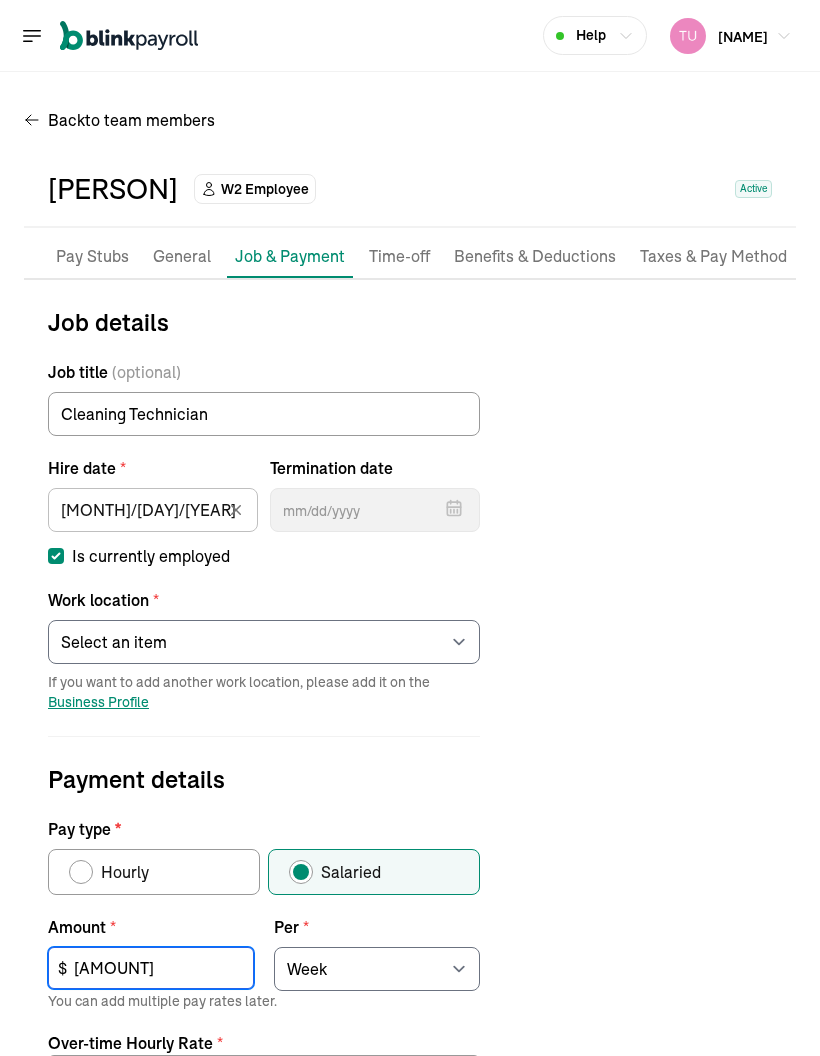 click on "[AMOUNT]" at bounding box center [151, 968] 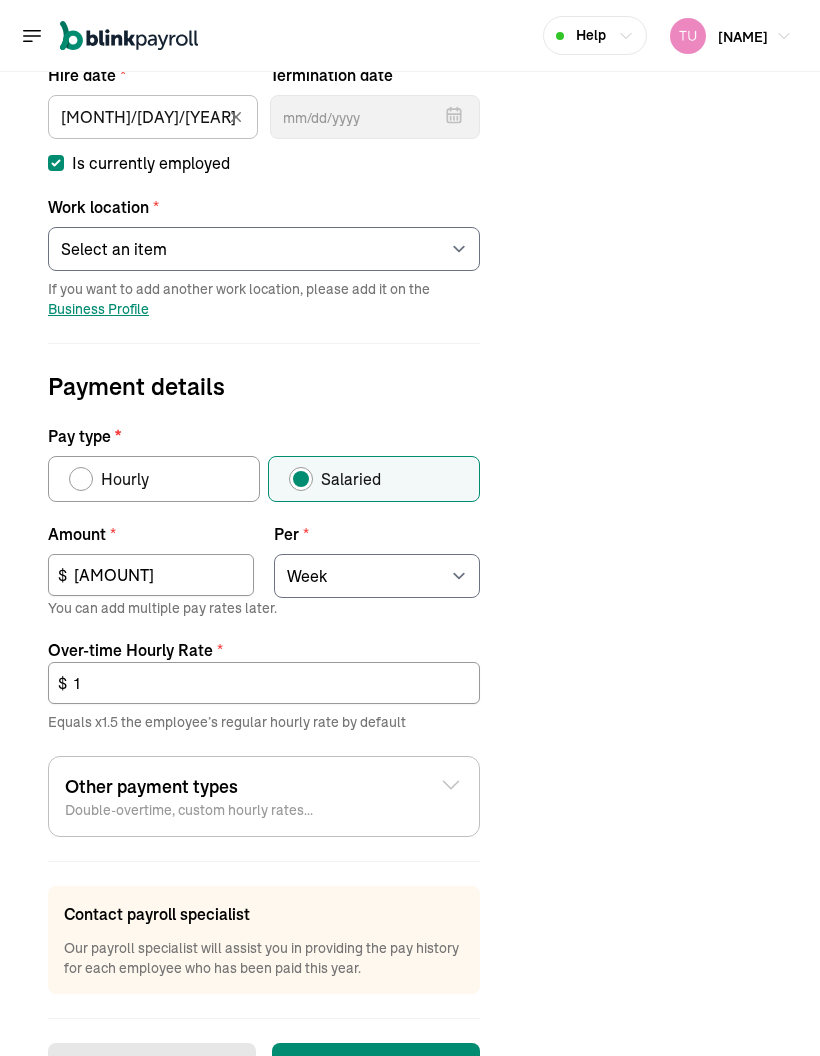 scroll, scrollTop: 392, scrollLeft: 0, axis: vertical 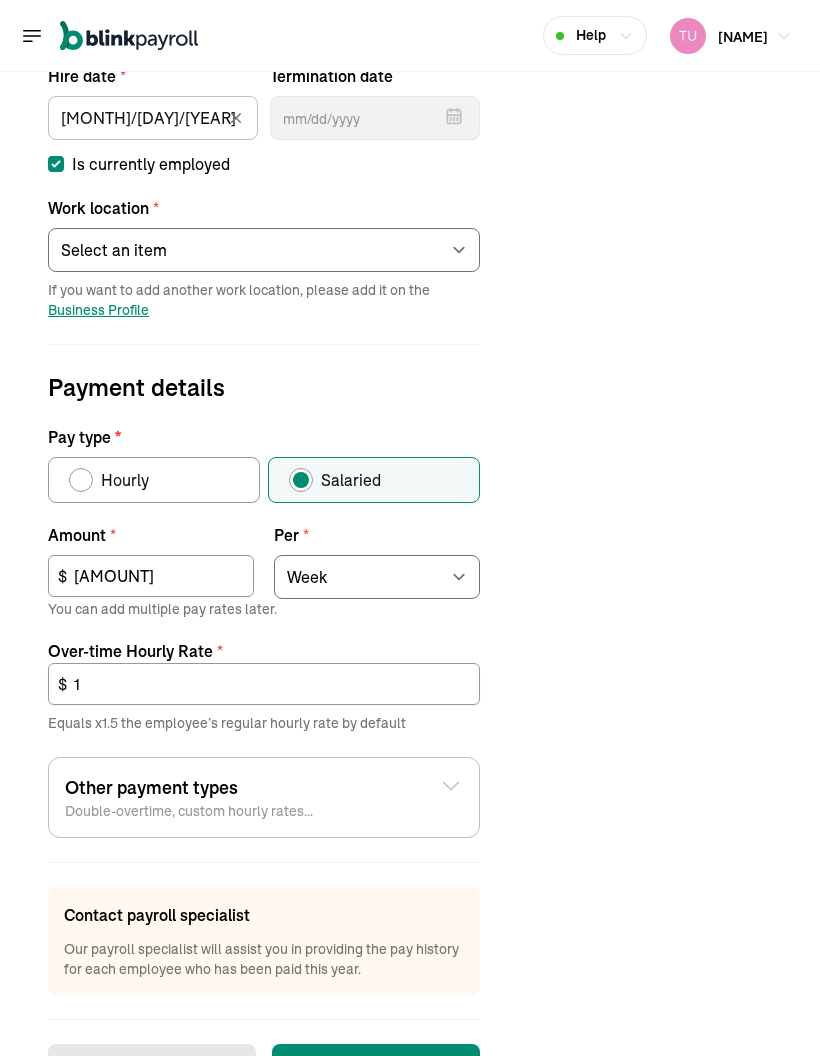 type on "[AMOUNT]" 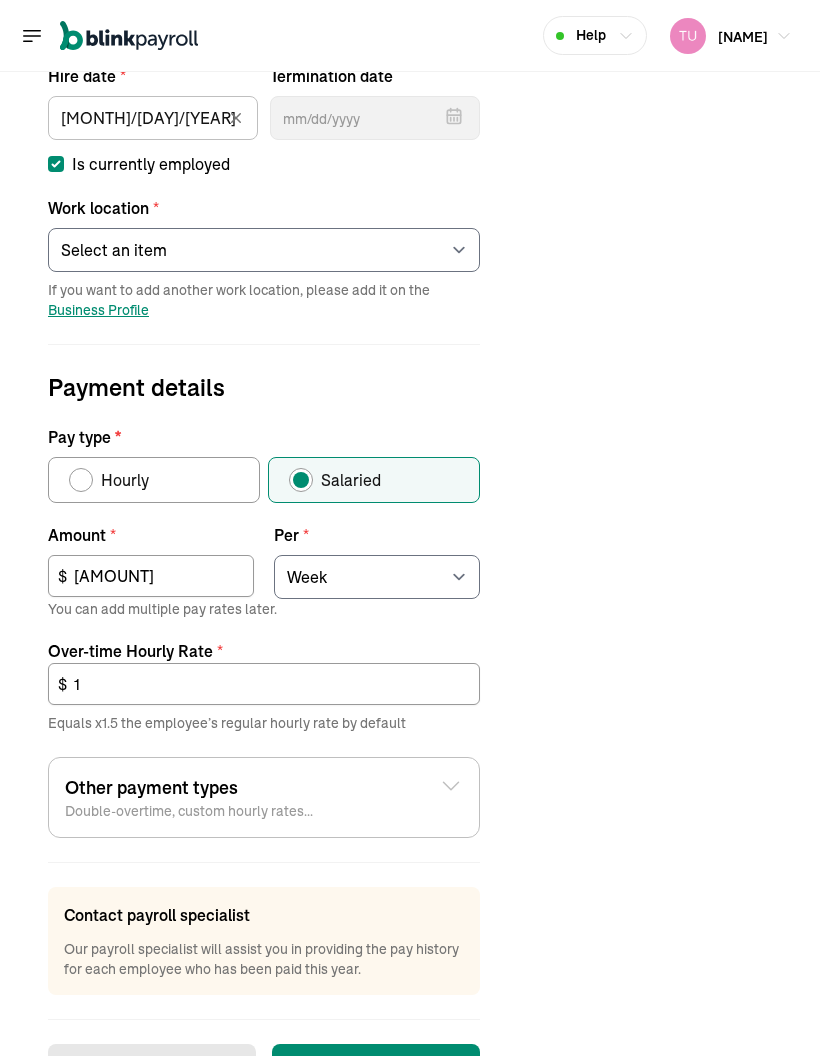 click on "Save changes" at bounding box center [376, 1068] 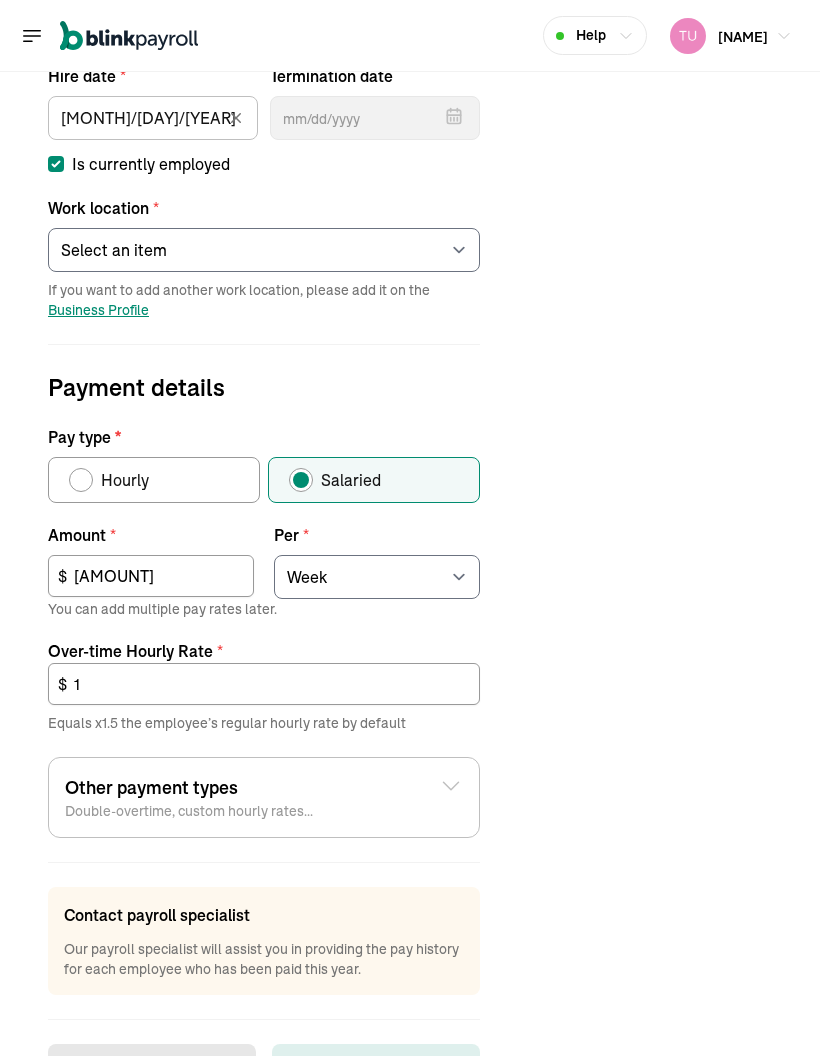 scroll, scrollTop: 0, scrollLeft: 0, axis: both 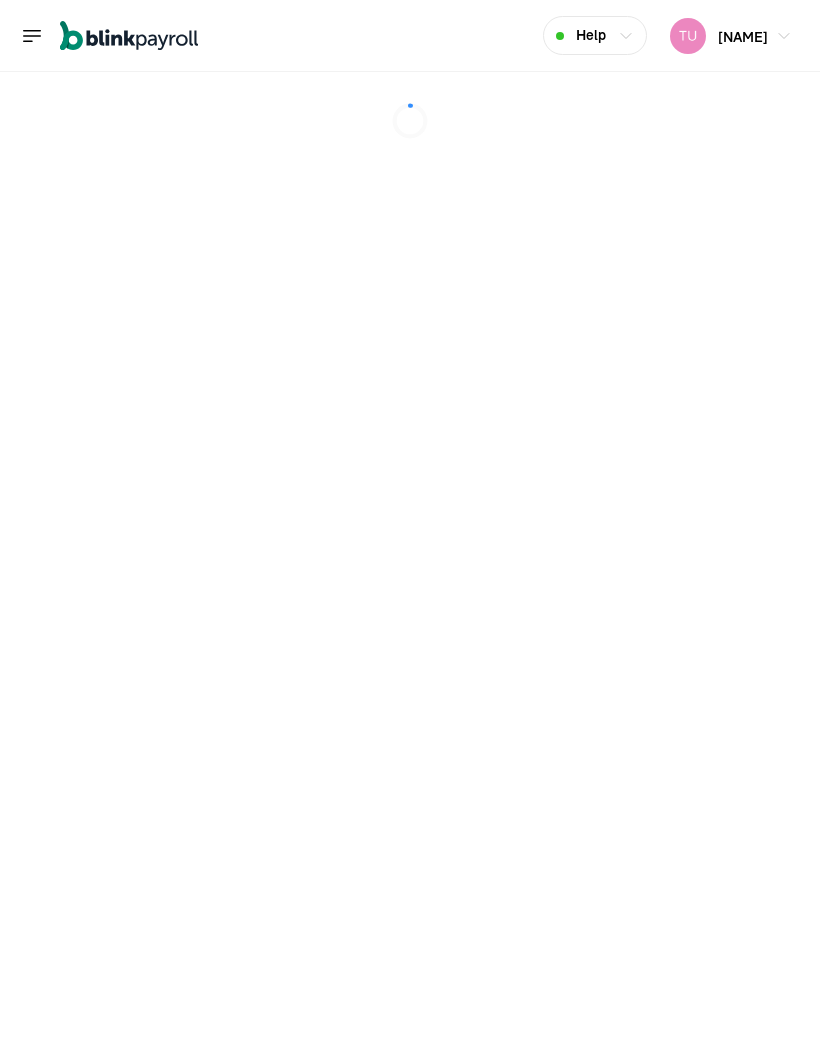 click at bounding box center (410, 564) 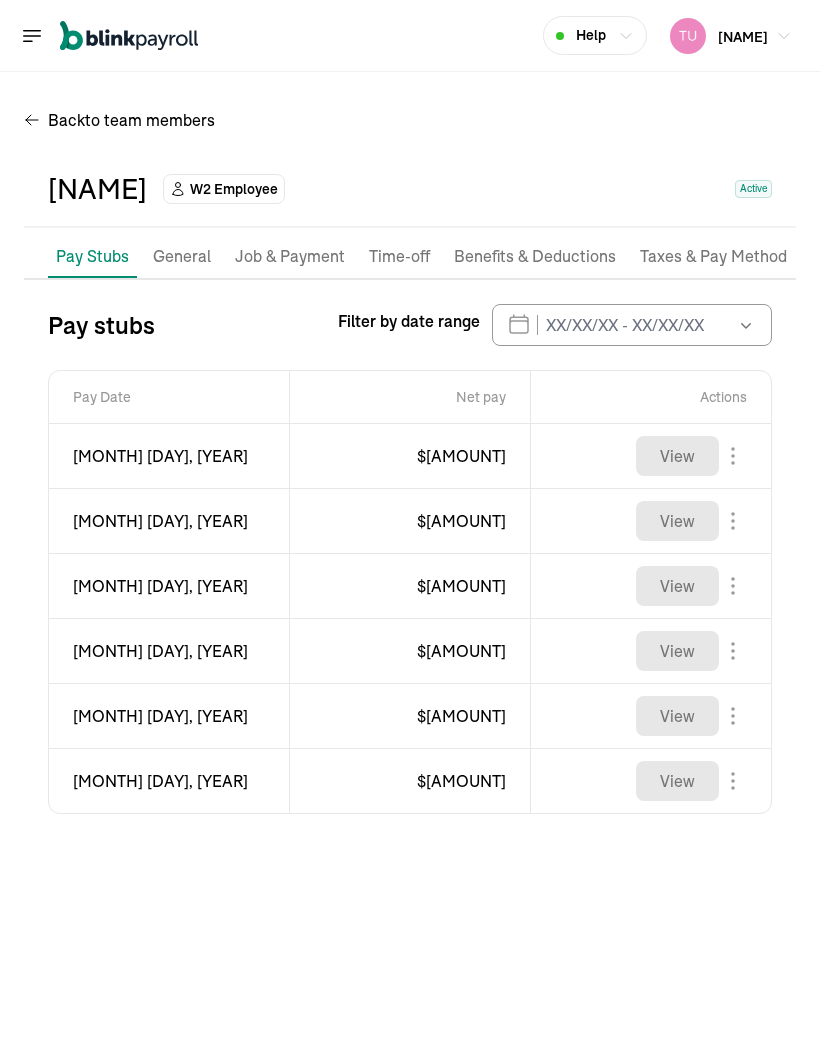 click on "Job & Payment" at bounding box center [290, 257] 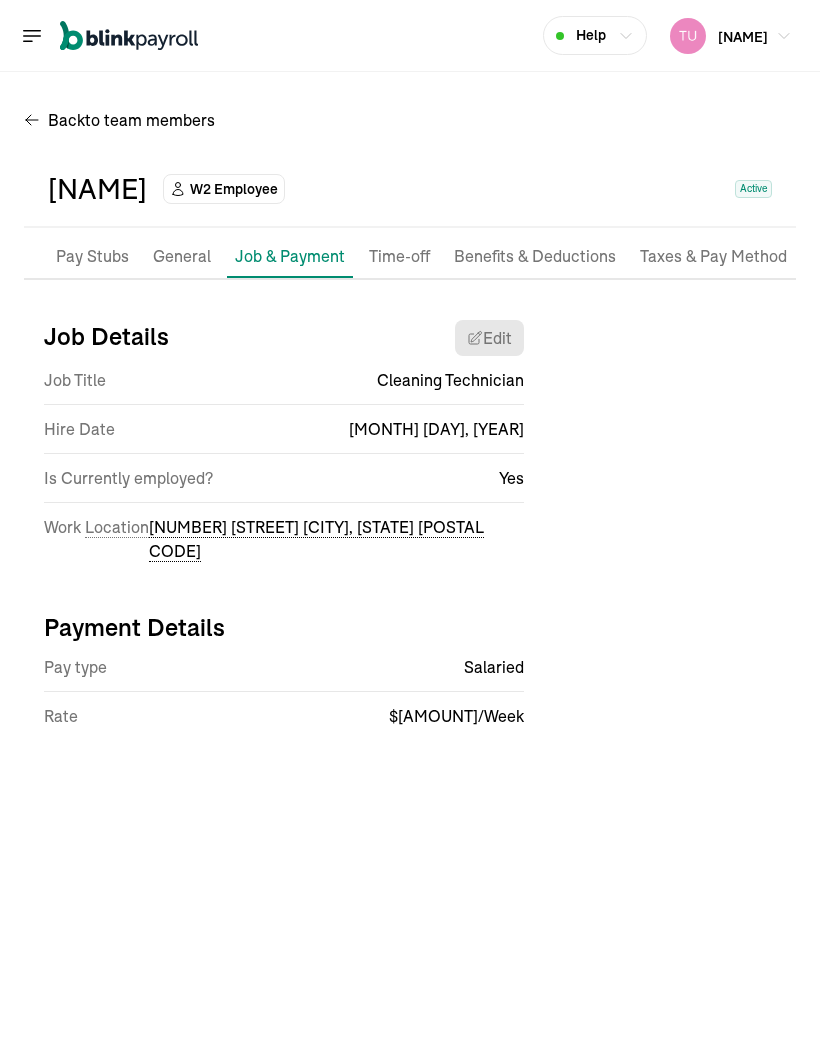 select on "[NUMBER] [STREET]" 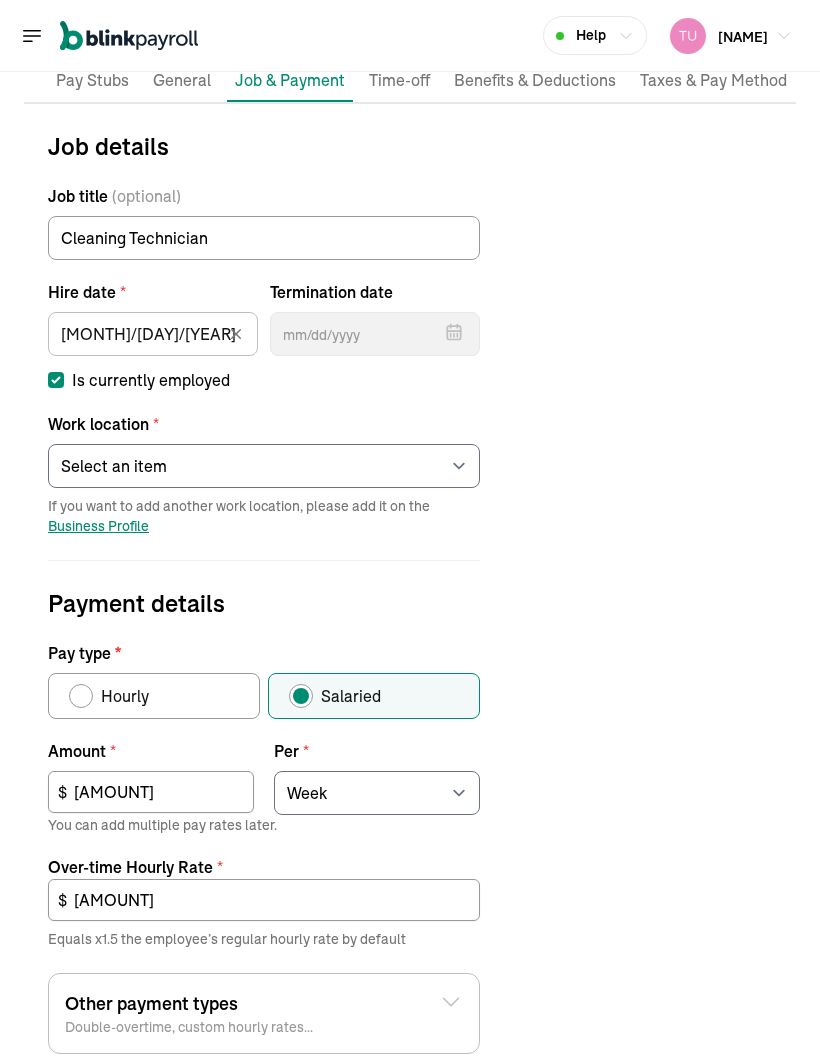 scroll, scrollTop: 191, scrollLeft: 0, axis: vertical 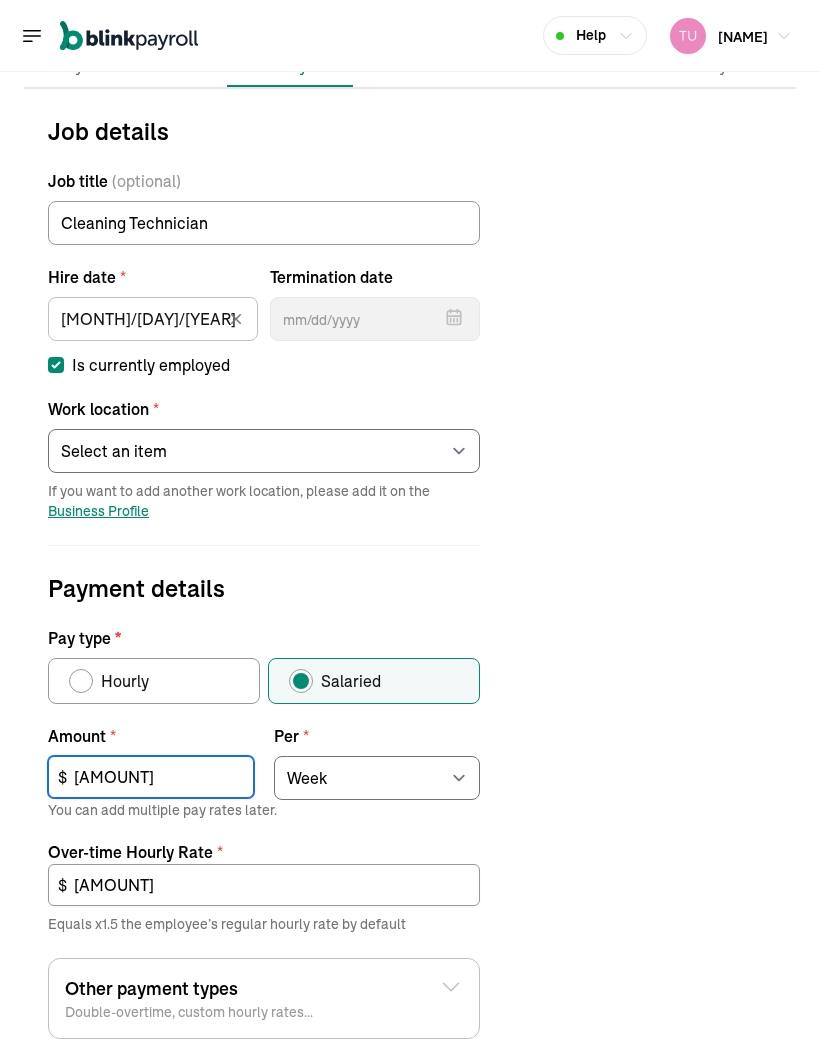 click on "[AMOUNT]" at bounding box center (151, 777) 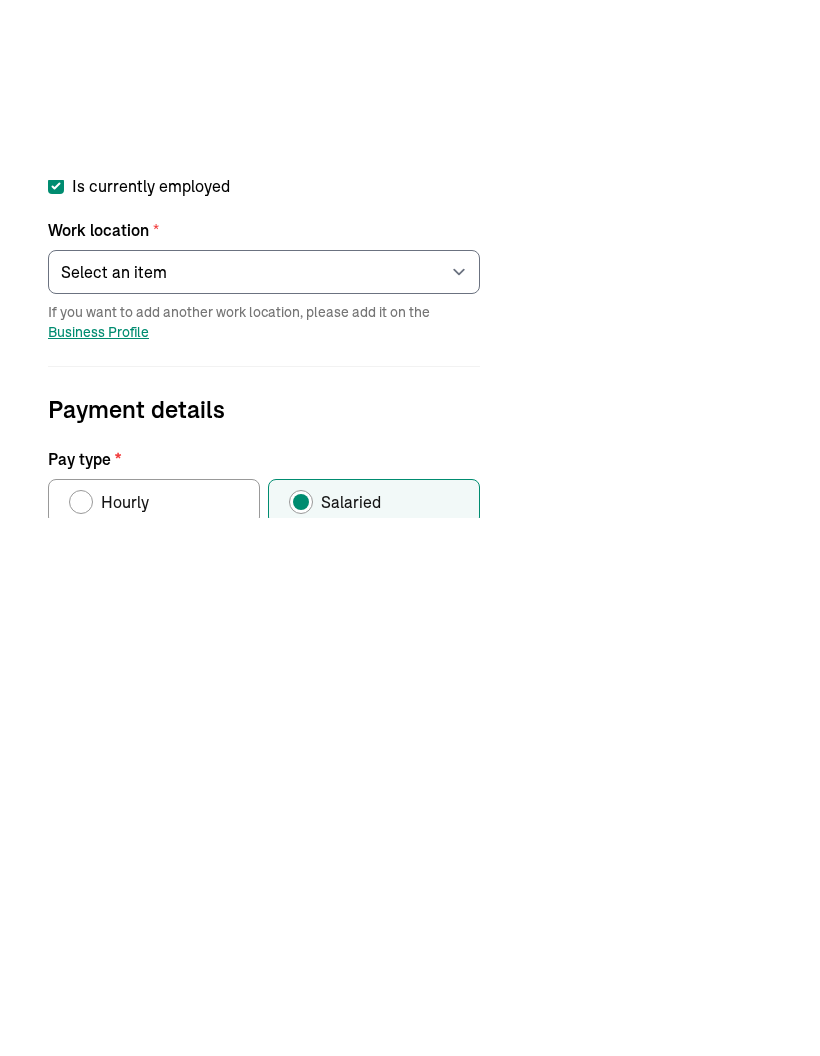 type on "6" 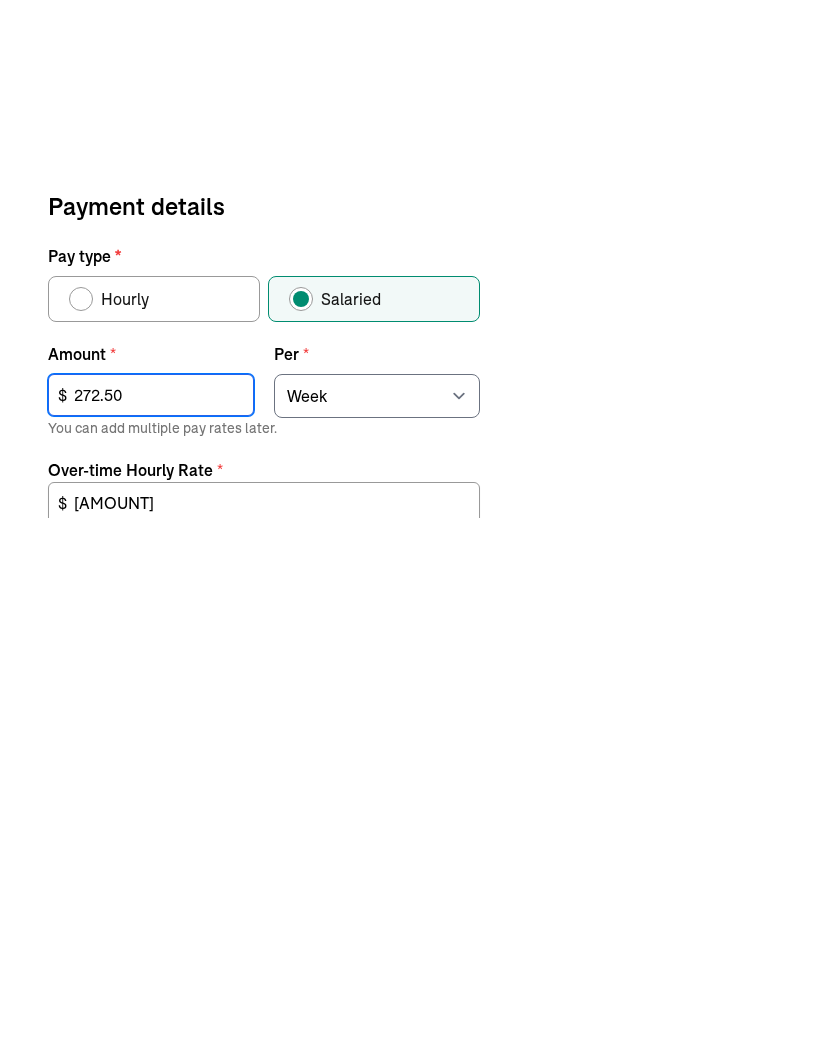 scroll, scrollTop: 392, scrollLeft: 0, axis: vertical 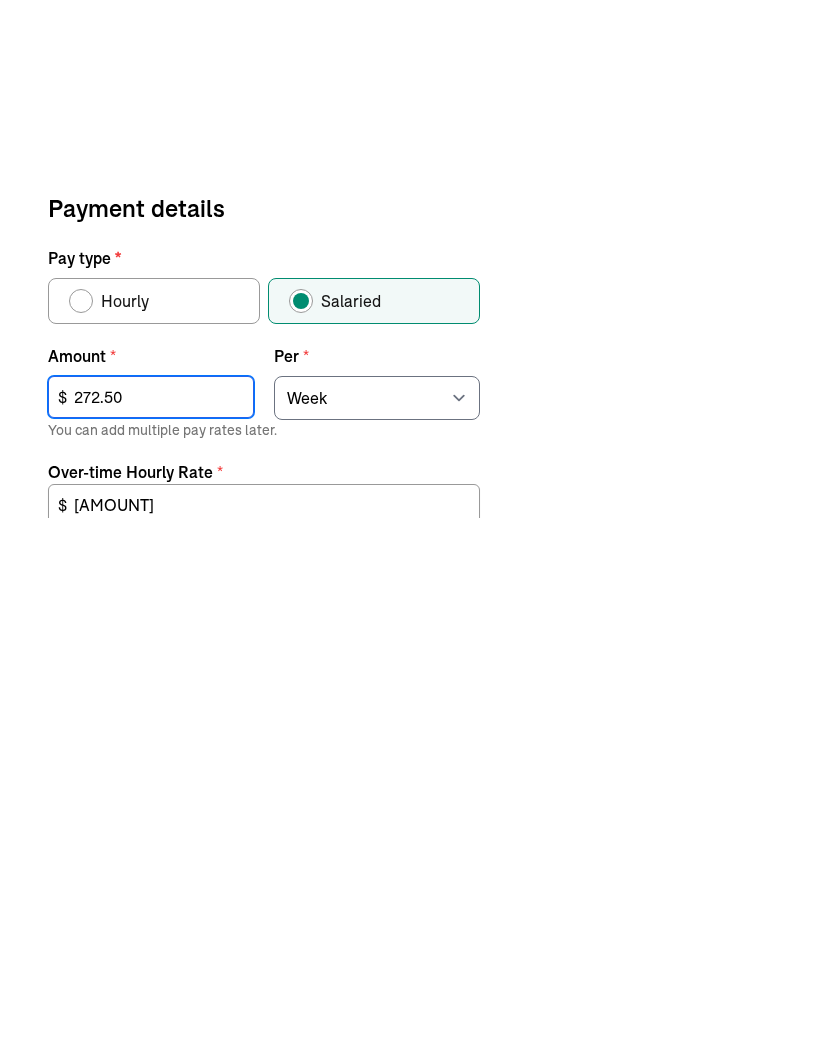 type on "272.50" 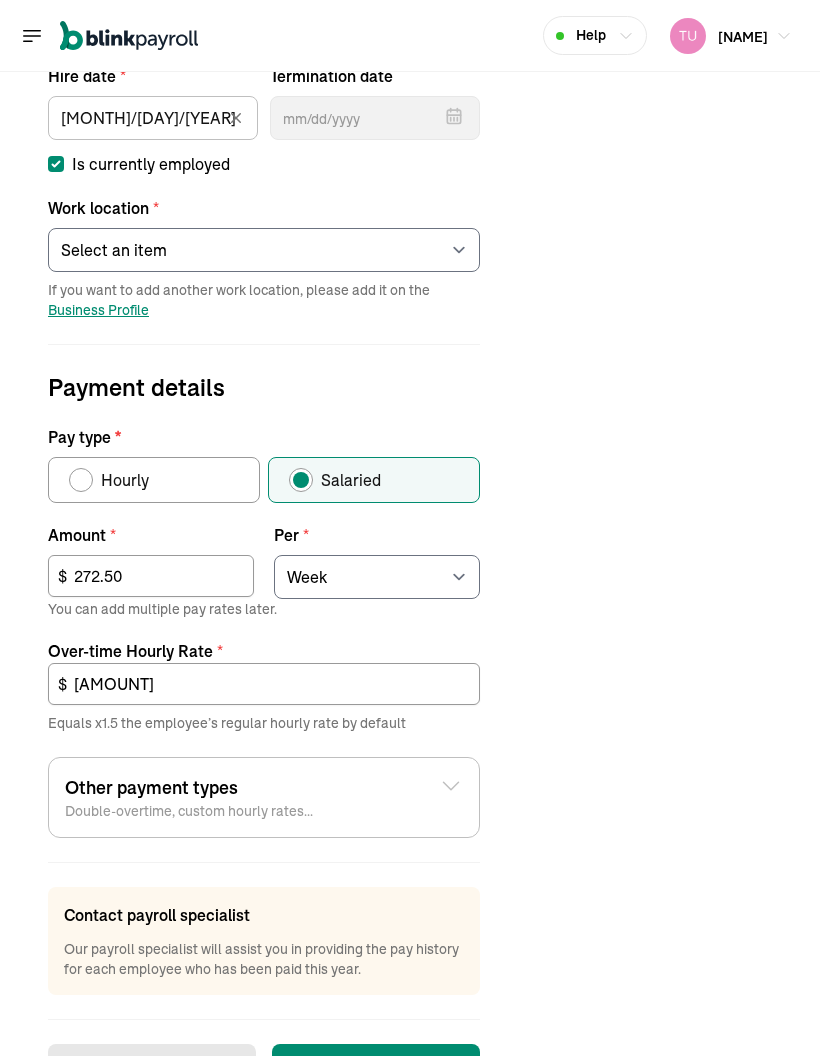 click on "[AMOUNT]" at bounding box center [264, 684] 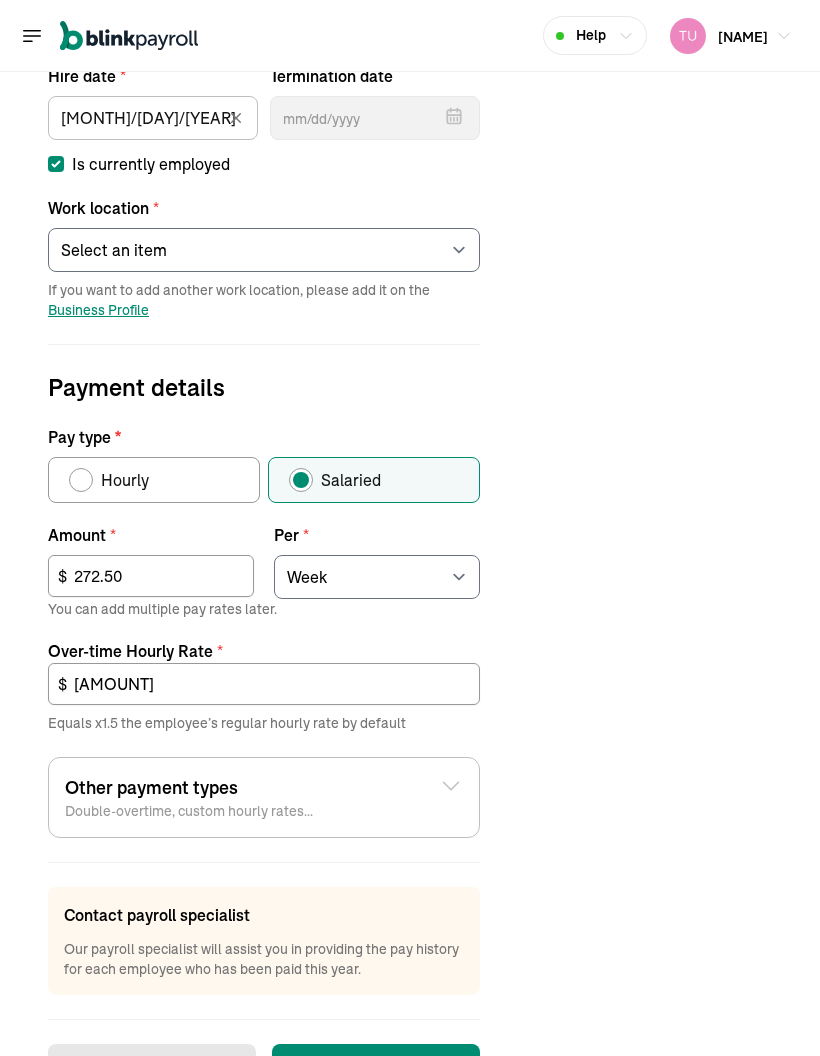 click on "Save changes" at bounding box center (376, 1068) 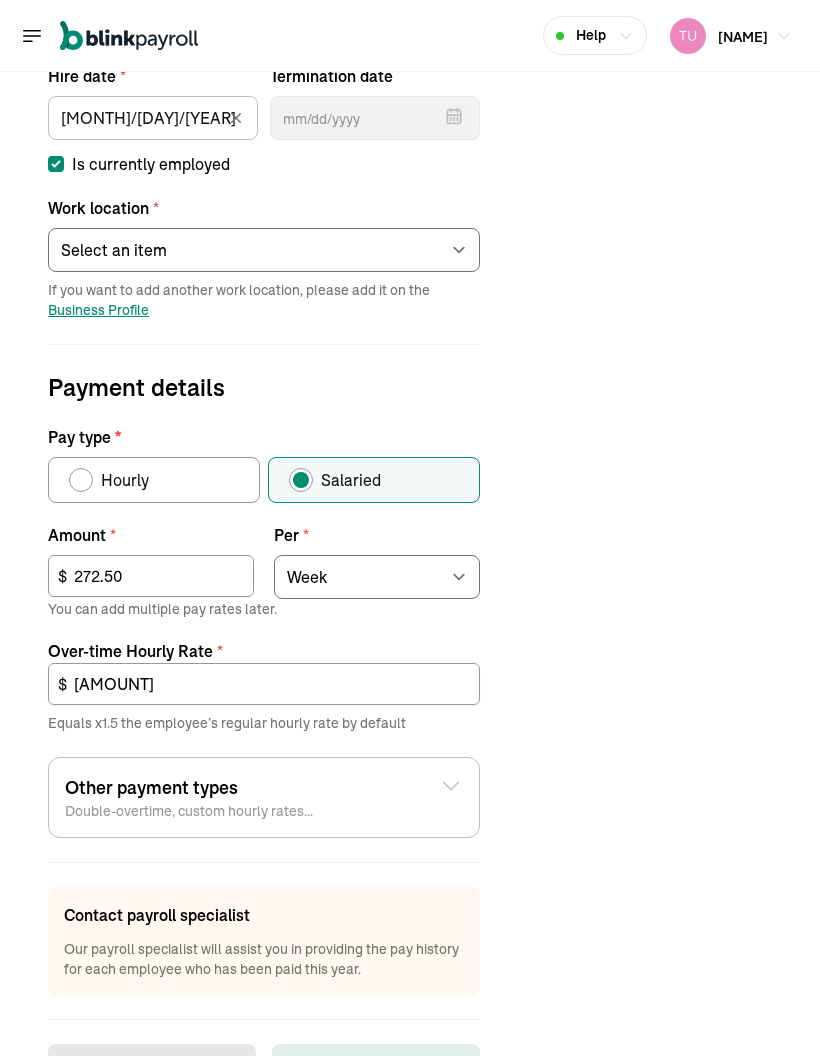 scroll, scrollTop: 0, scrollLeft: 0, axis: both 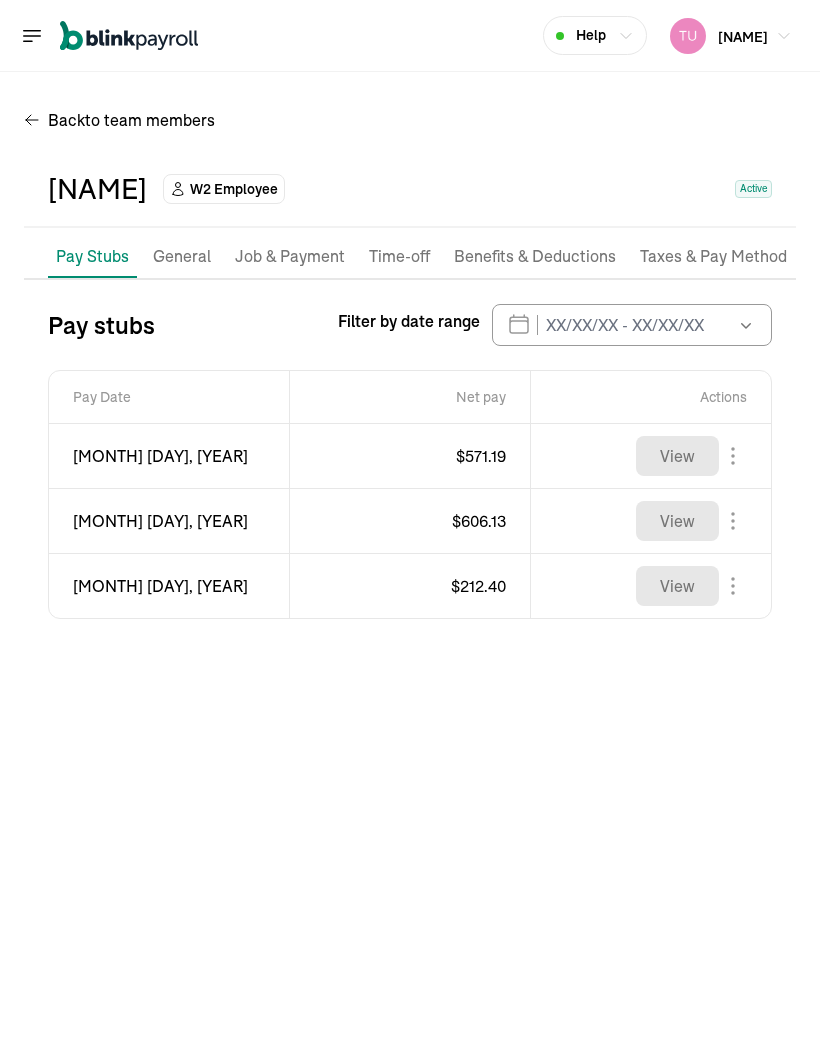 click on "Job & Payment" at bounding box center [290, 257] 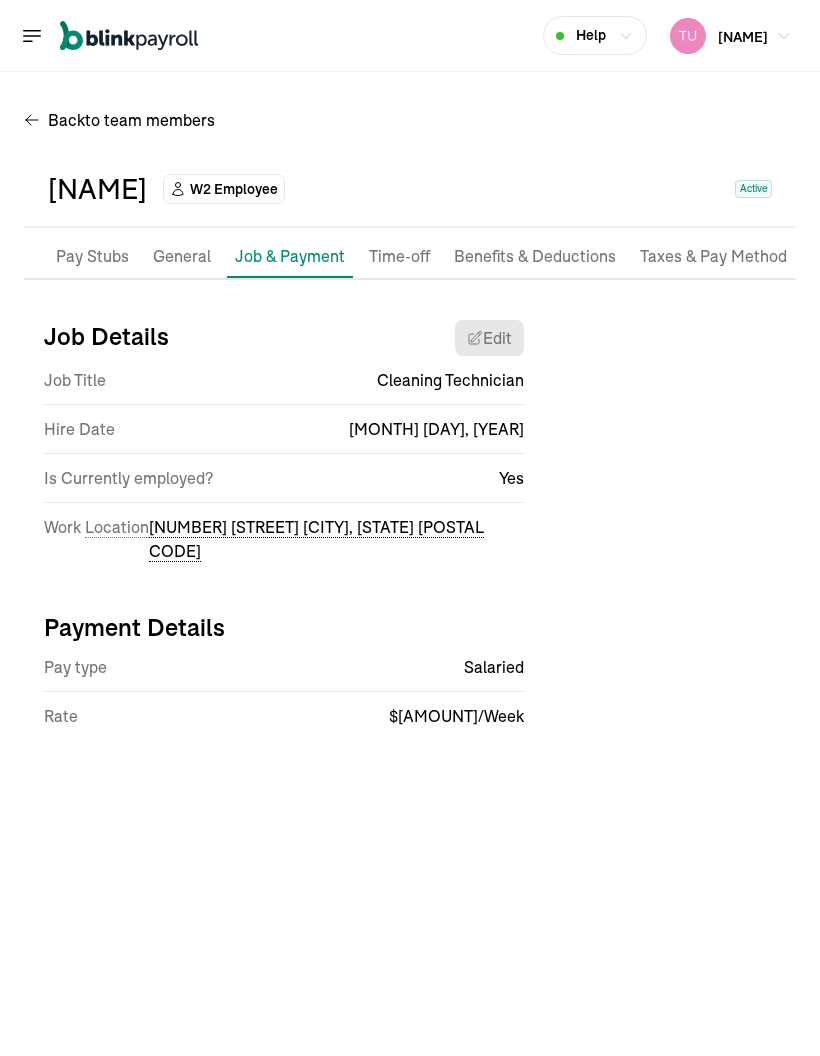 select on "[NUMBER] [STREET]" 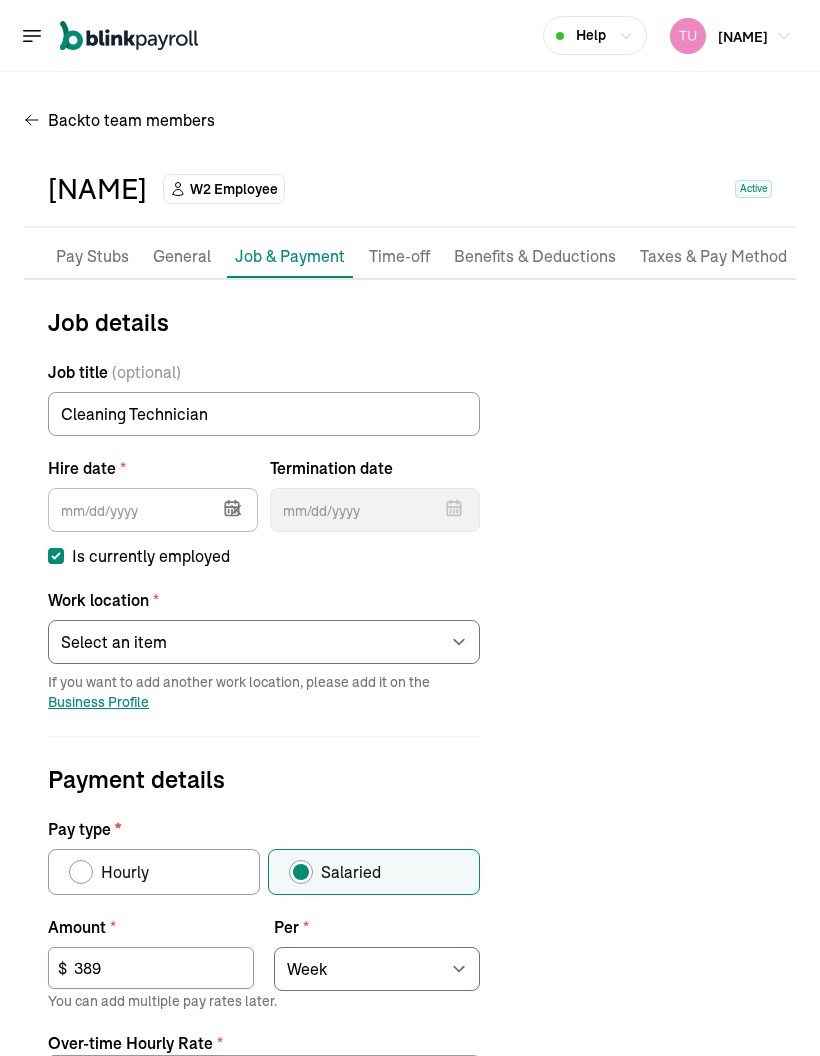 type on "[MONTH]/[DAY]/[YEAR]" 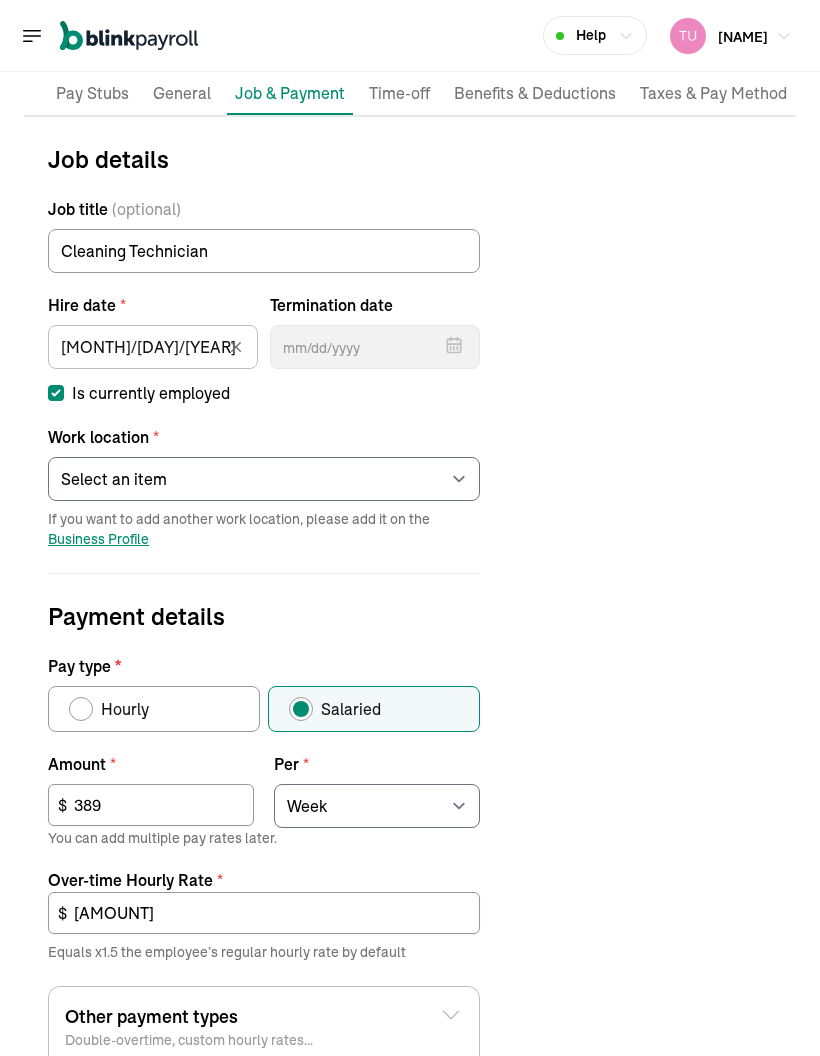 scroll, scrollTop: 164, scrollLeft: 0, axis: vertical 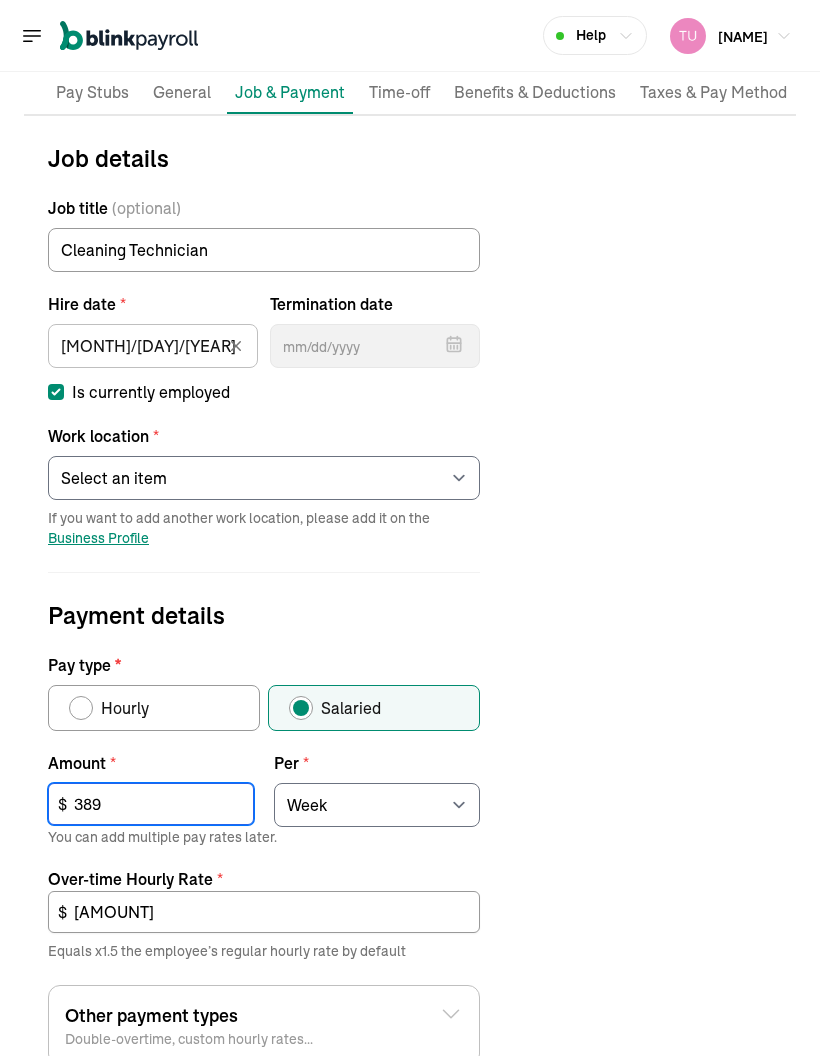 click on "389" at bounding box center [151, 804] 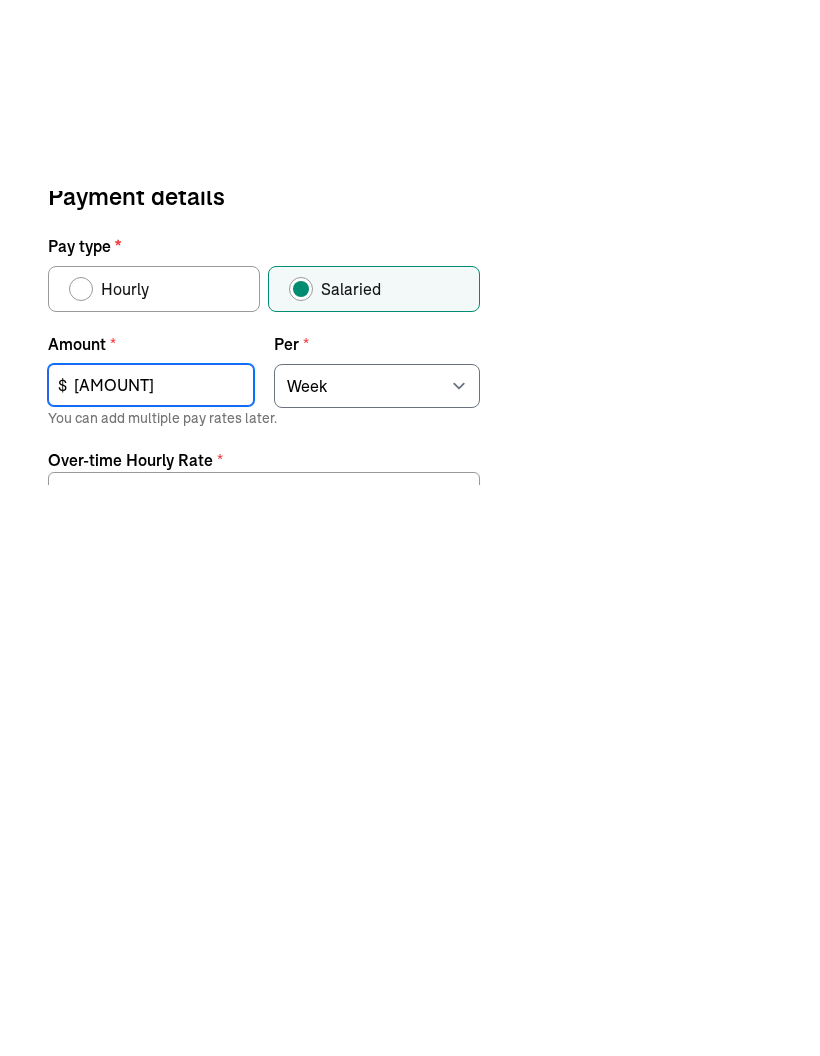 type on "[AMOUNT]" 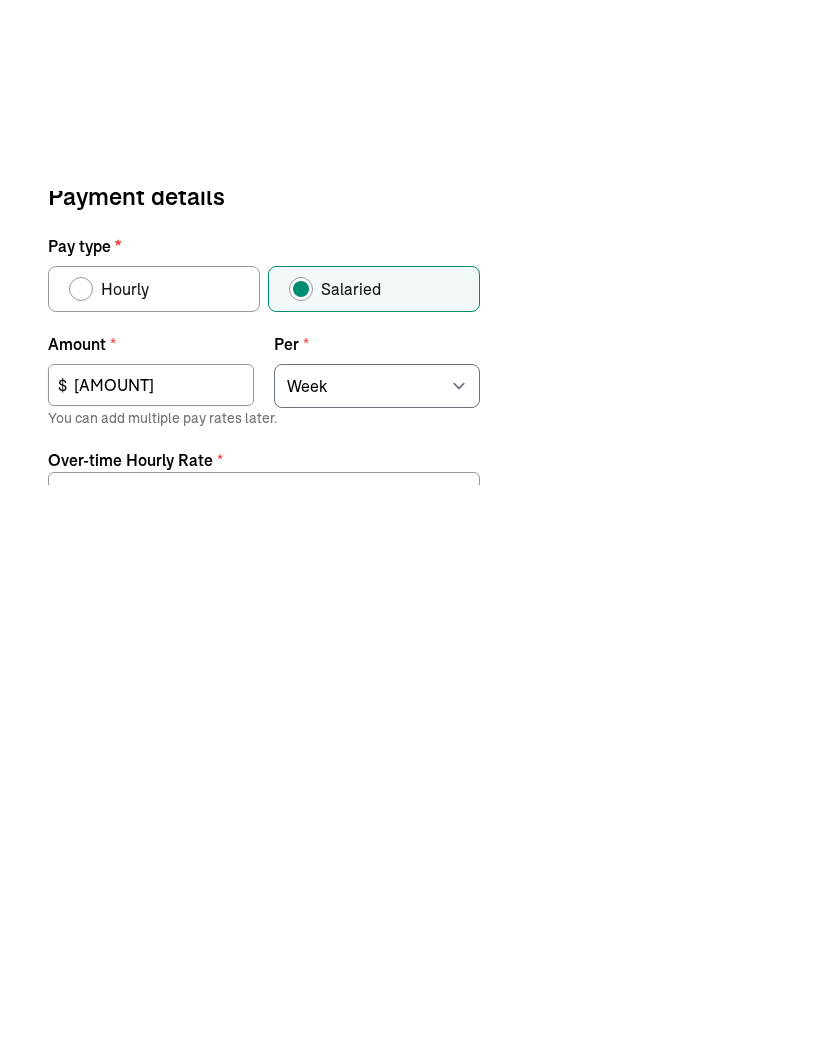 scroll, scrollTop: 392, scrollLeft: 0, axis: vertical 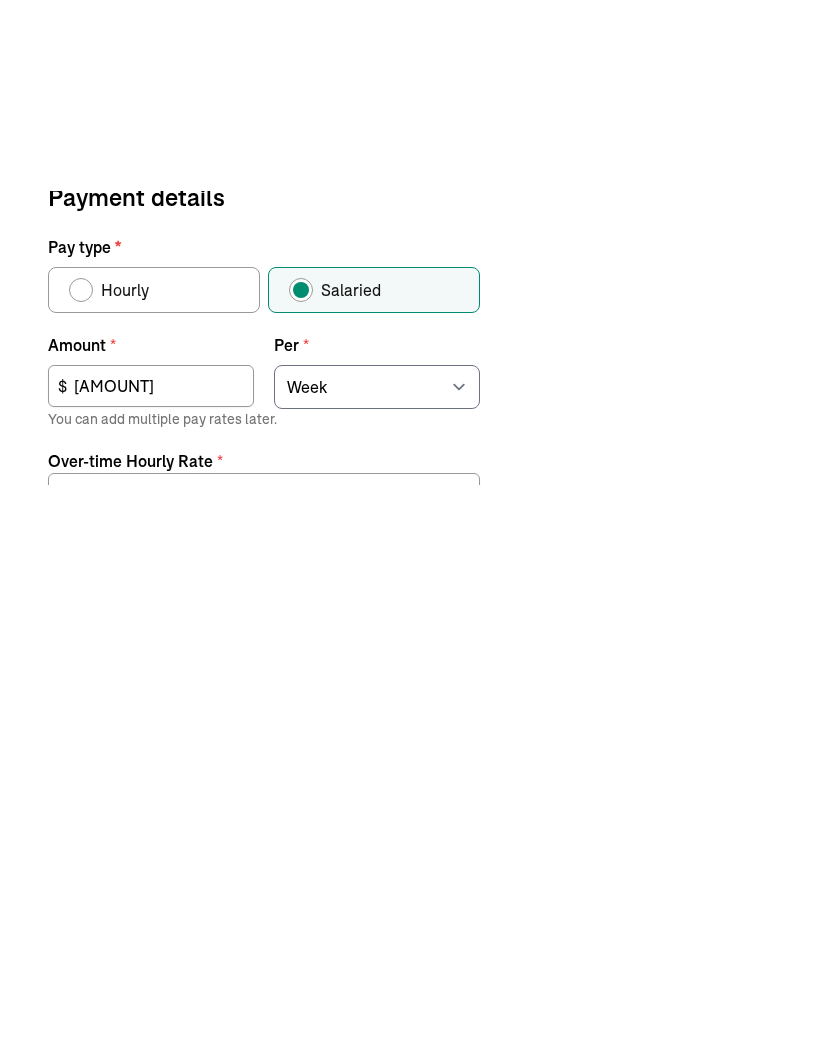click on "[AMOUNT]" at bounding box center [264, 684] 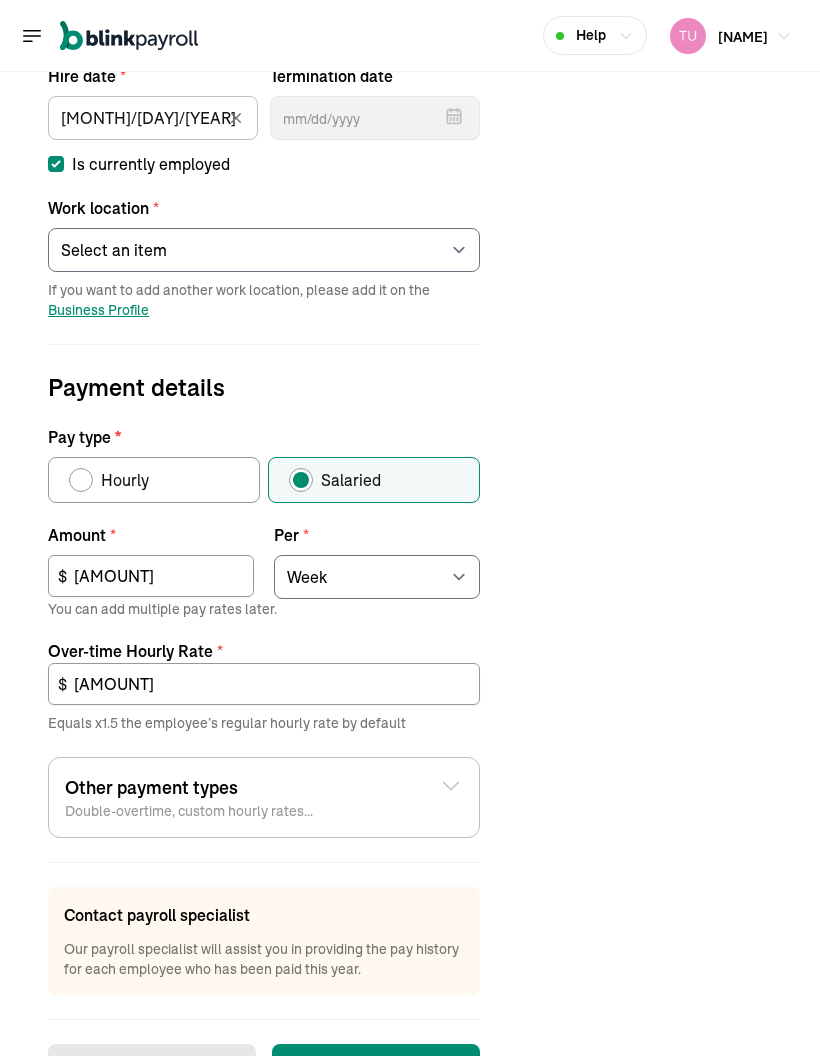 click on "Save changes" at bounding box center [376, 1068] 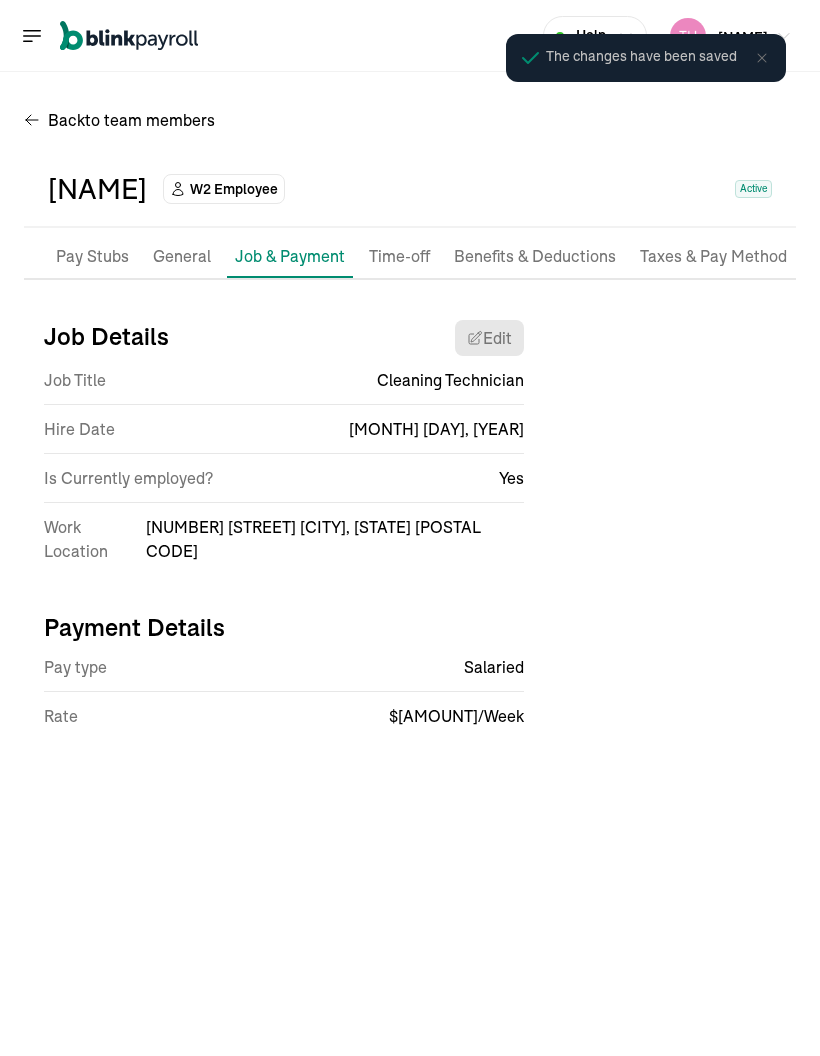 scroll, scrollTop: 0, scrollLeft: 0, axis: both 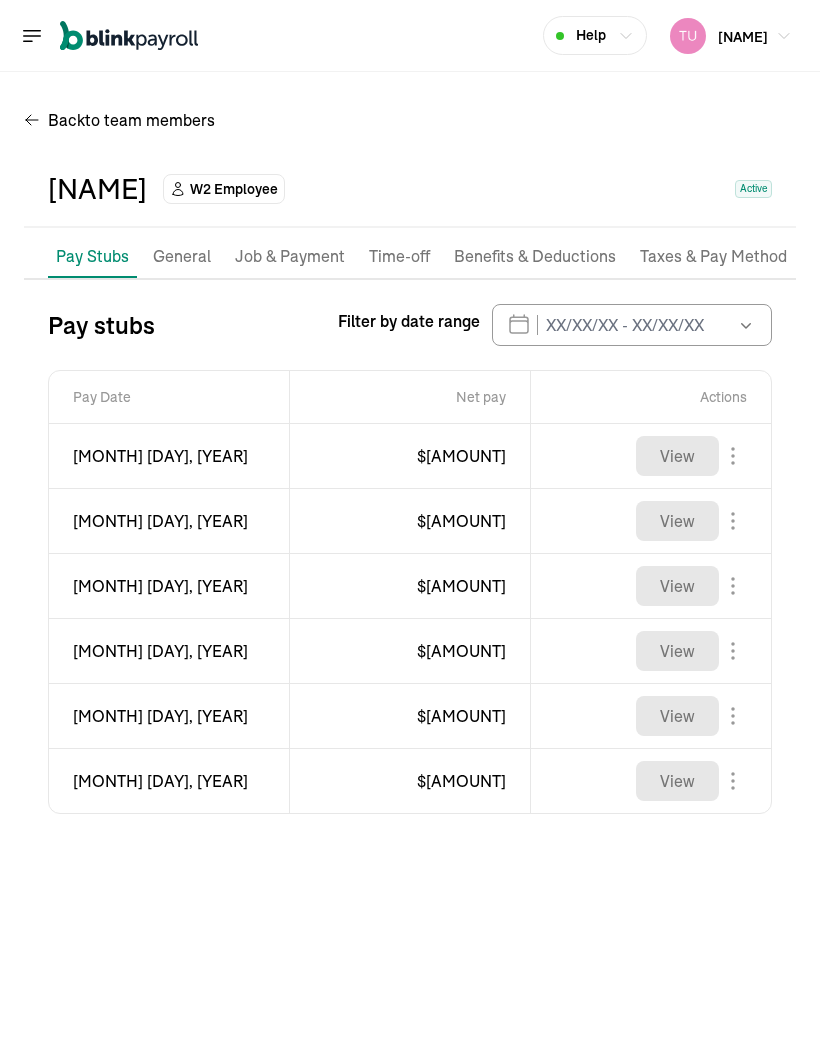 click on "Benefits & Deductions" at bounding box center (535, 257) 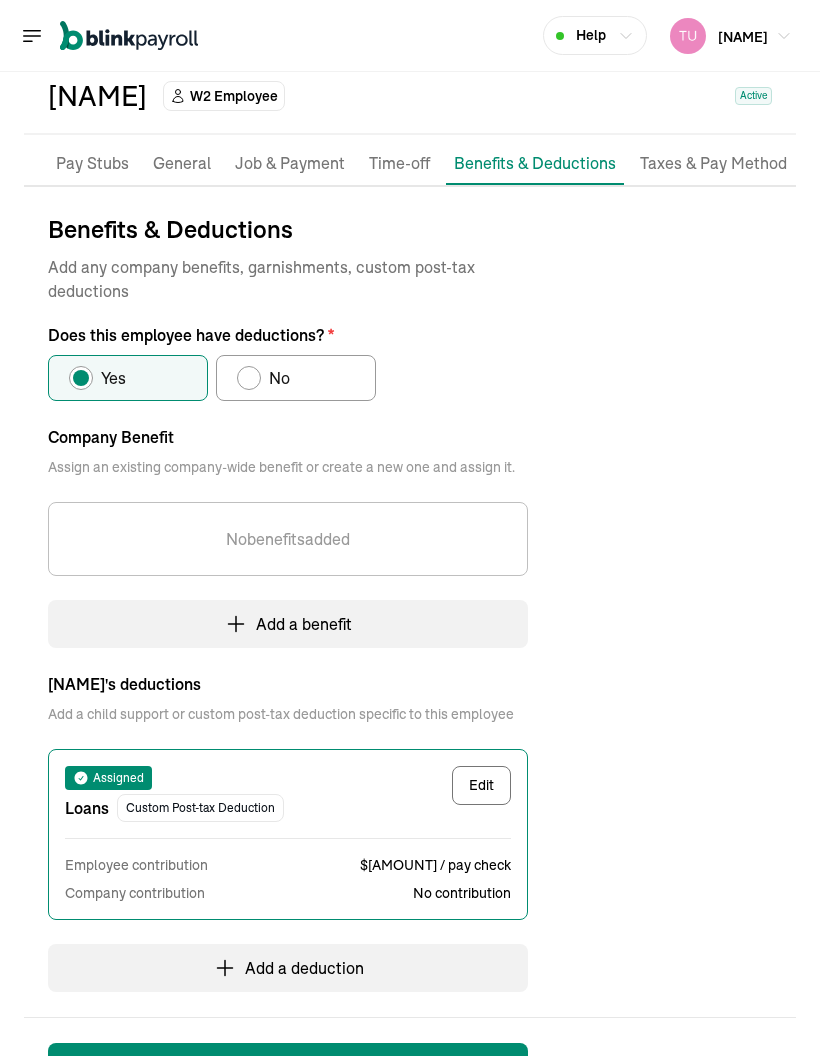 scroll, scrollTop: 92, scrollLeft: 0, axis: vertical 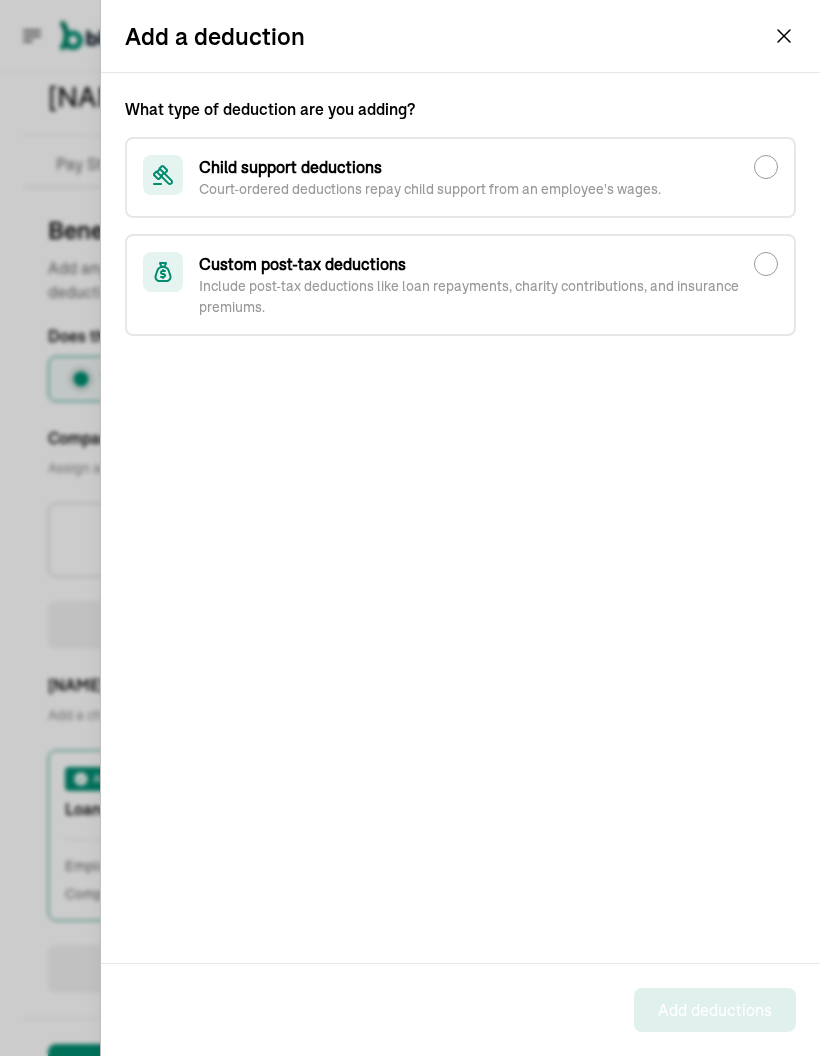 click on "Custom post-tax deductions Include post-tax deductions like loan repayments, charity contributions, and insurance premiums." at bounding box center (766, 264) 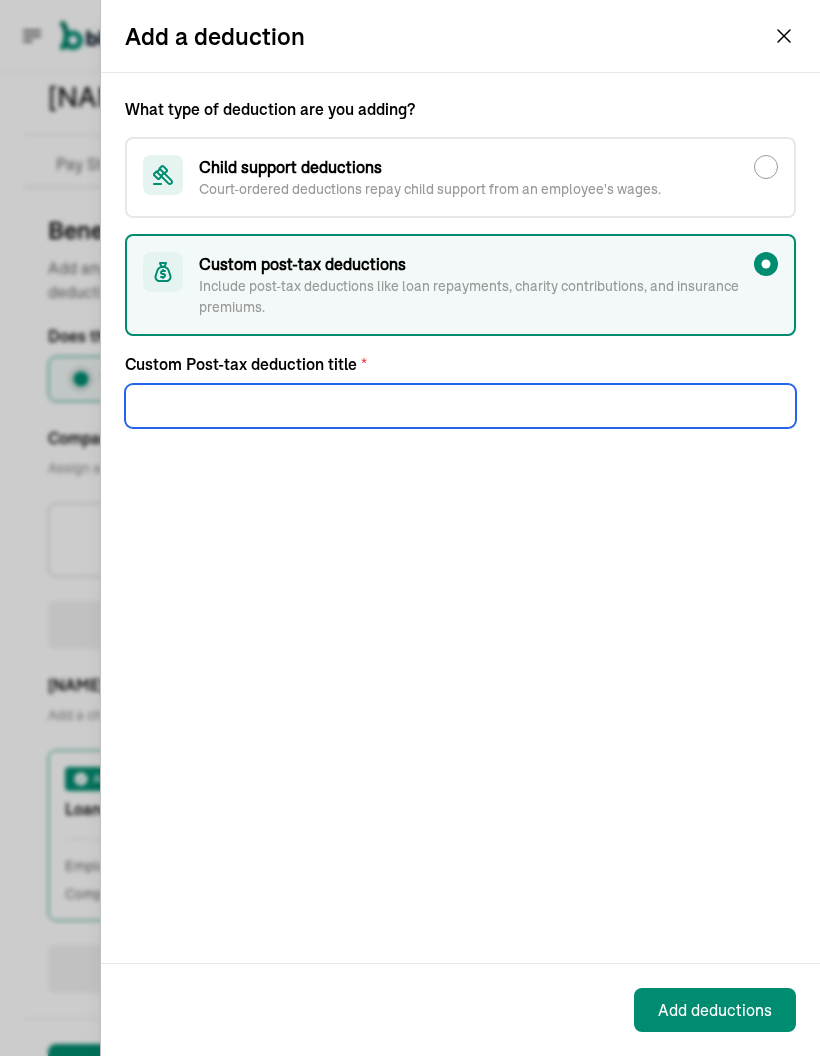 click on "What type of deduction are you adding?   Child support deductions Court-ordered deductions repay child support from an employee's wages. Custom post-tax deductions Include post-tax deductions like loan repayments, charity contributions, and insurance premiums. Custom Post-tax deduction title   *" at bounding box center [460, 518] 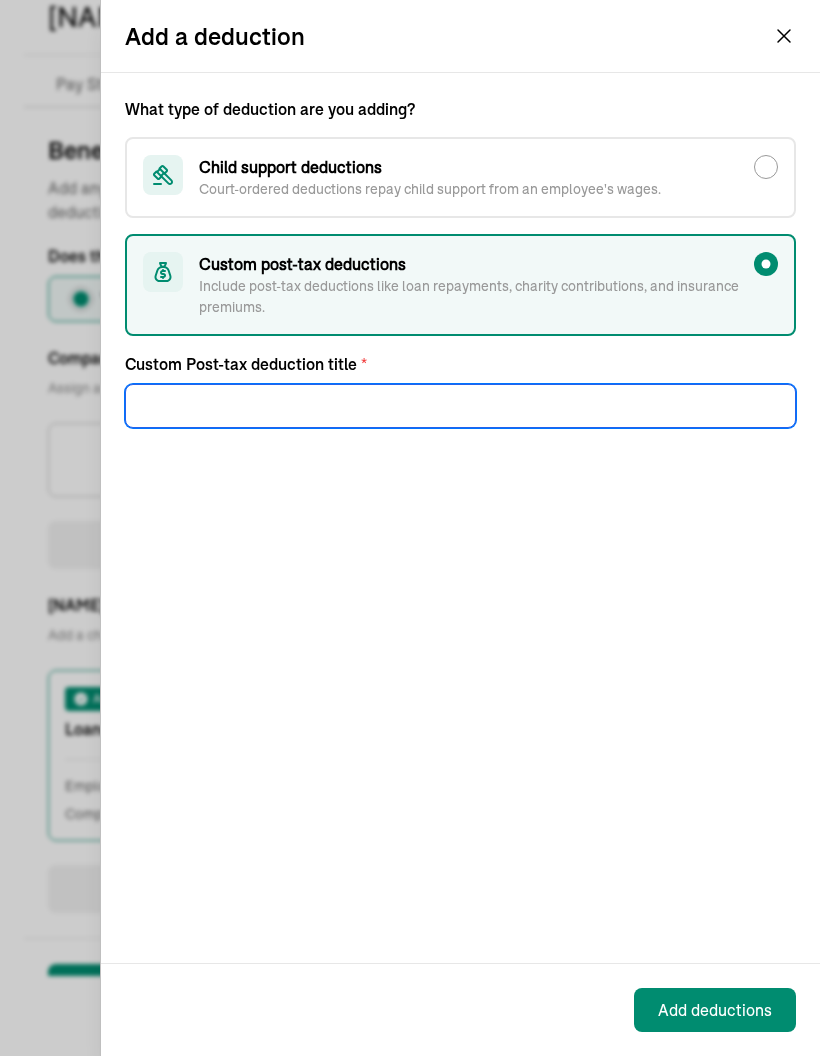 scroll, scrollTop: 0, scrollLeft: 0, axis: both 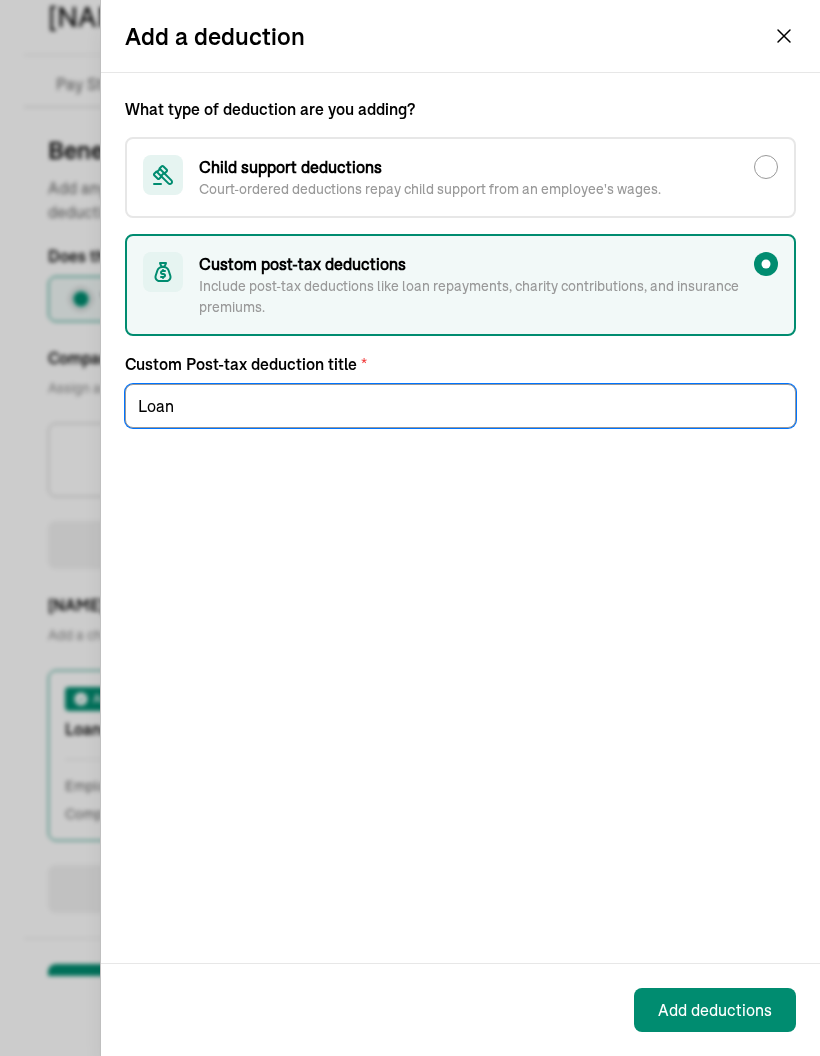 type on "Loan" 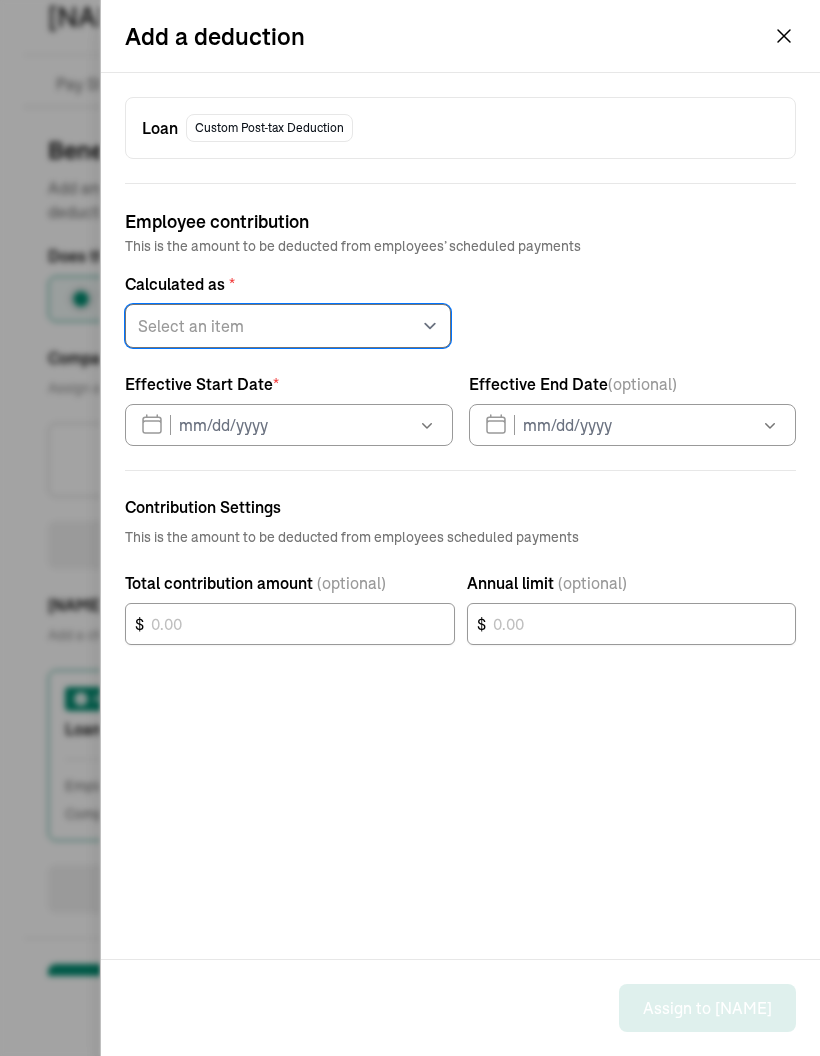 click on "Select an item Fixed amount Percentage of gross pay" at bounding box center [288, 326] 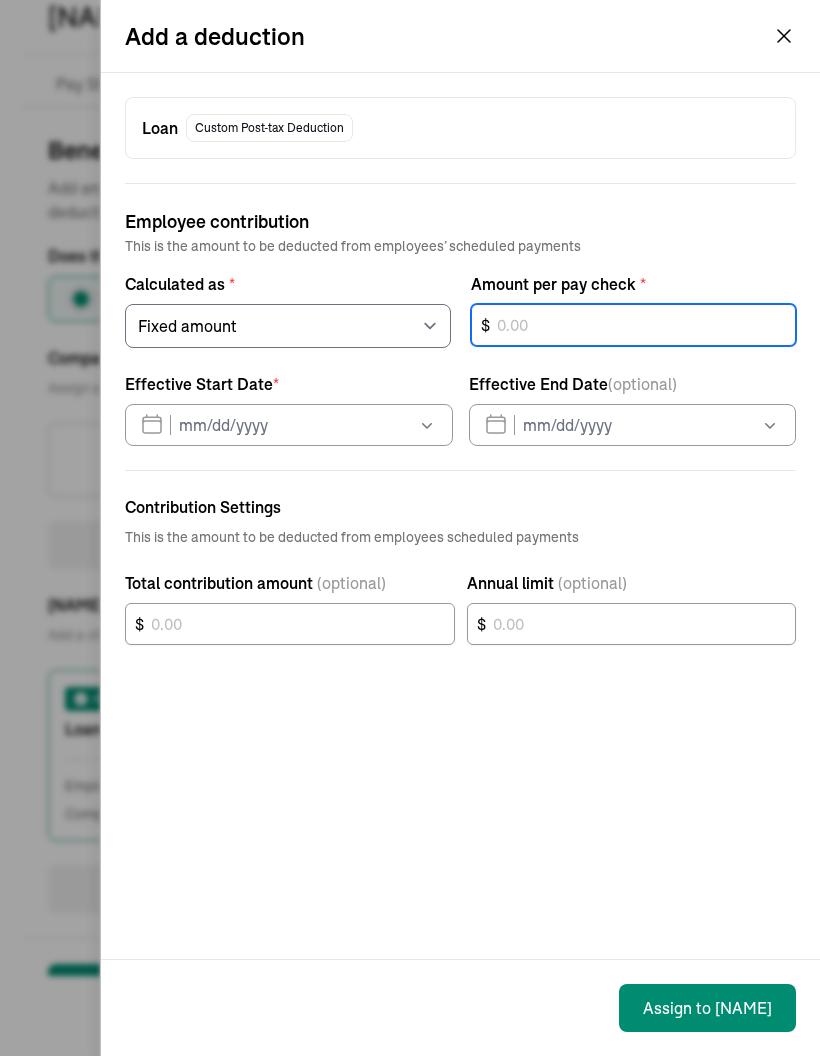 click on "$" at bounding box center [634, 326] 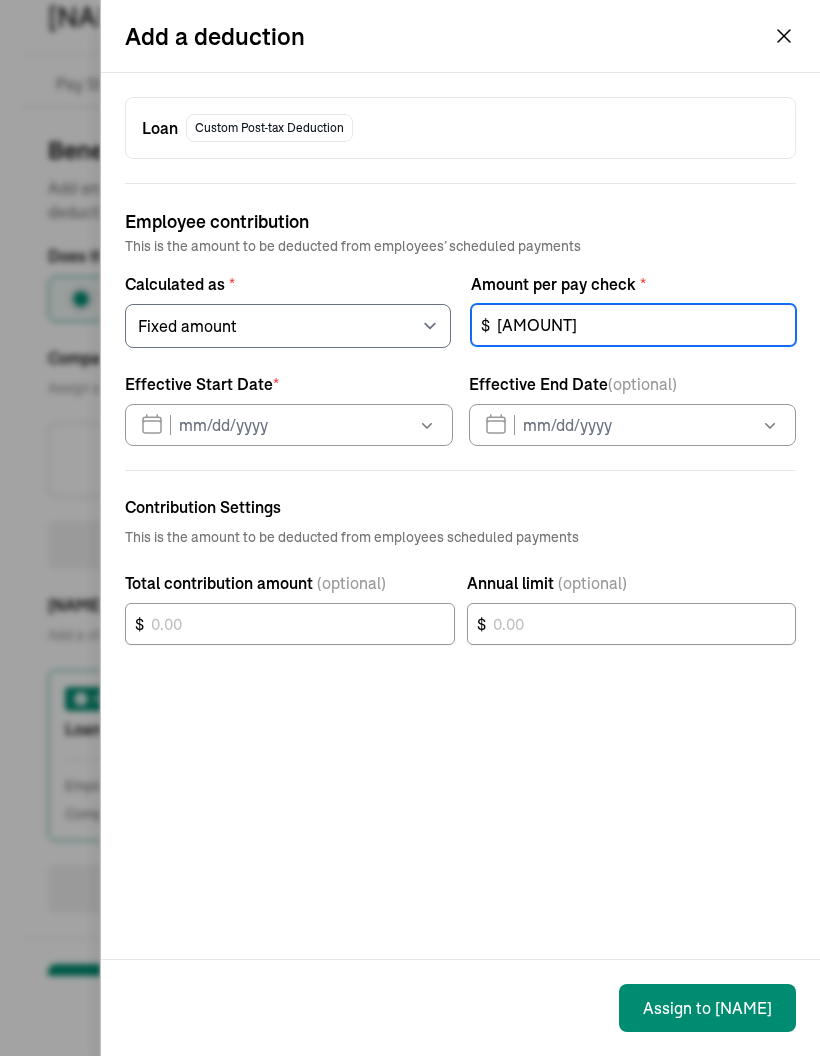 type on "[AMOUNT]" 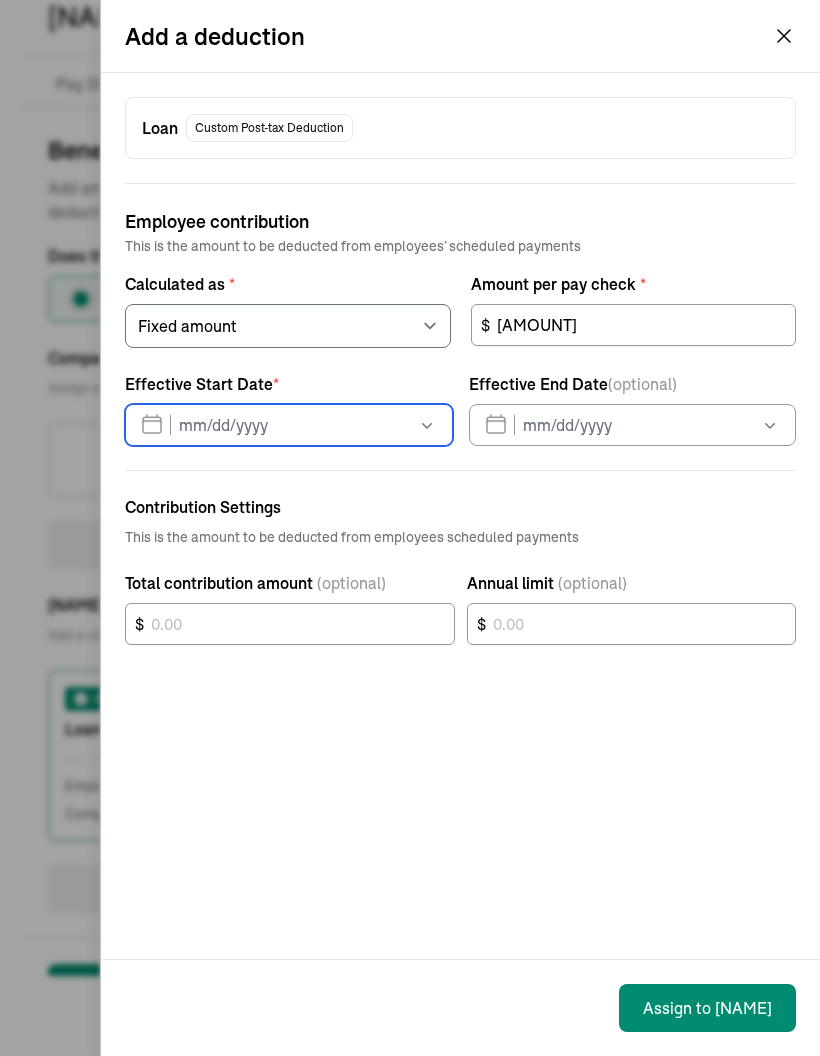 click on "Aug 2025 Mon Tue Wed Thu Fri Sat Sun 28 29 30 31 1 2 3 4 5 6 7 8 9 10 11 12 13 14 15 16 17 18 19 20 21 22 23 24 25 26 27 28 29 30 31 1 2 3 4 5 6 7" at bounding box center (289, 425) 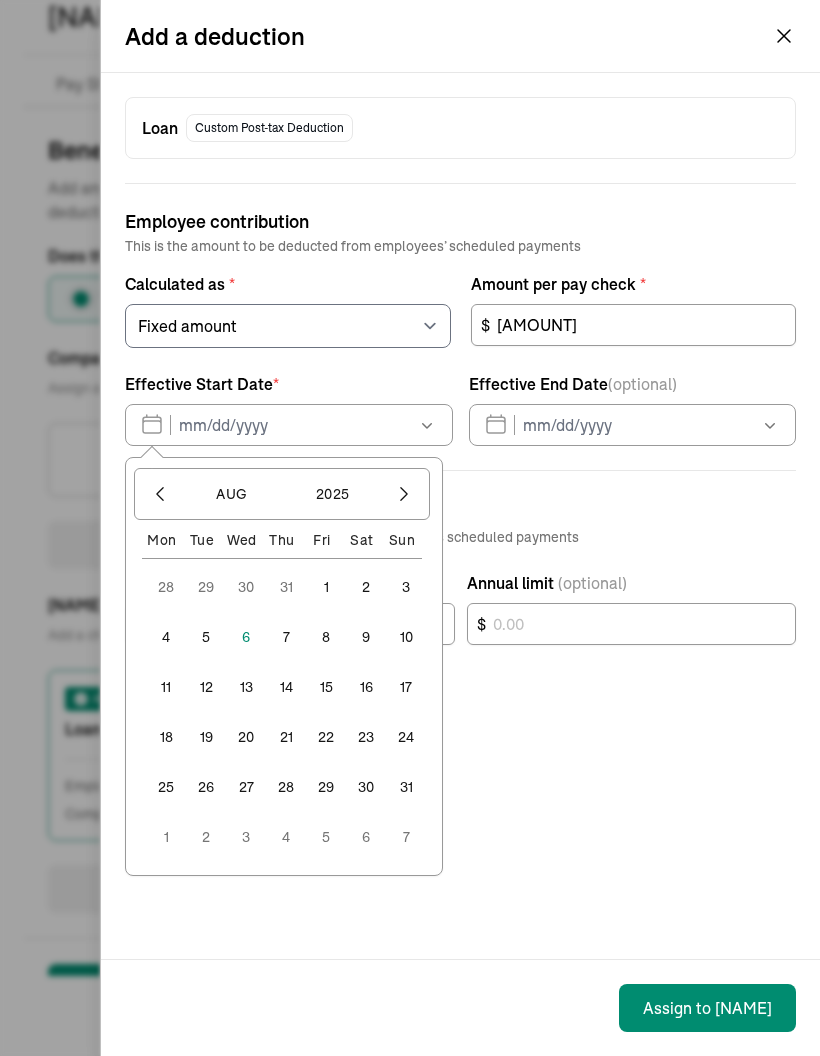 click on "6" at bounding box center [246, 637] 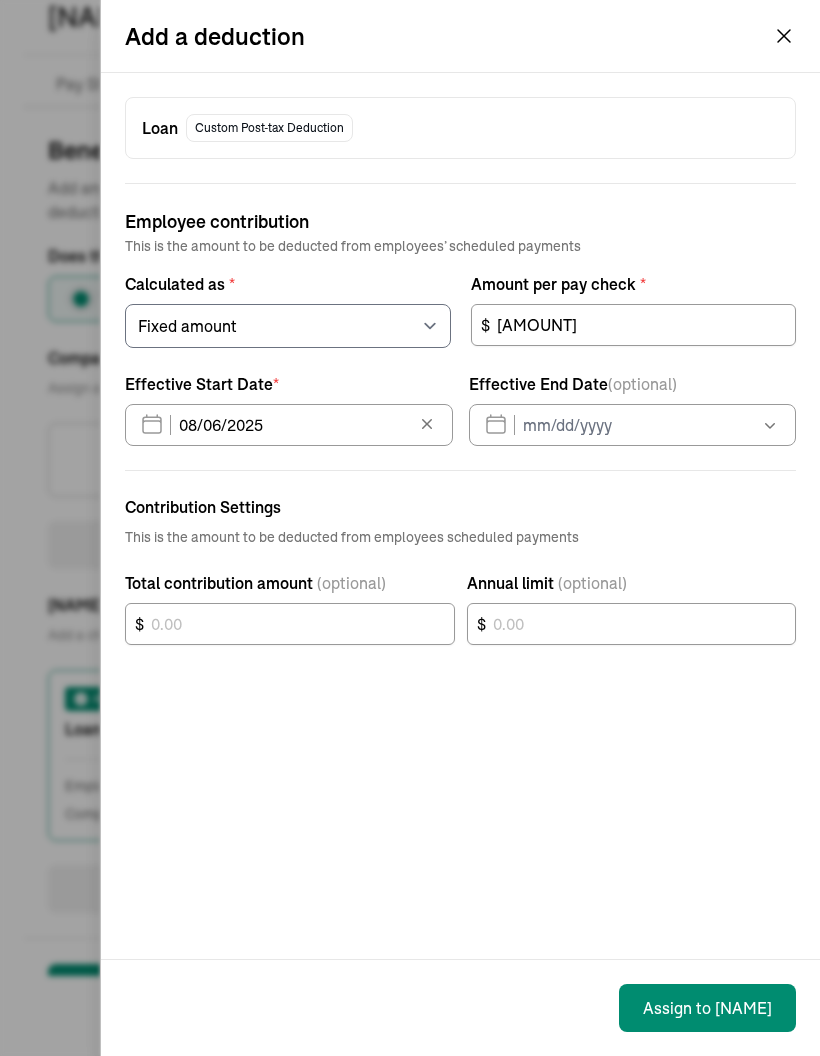 click 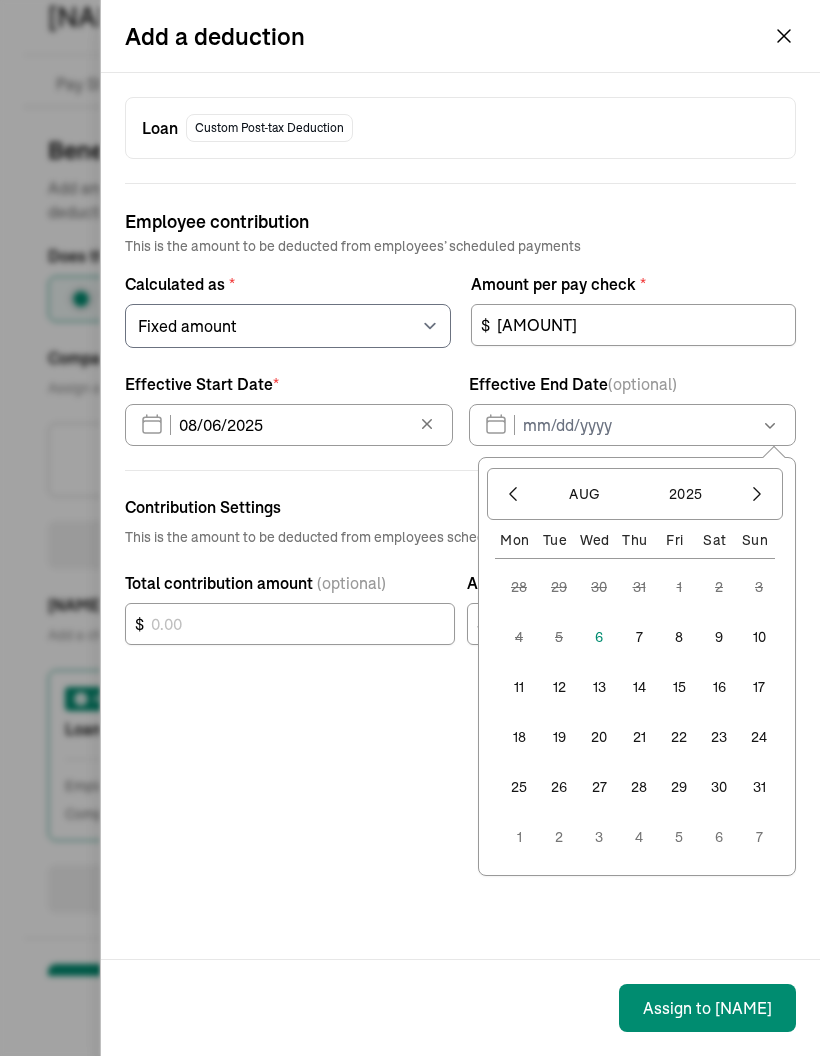 click on "9" at bounding box center [719, 637] 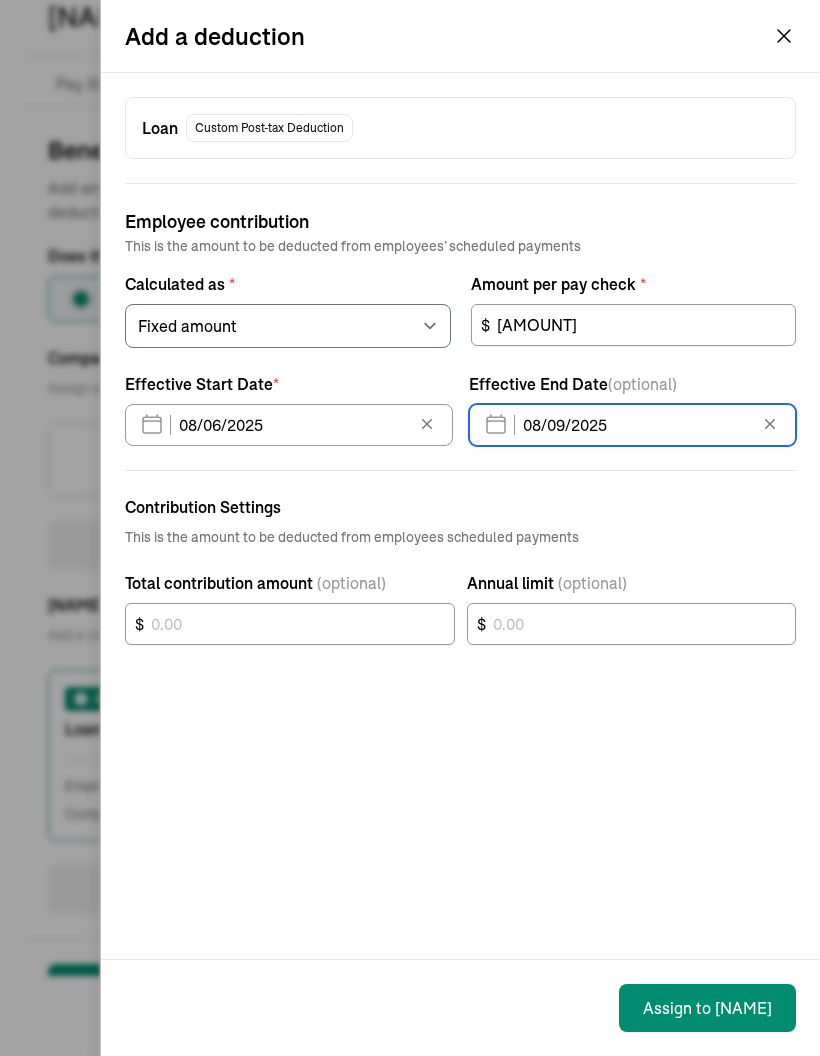 click on "[MONTH]/[DAY]/[YEAR]" at bounding box center (633, 425) 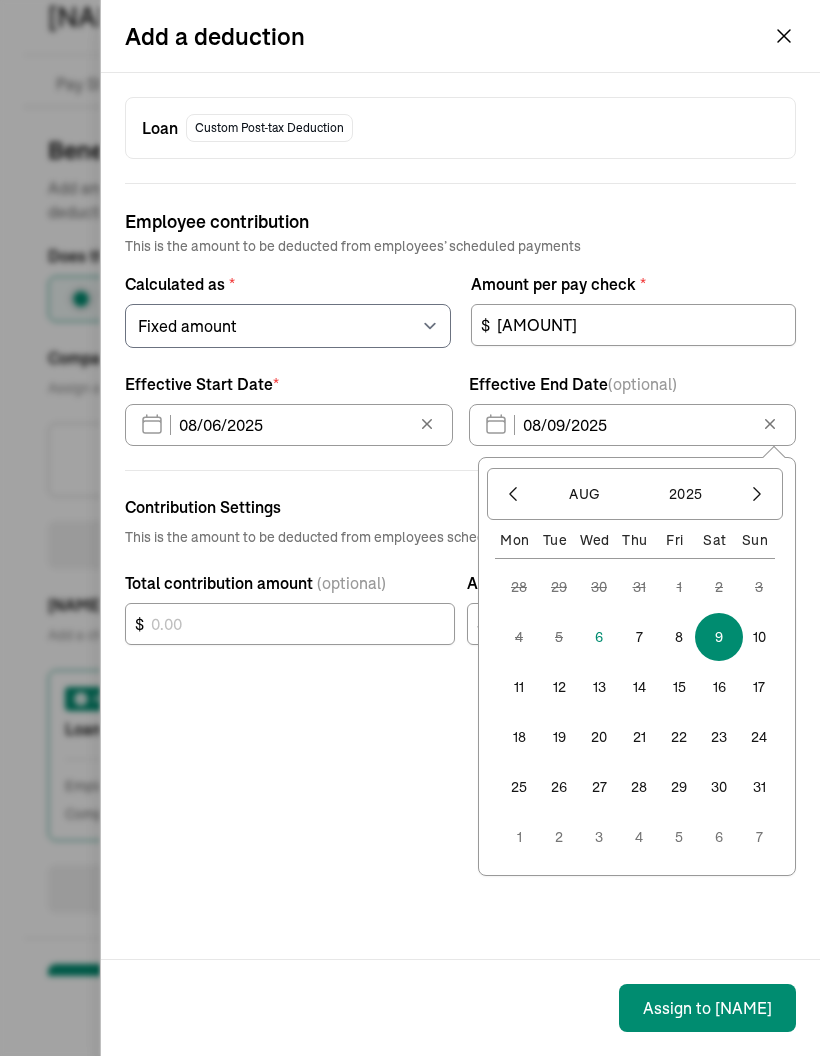 click on "6" at bounding box center [599, 637] 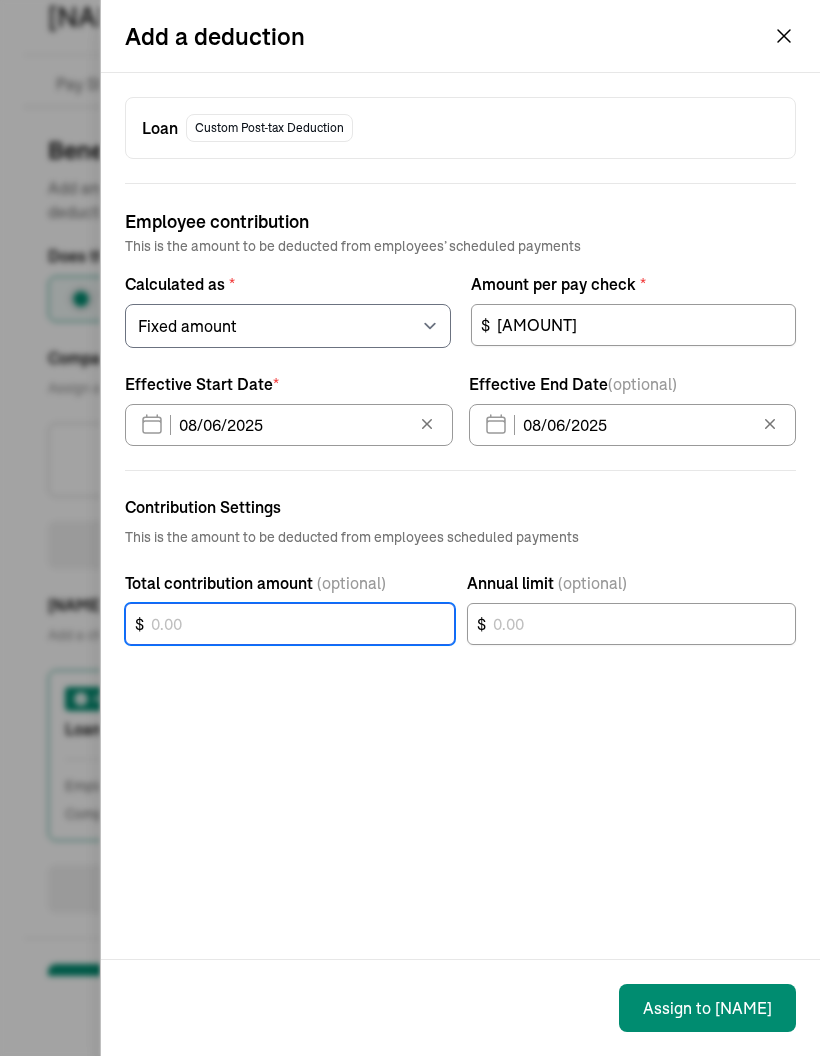 click on "$" at bounding box center [290, 624] 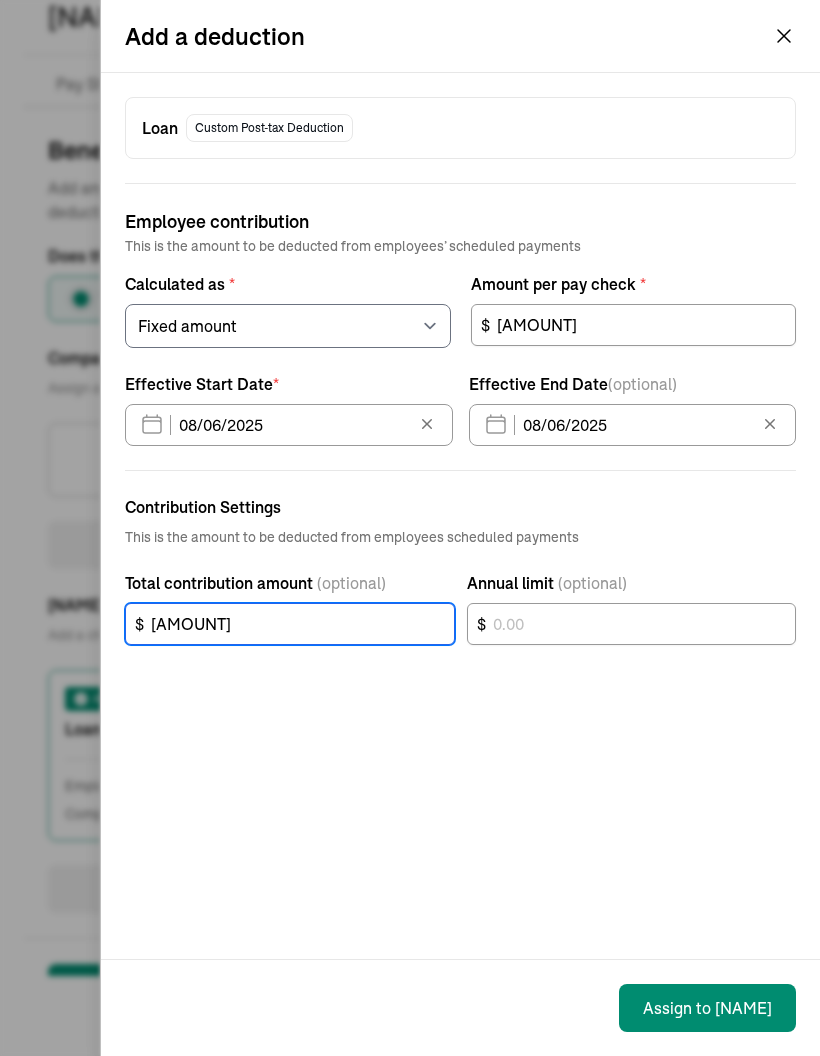 type on "[AMOUNT]" 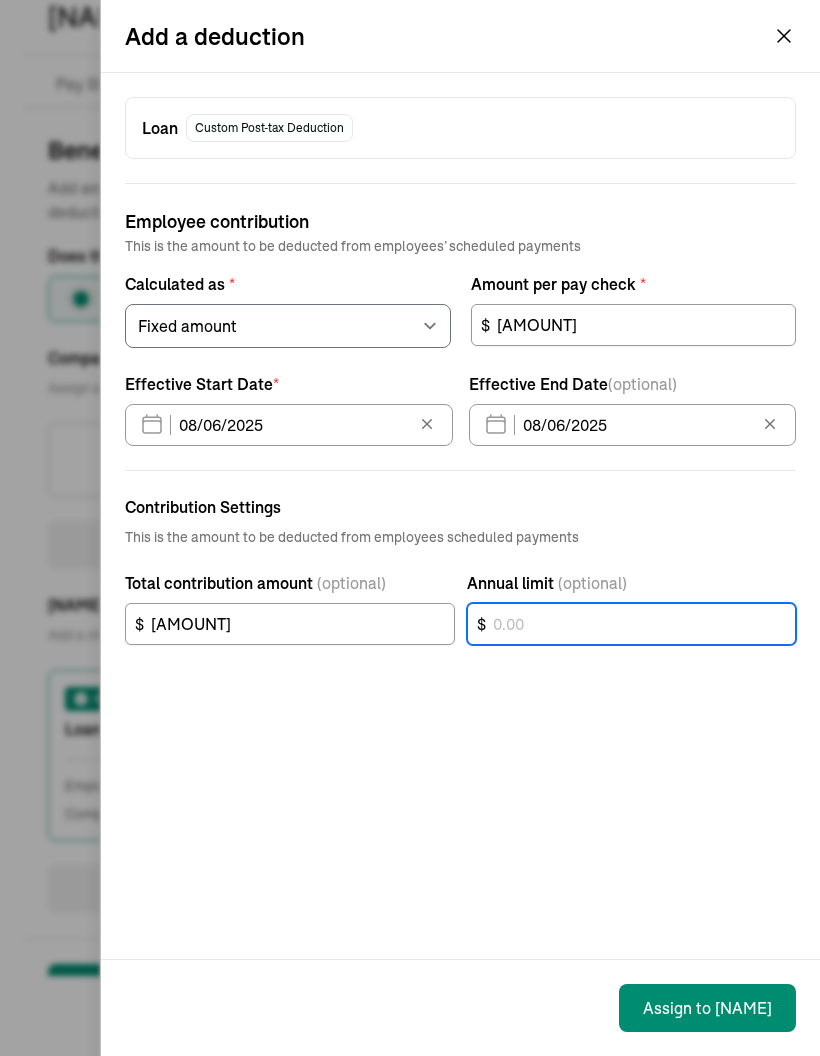 click on "$" at bounding box center [632, 624] 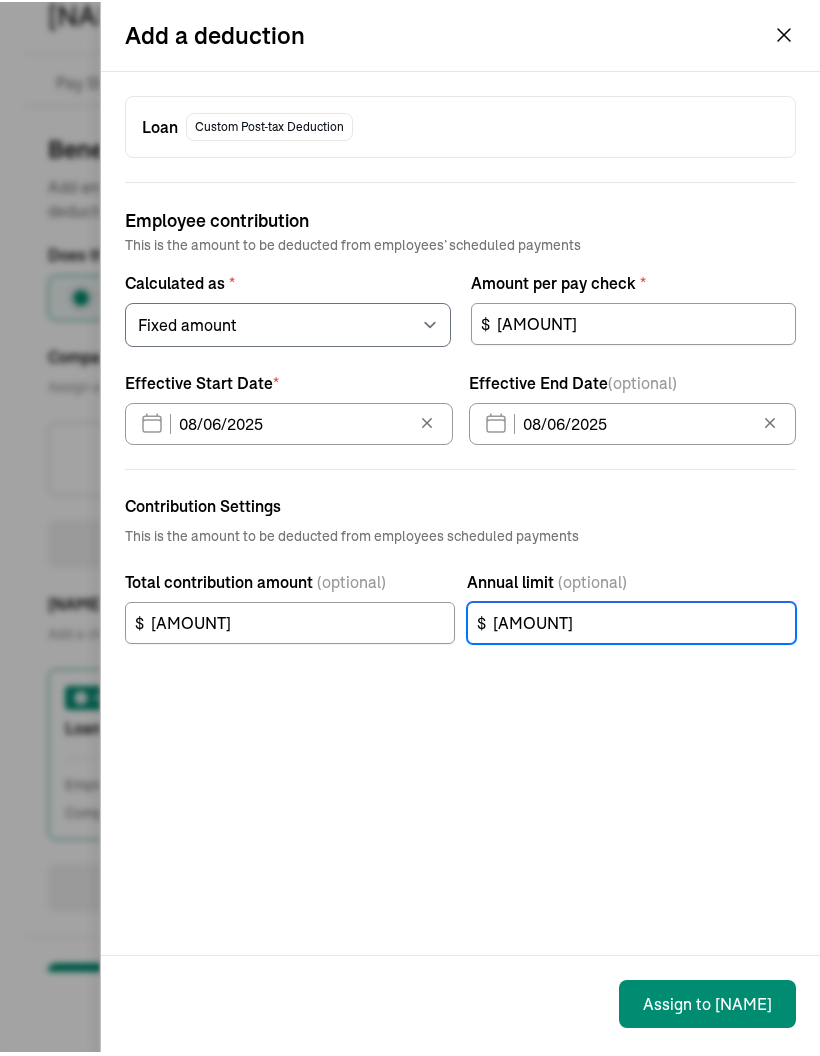 scroll, scrollTop: 80, scrollLeft: 0, axis: vertical 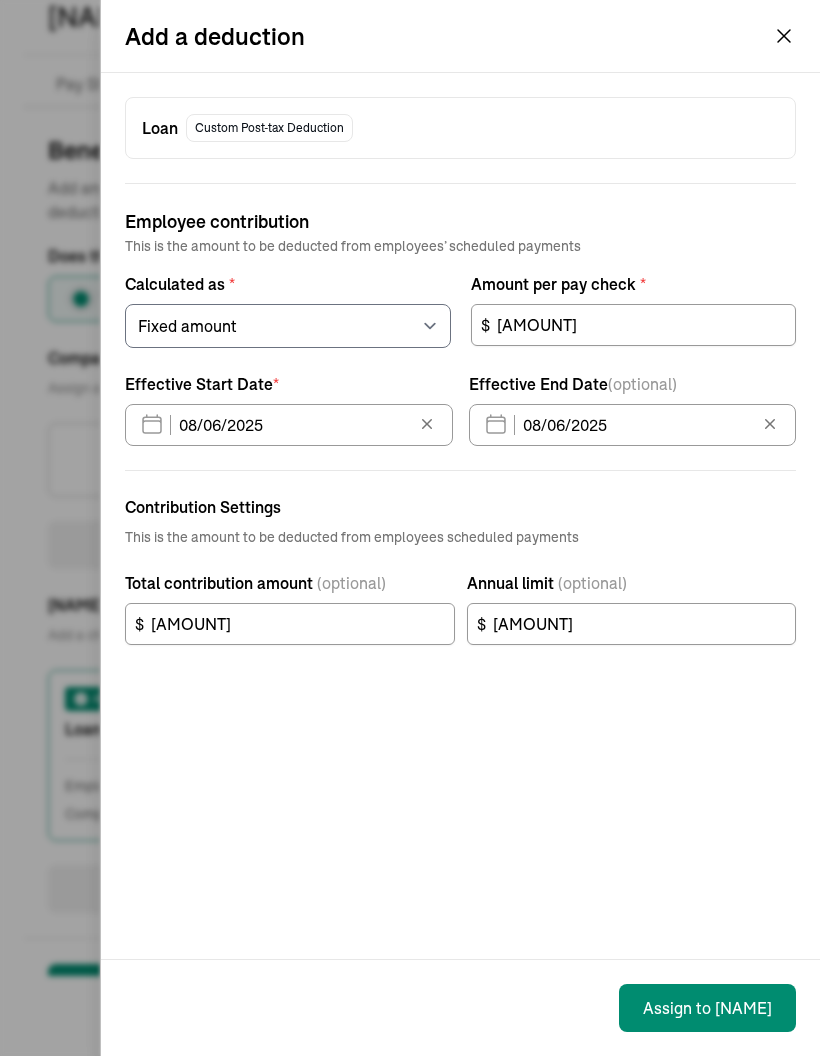 type on "[AMOUNT]" 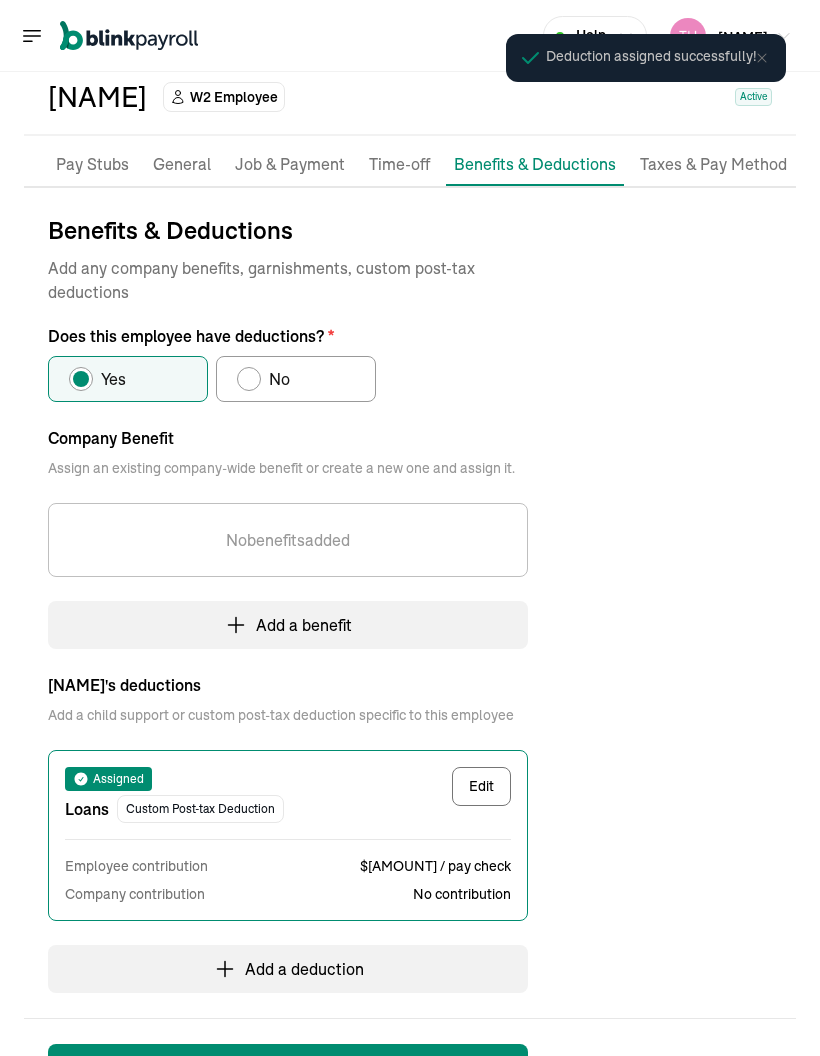scroll, scrollTop: 80, scrollLeft: 0, axis: vertical 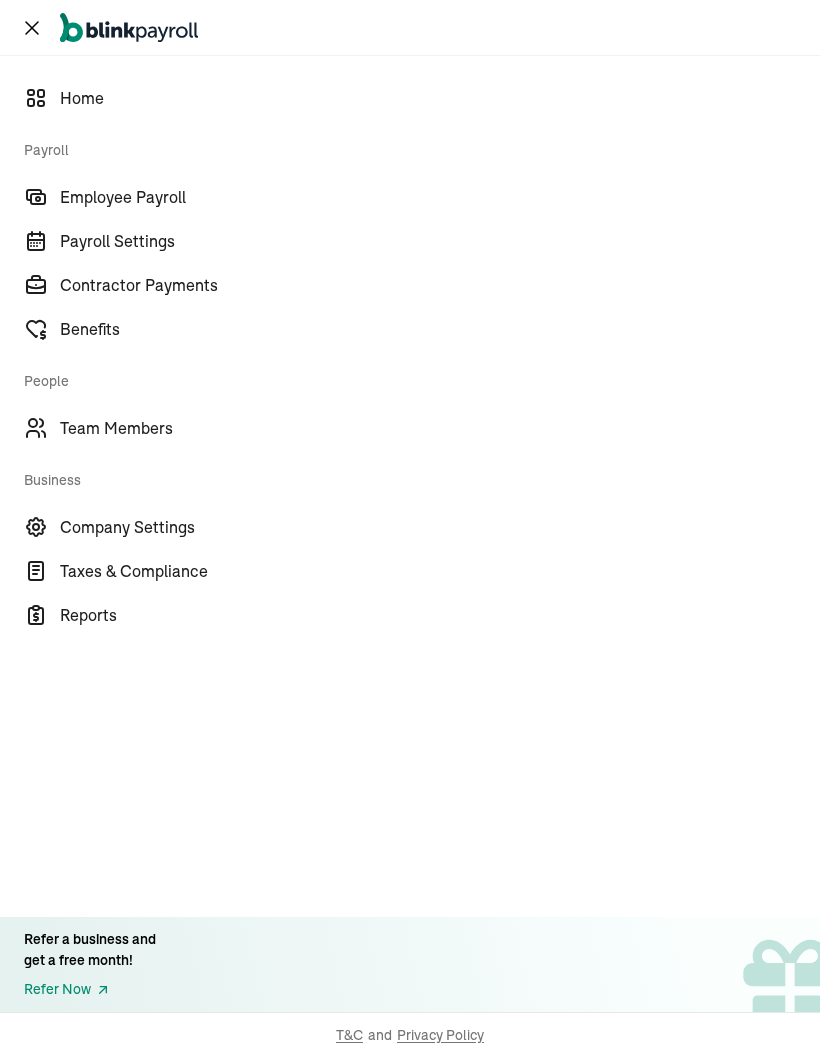 click on "Employee Payroll" at bounding box center [440, 197] 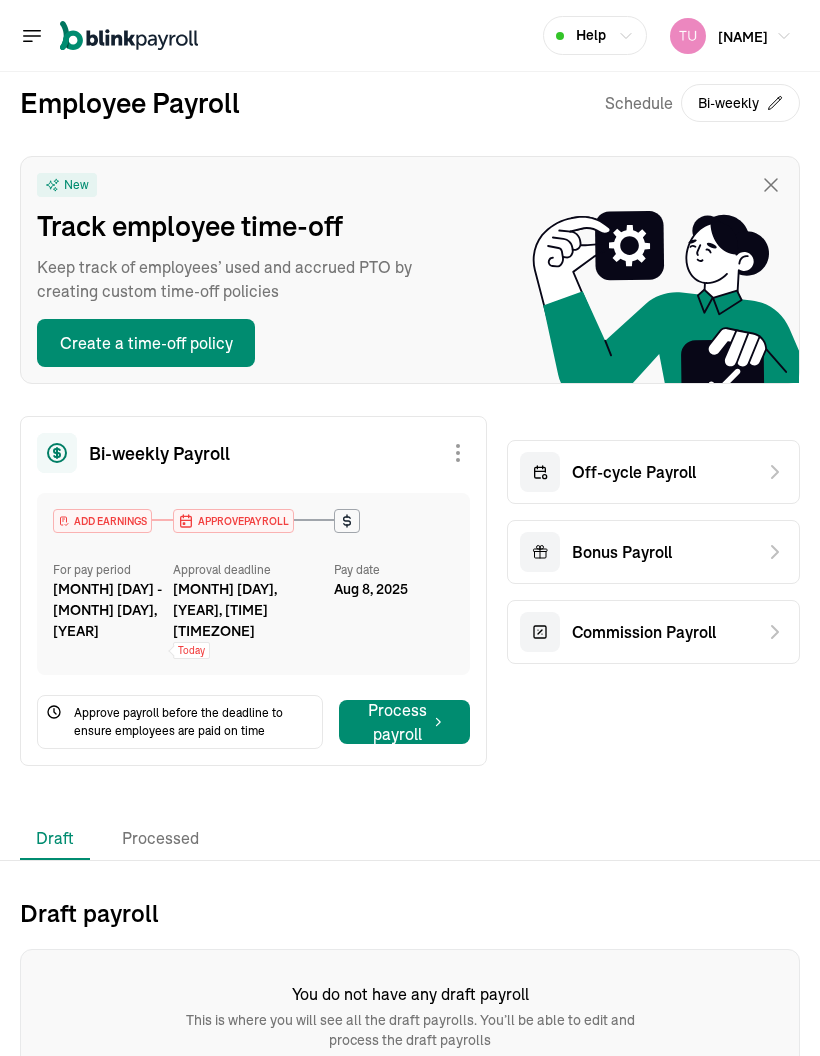 scroll, scrollTop: 10, scrollLeft: 0, axis: vertical 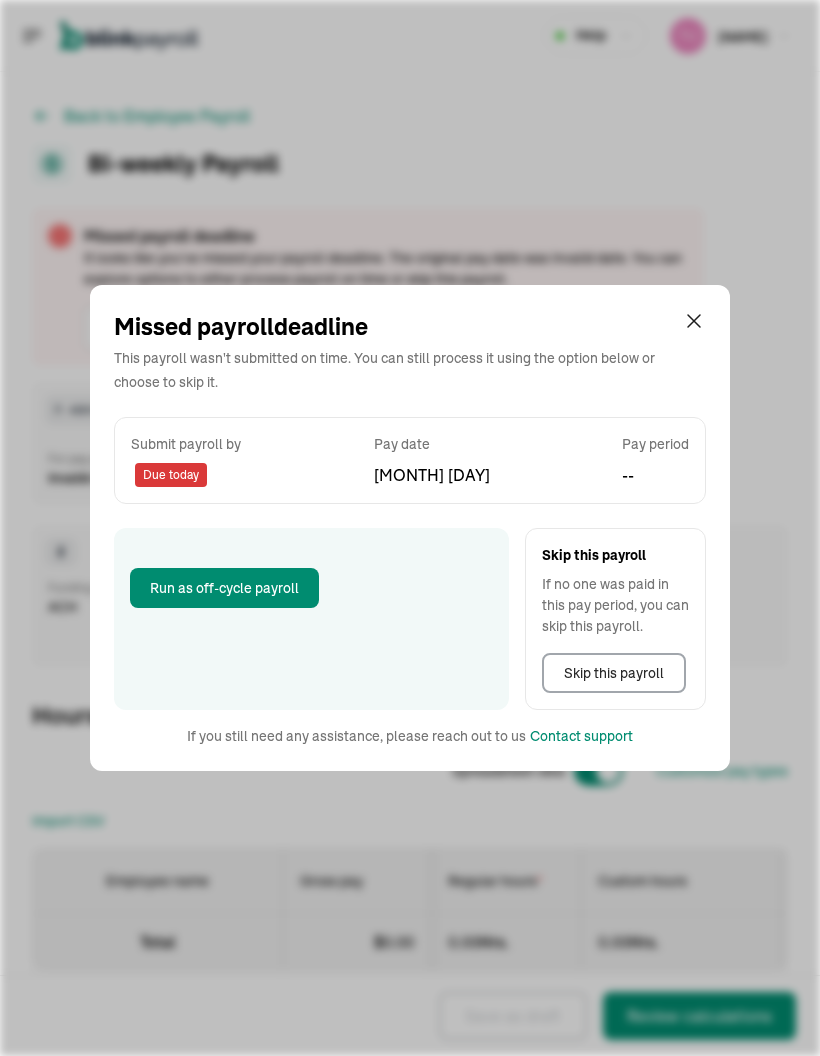 select on "direct_deposit" 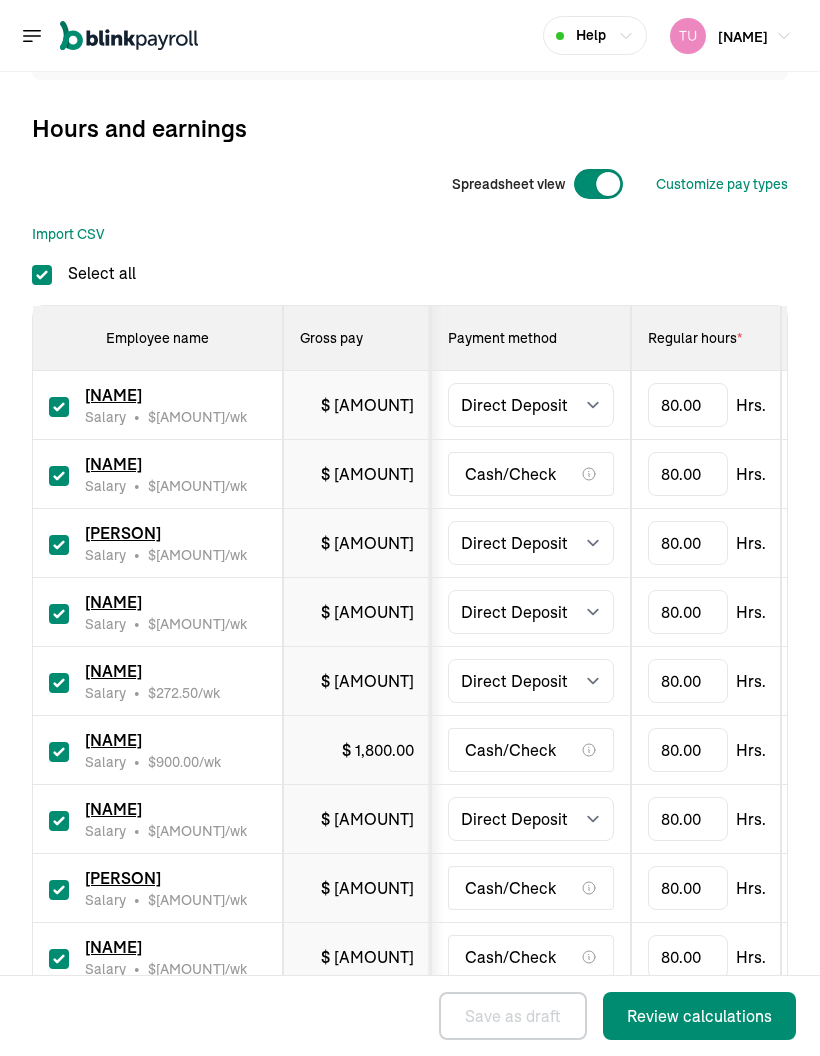 scroll, scrollTop: 570, scrollLeft: 0, axis: vertical 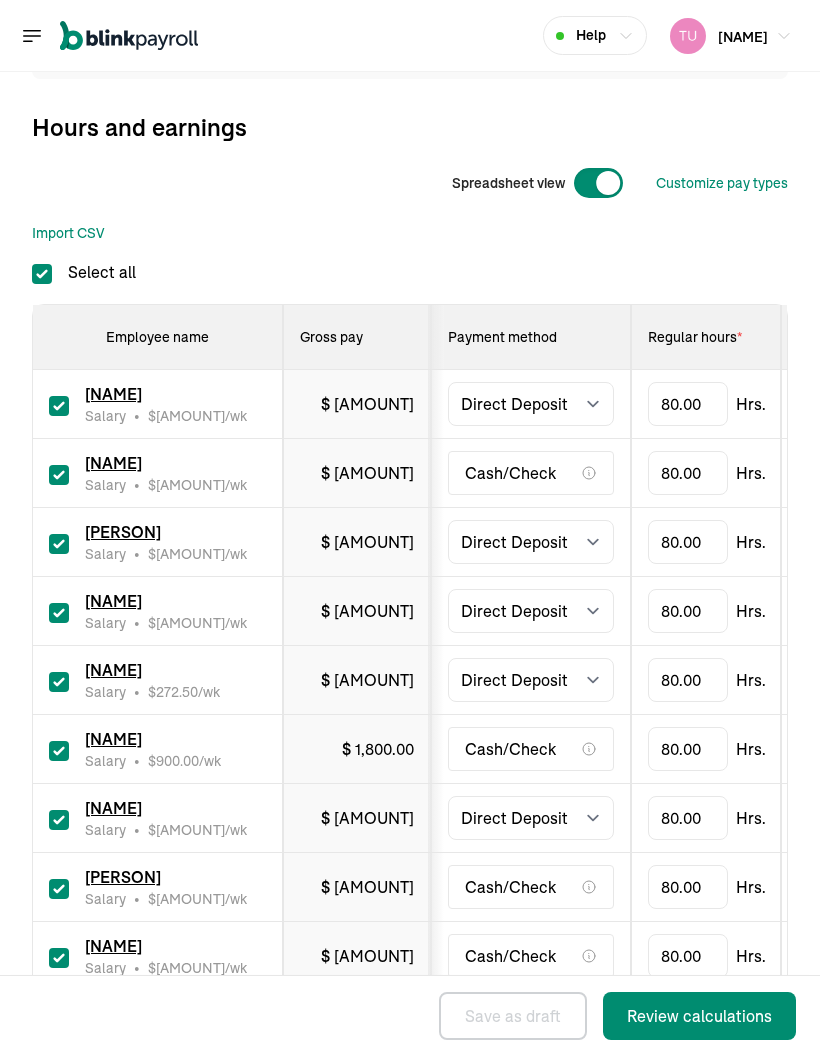click at bounding box center [59, 475] 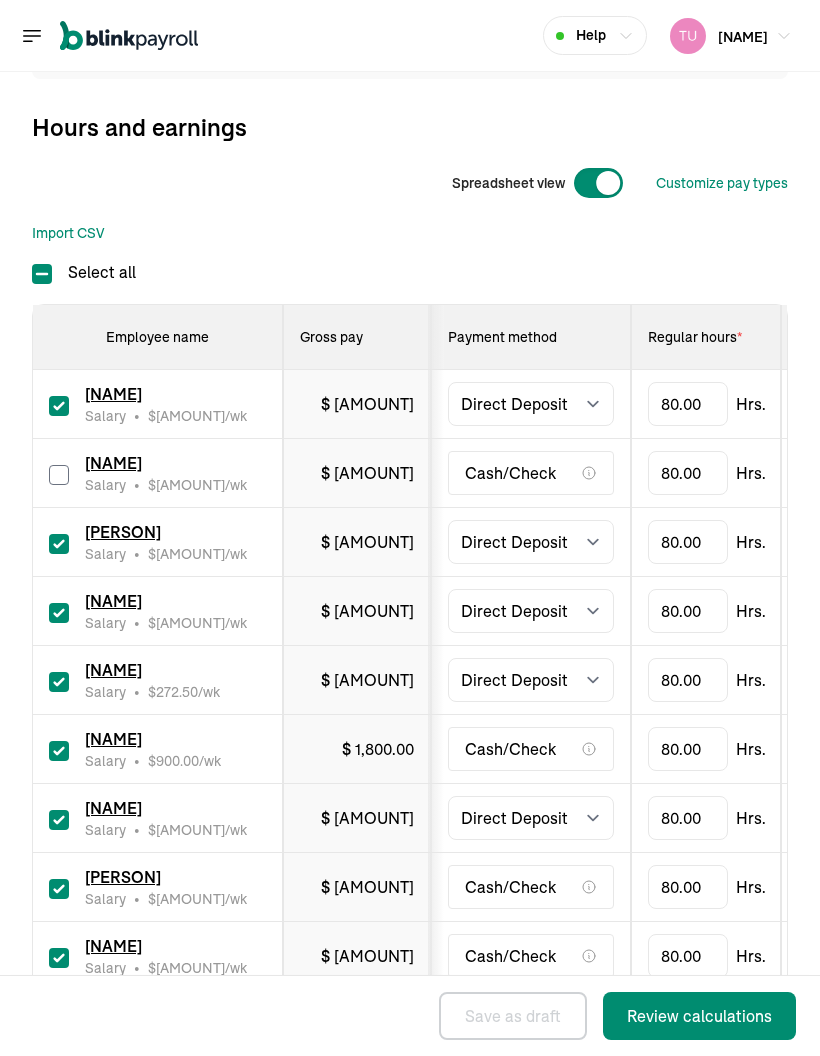 checkbox on "false" 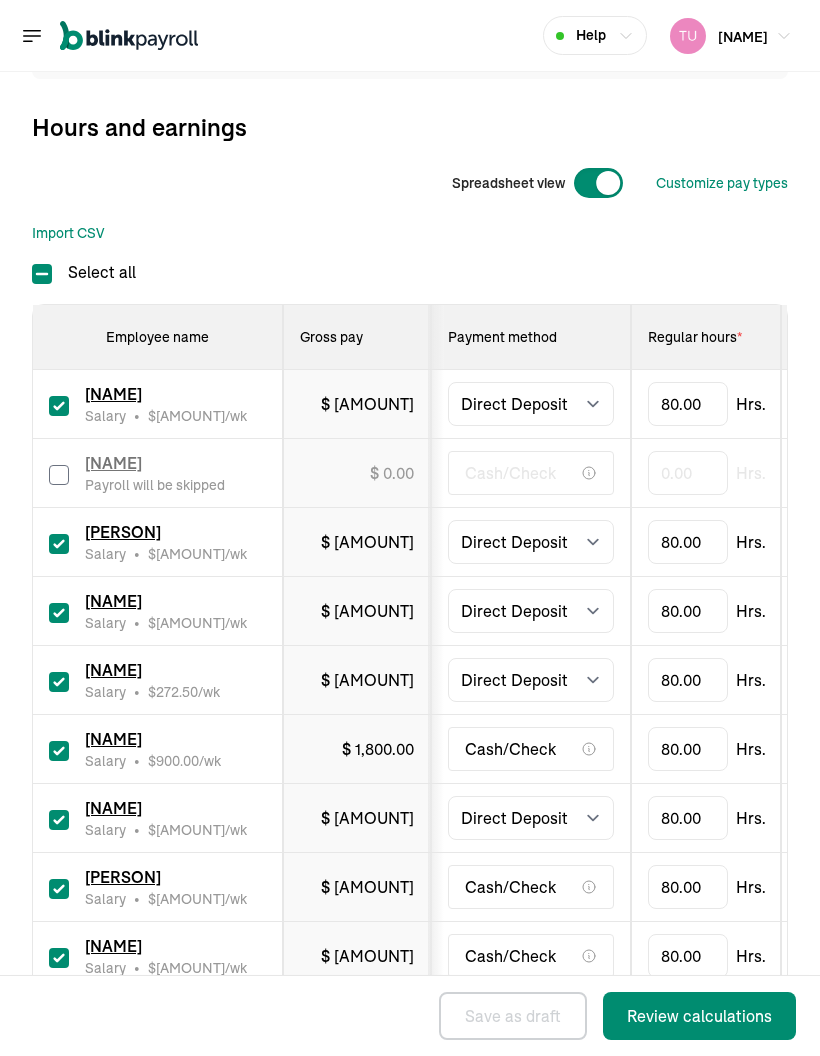 click at bounding box center (59, 544) 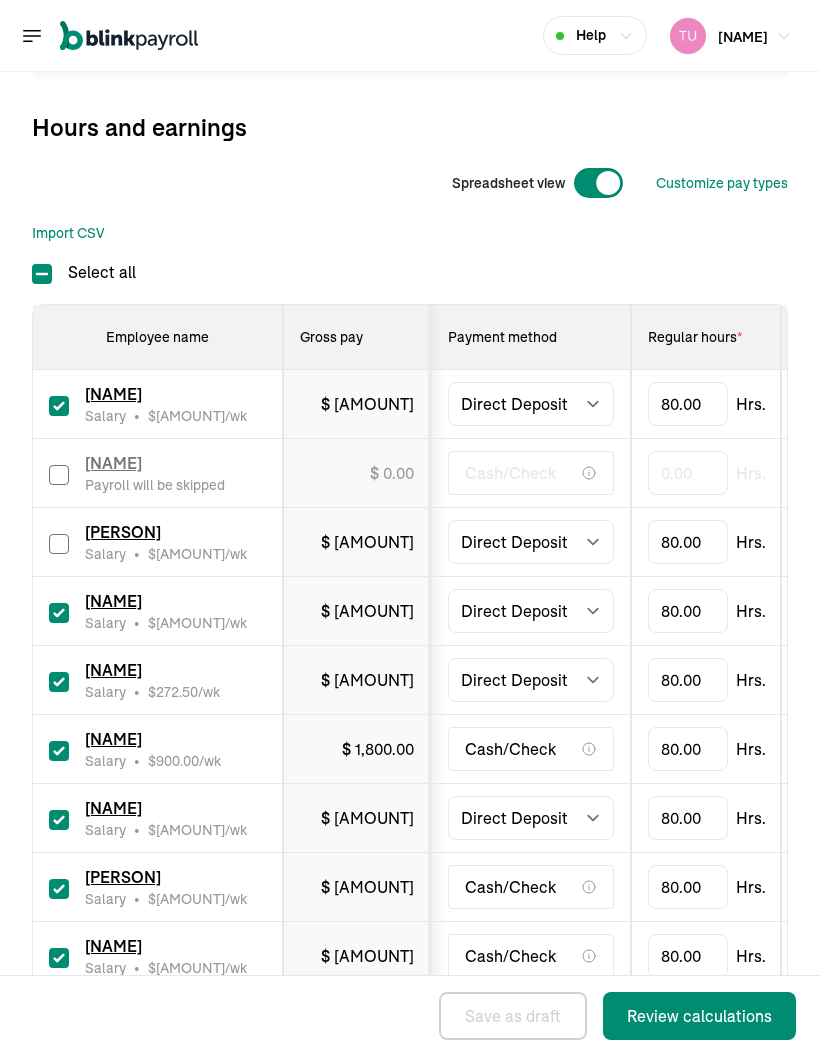 checkbox on "false" 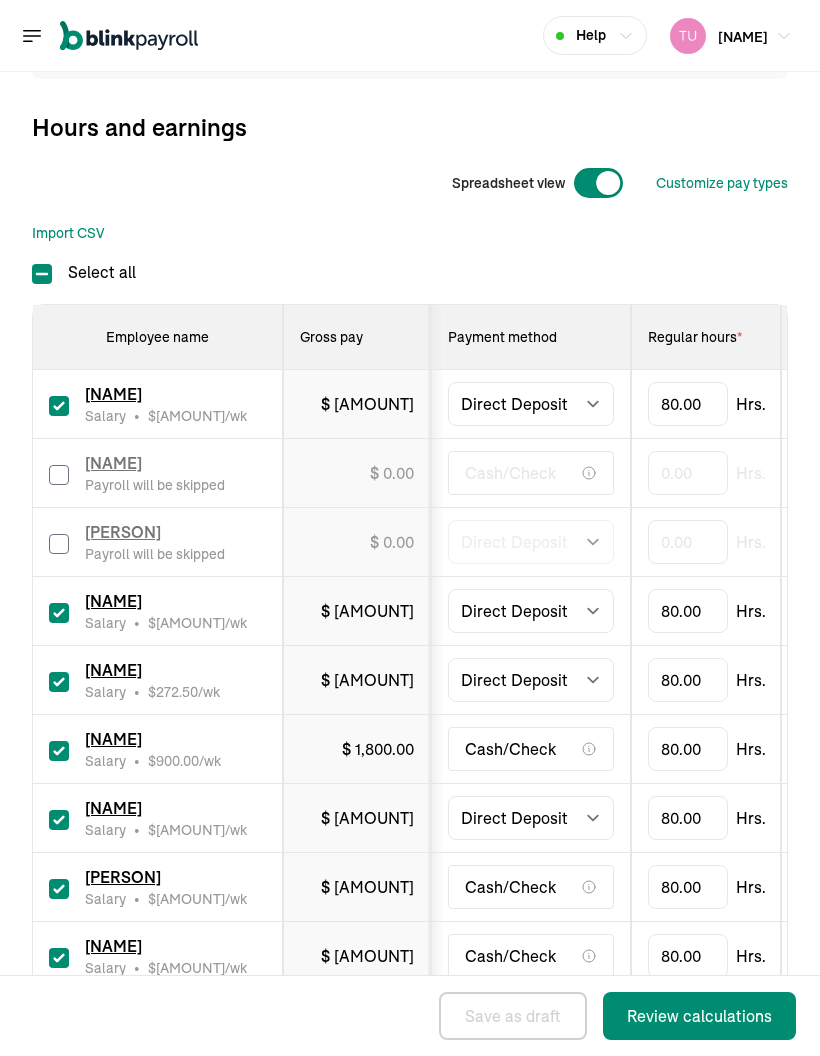 type on "0.00" 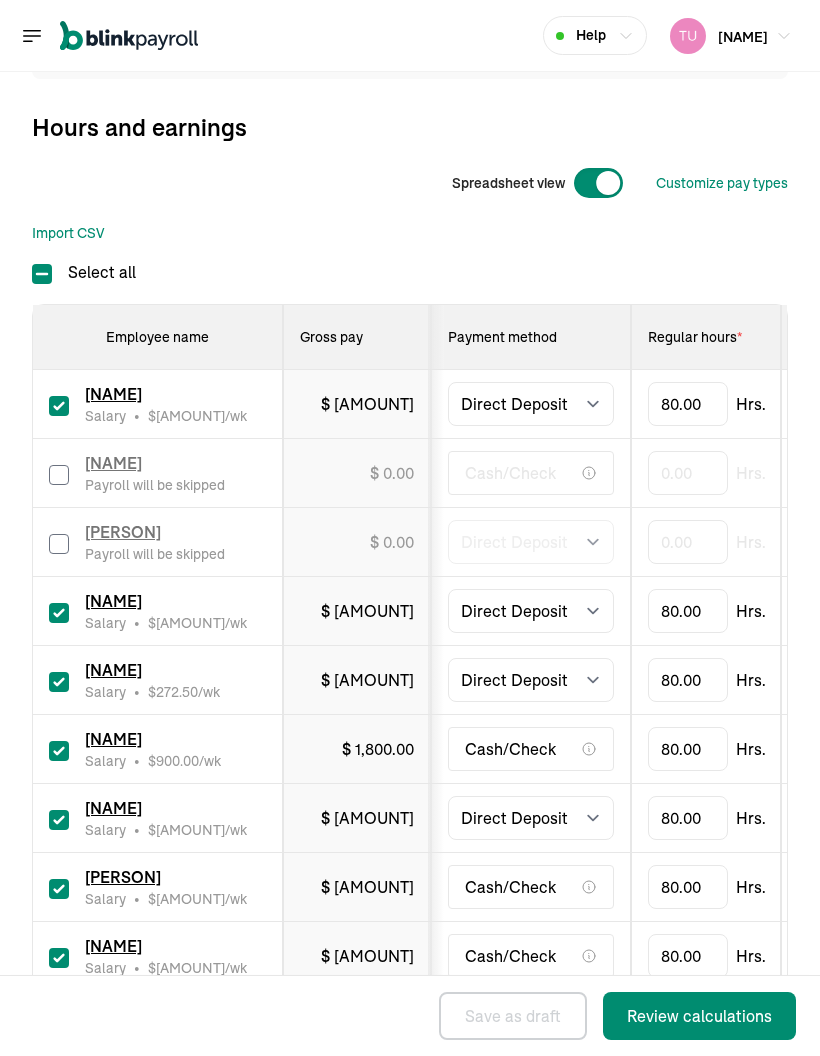 click at bounding box center (59, 751) 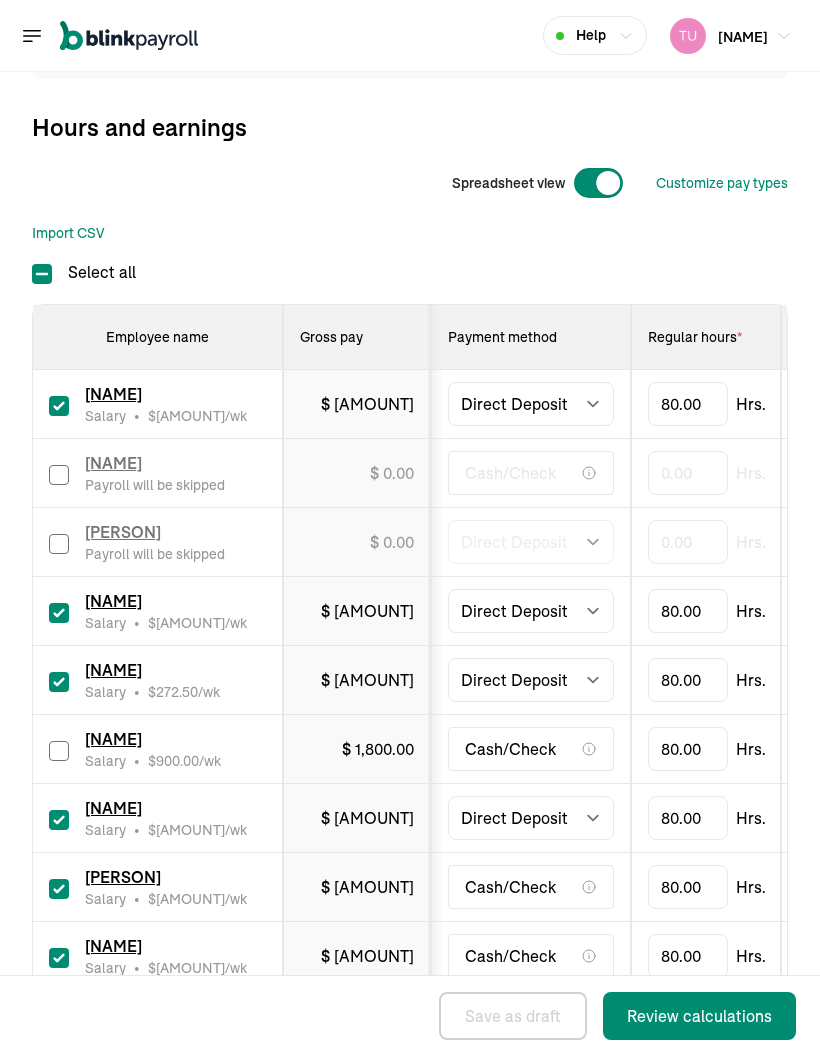 checkbox on "false" 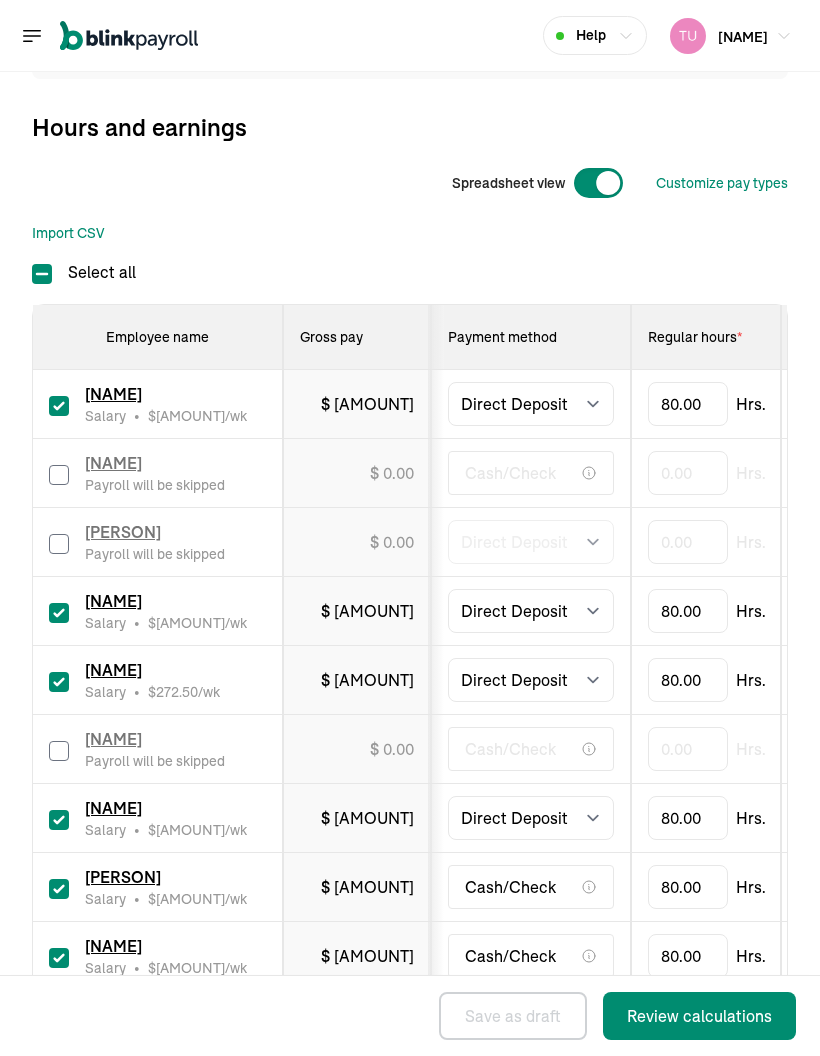 type on "0.00" 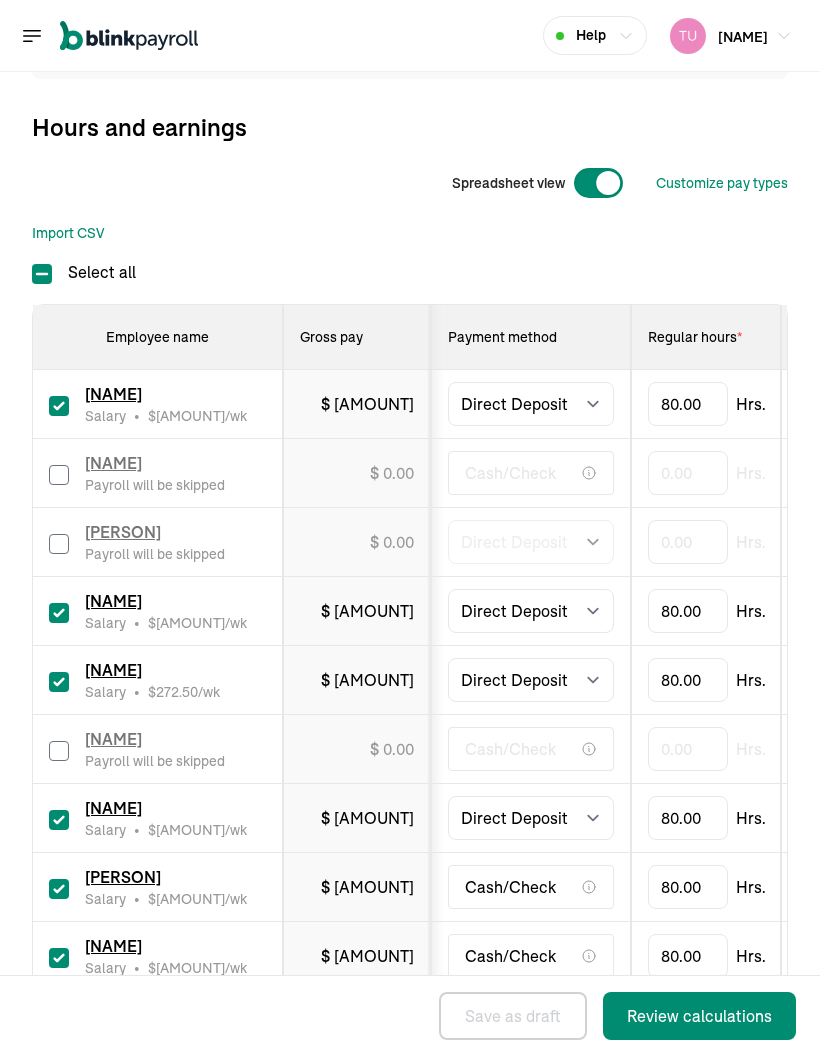 click at bounding box center (59, 820) 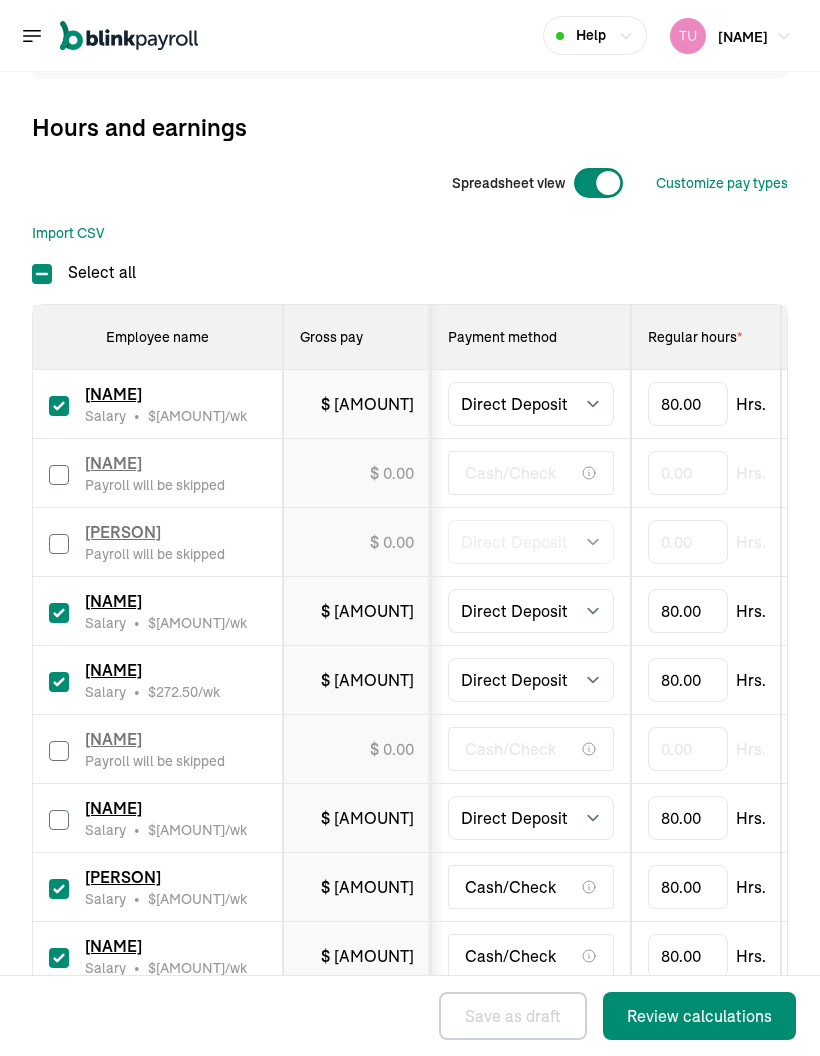 checkbox on "false" 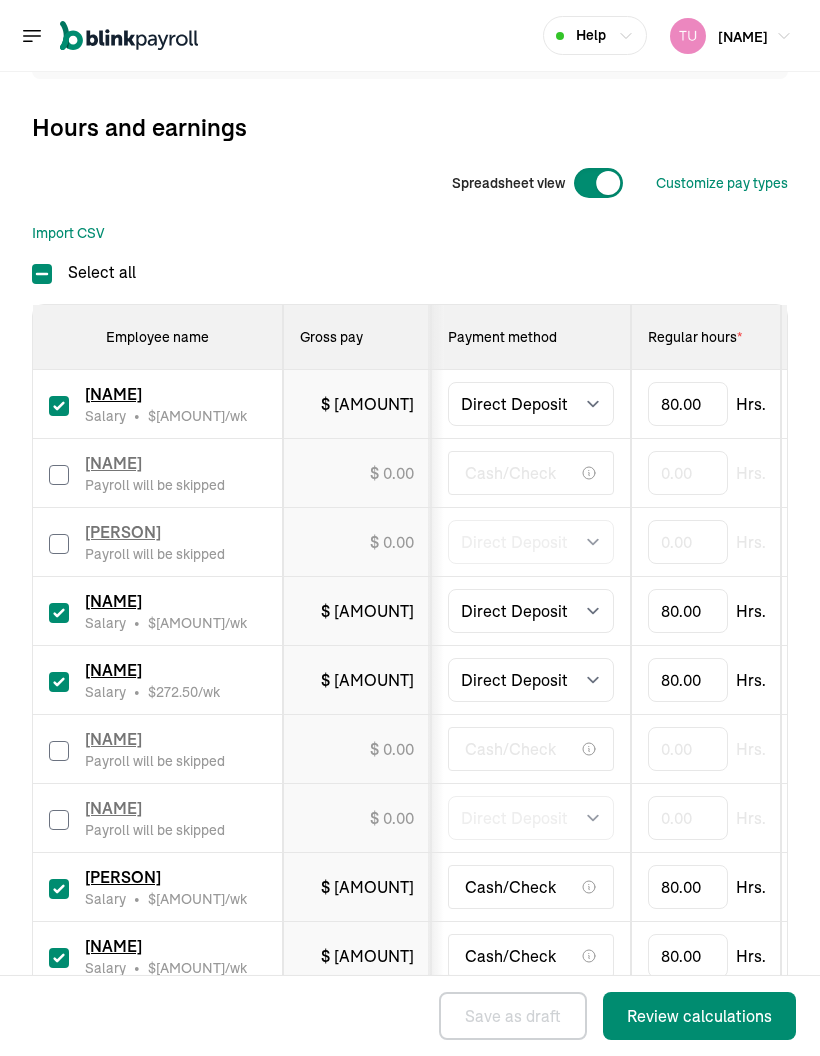 click at bounding box center (59, 889) 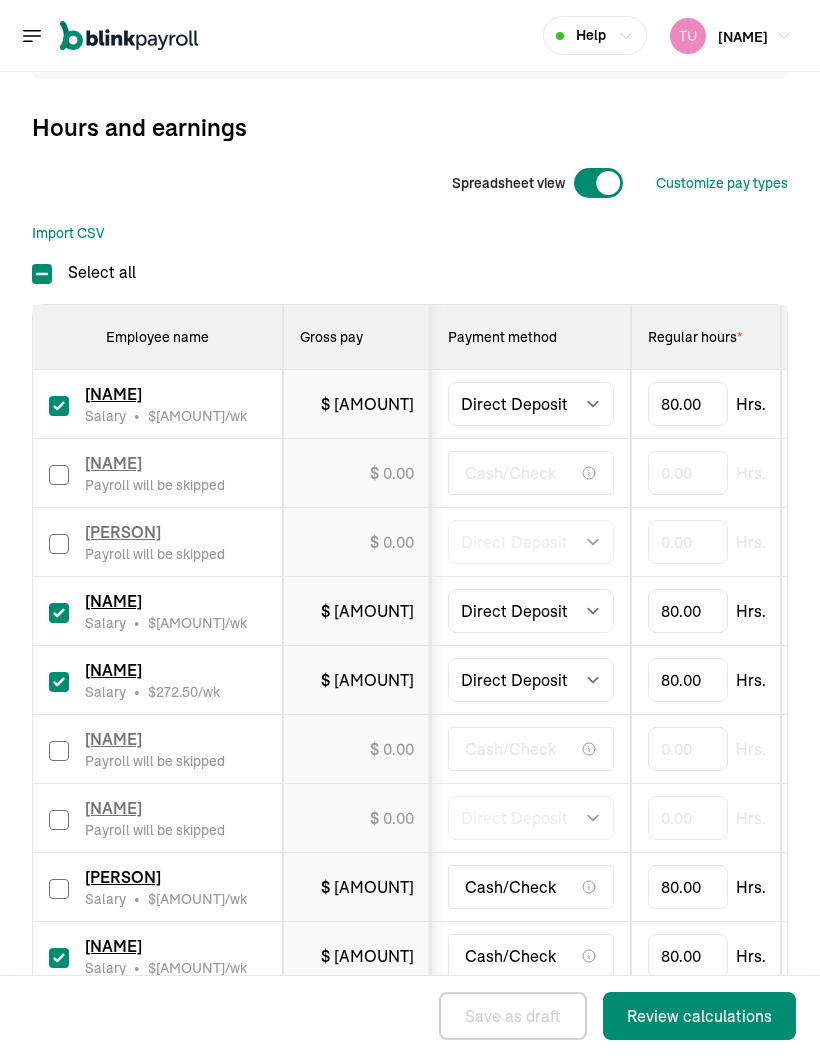checkbox on "false" 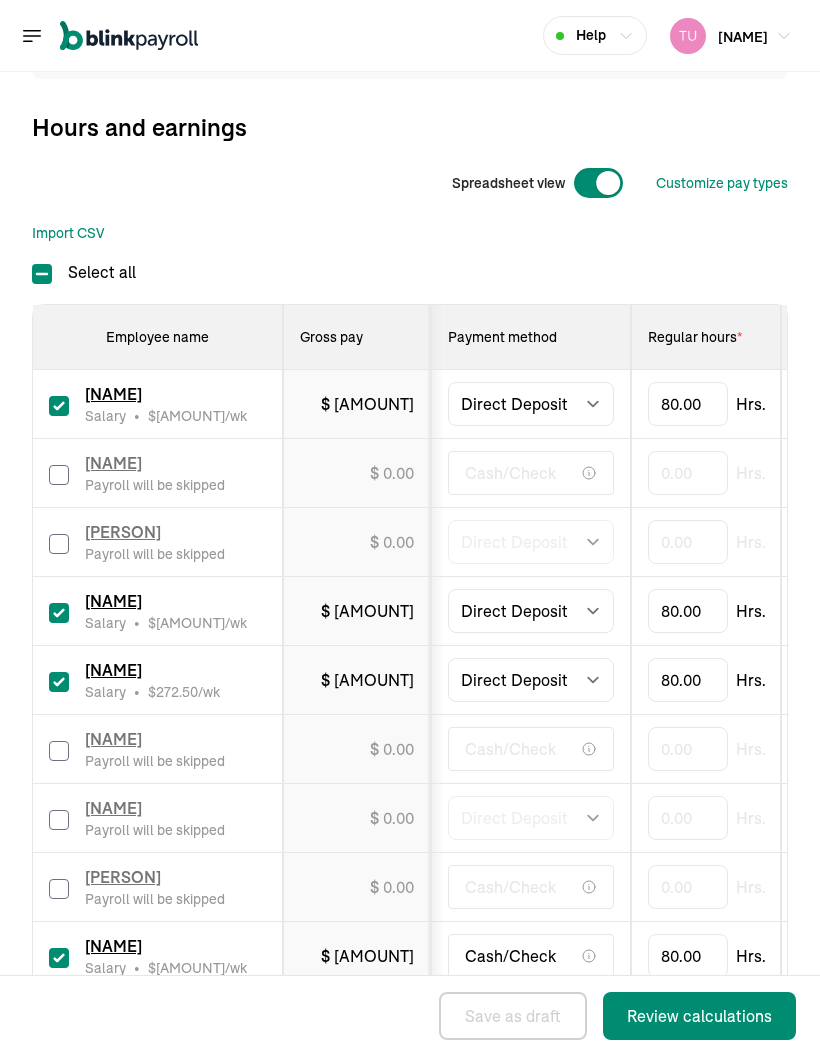 type on "0.00" 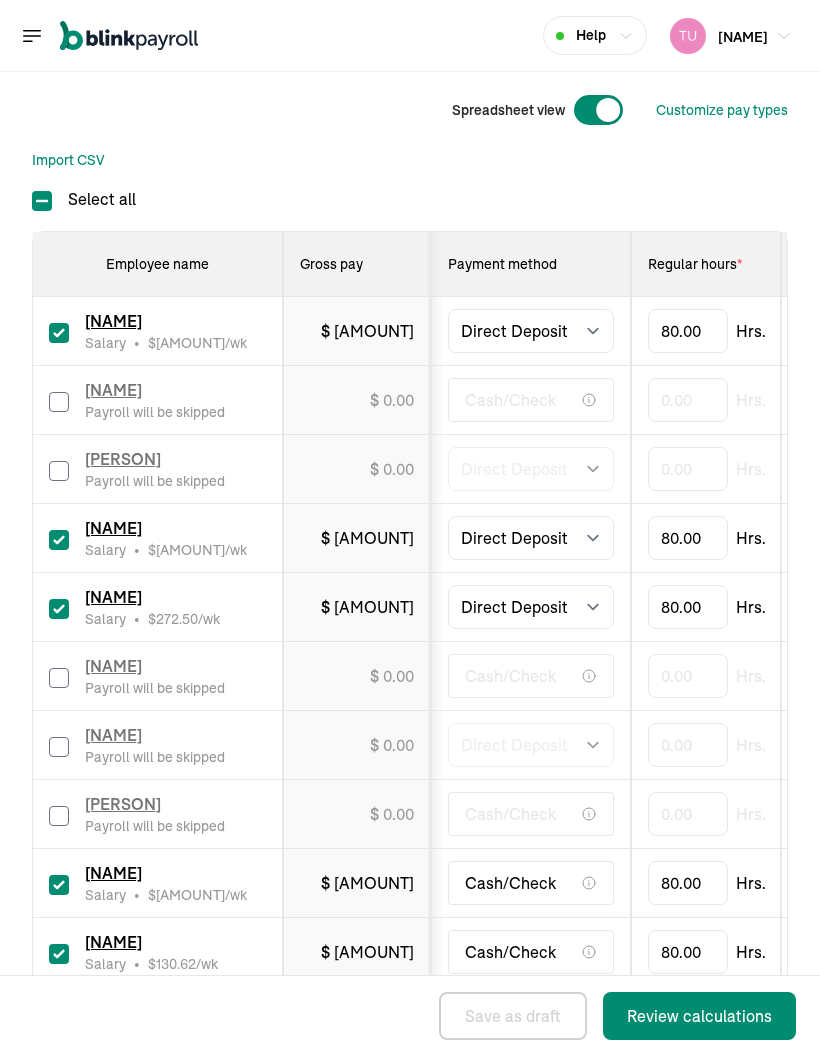 scroll, scrollTop: 642, scrollLeft: 0, axis: vertical 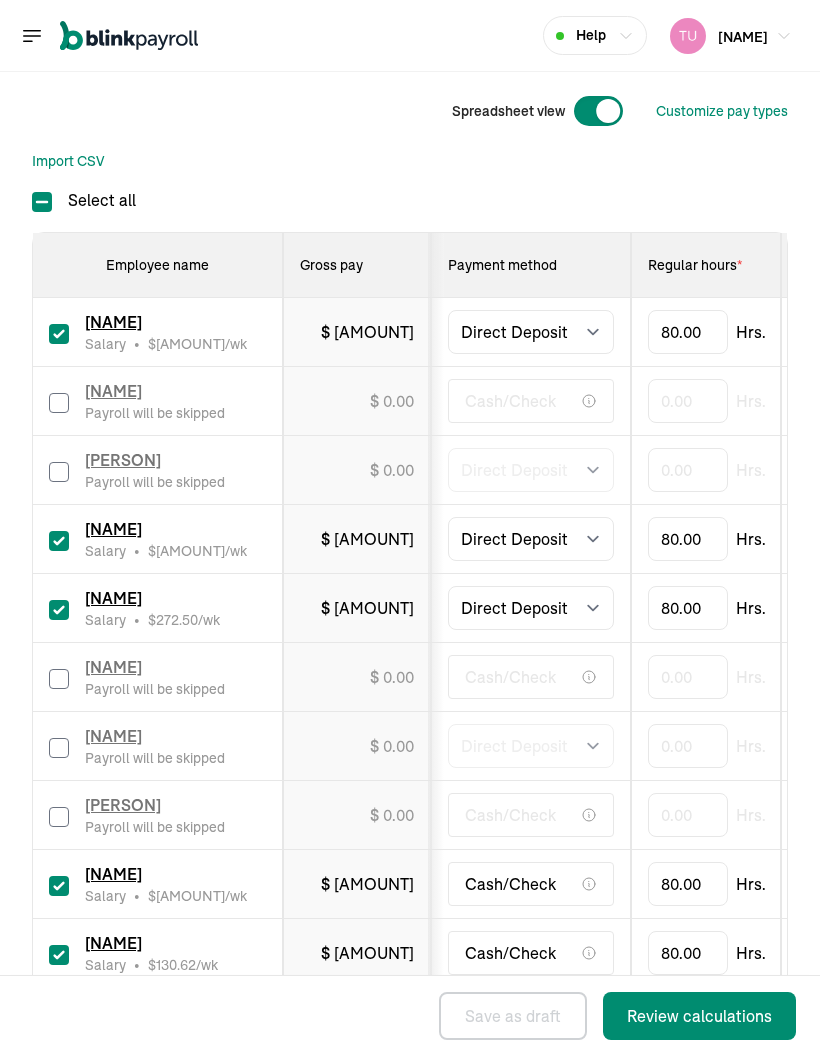 click at bounding box center (59, 886) 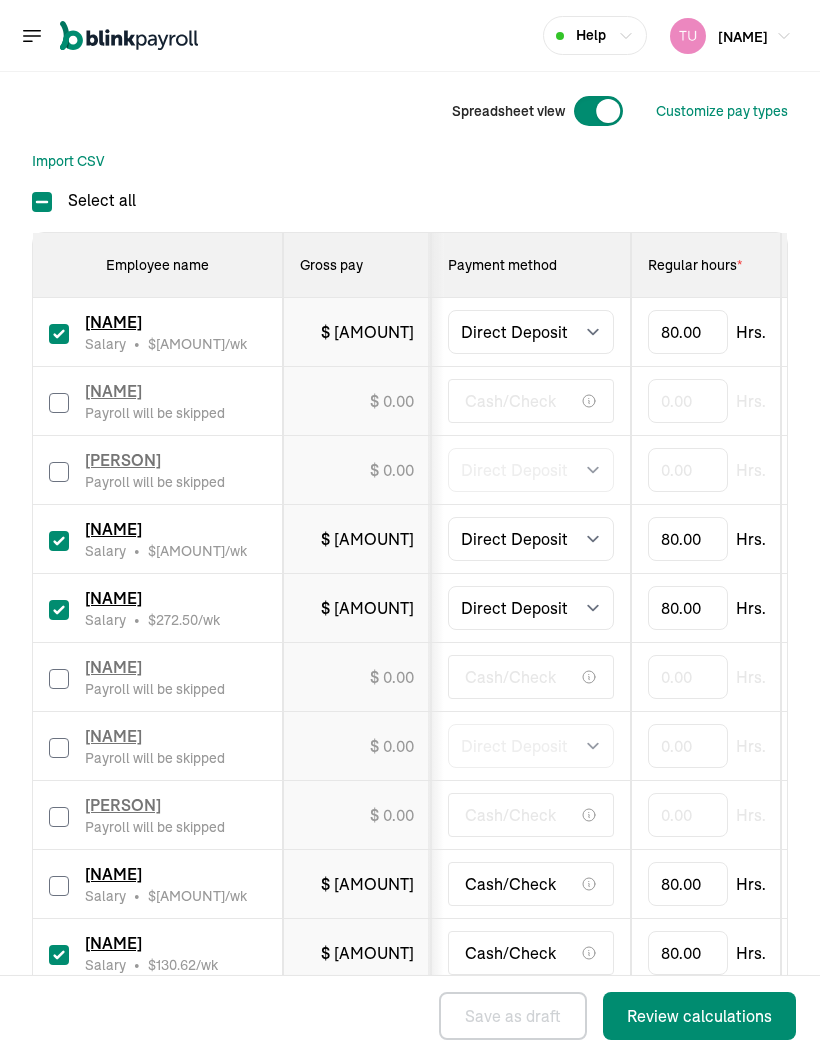 checkbox on "false" 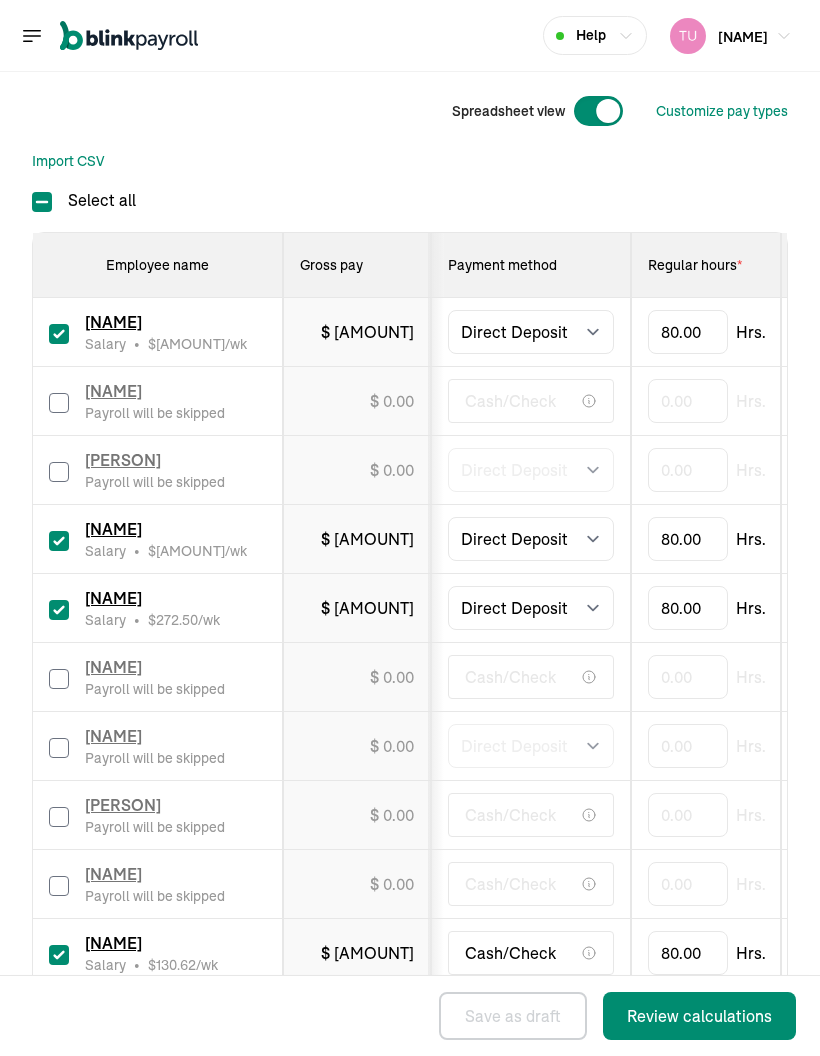 click on "[NAME] Salary • $ [AMOUNT] /wk" at bounding box center (157, 953) 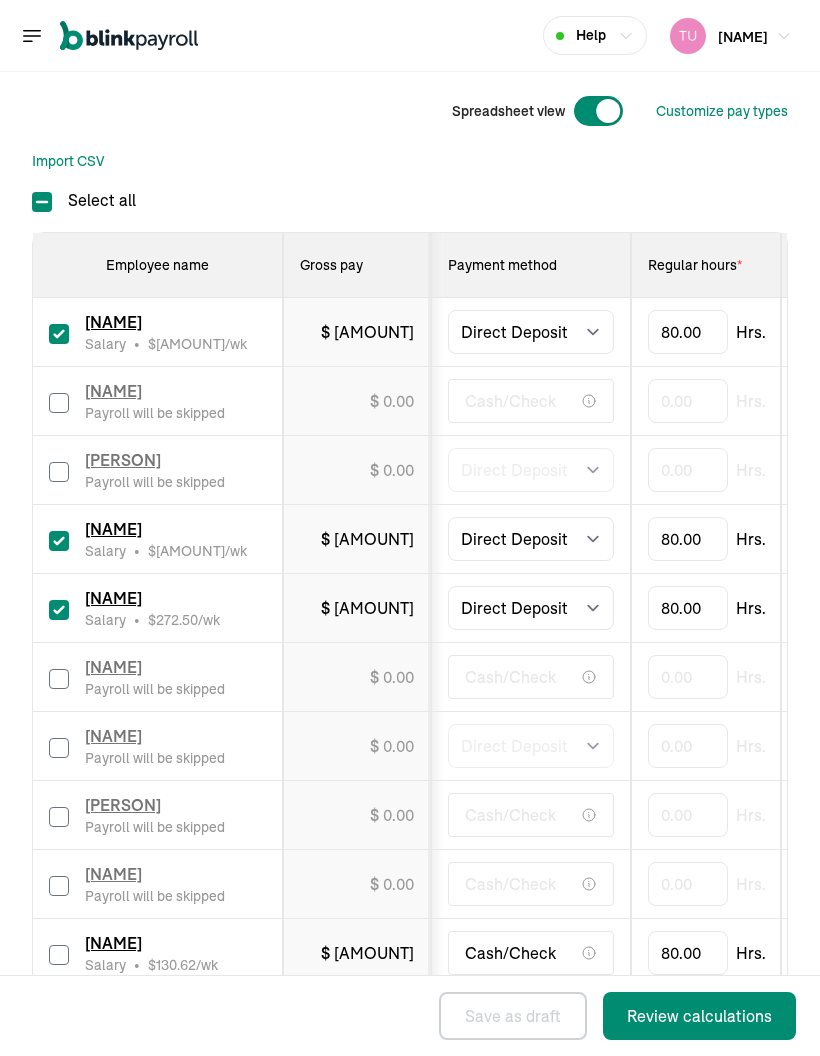 checkbox on "false" 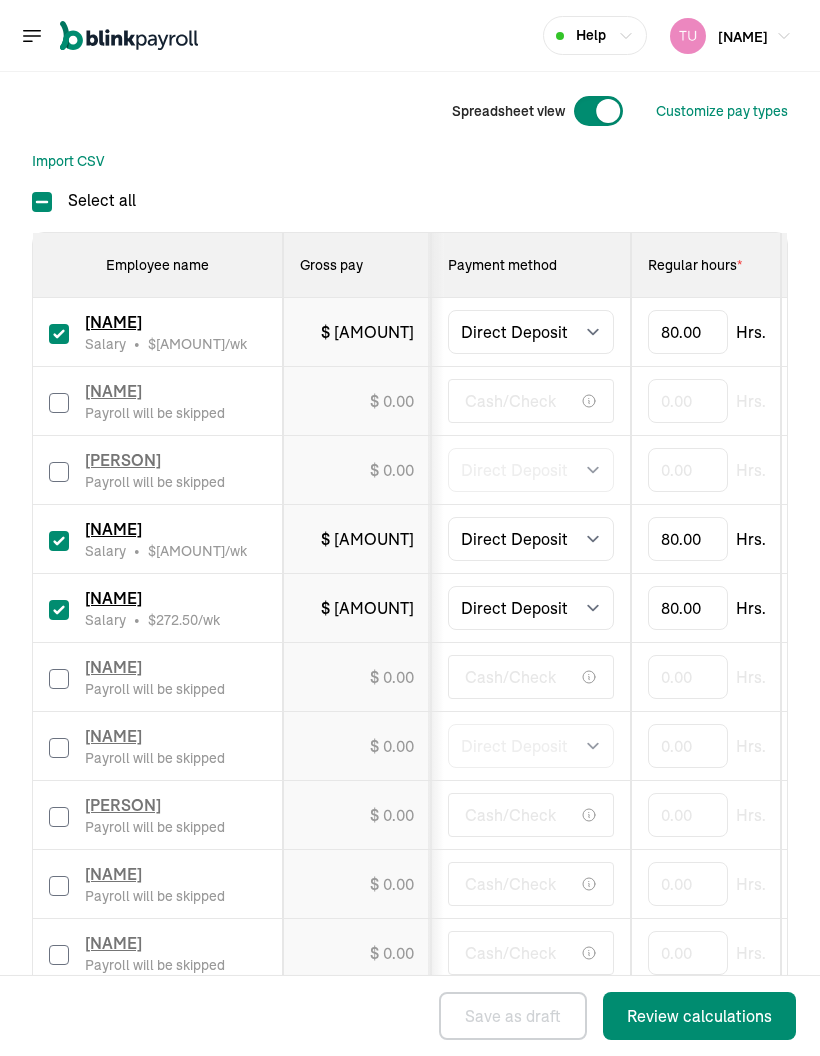 click on "[NAME] Payroll will be skipped" at bounding box center (157, 470) 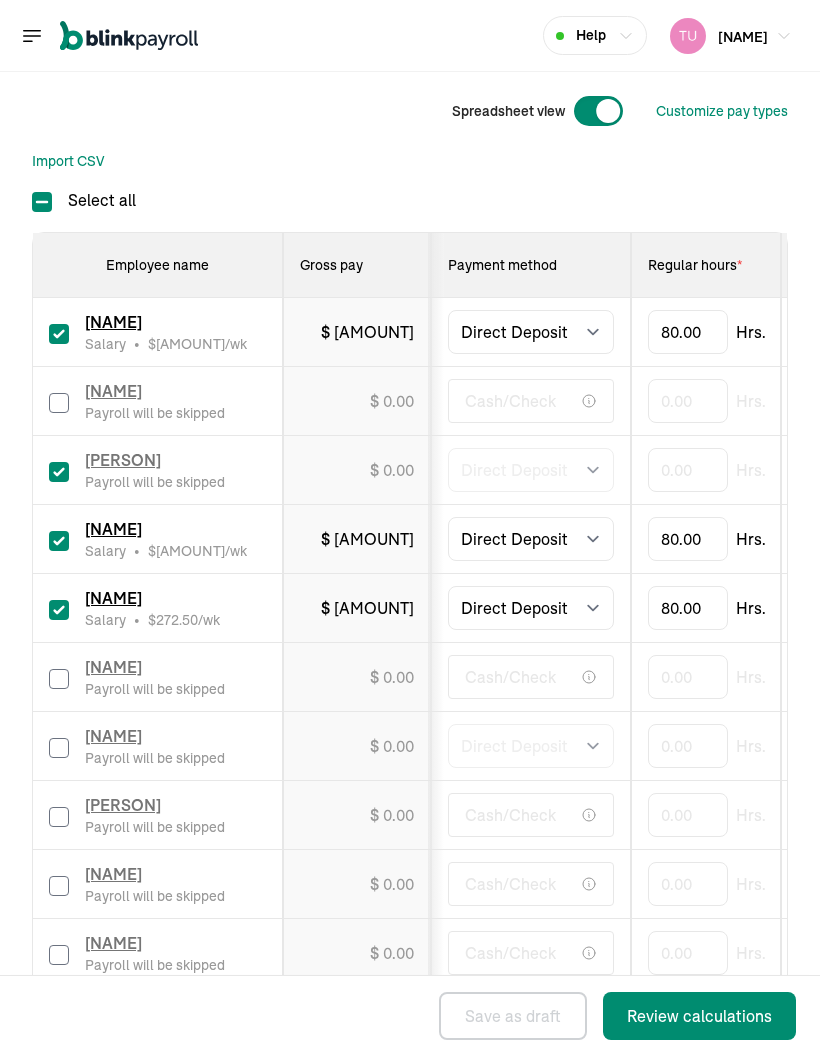 checkbox on "true" 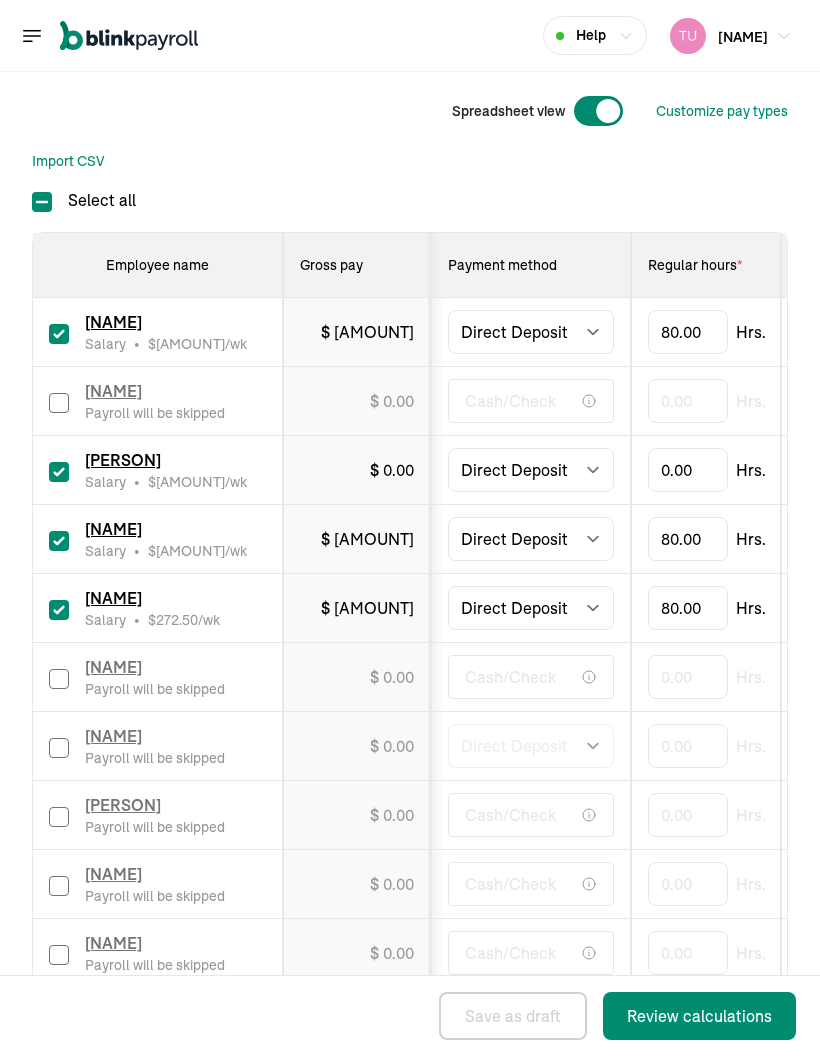 click on "[PERSON]" at bounding box center (123, 460) 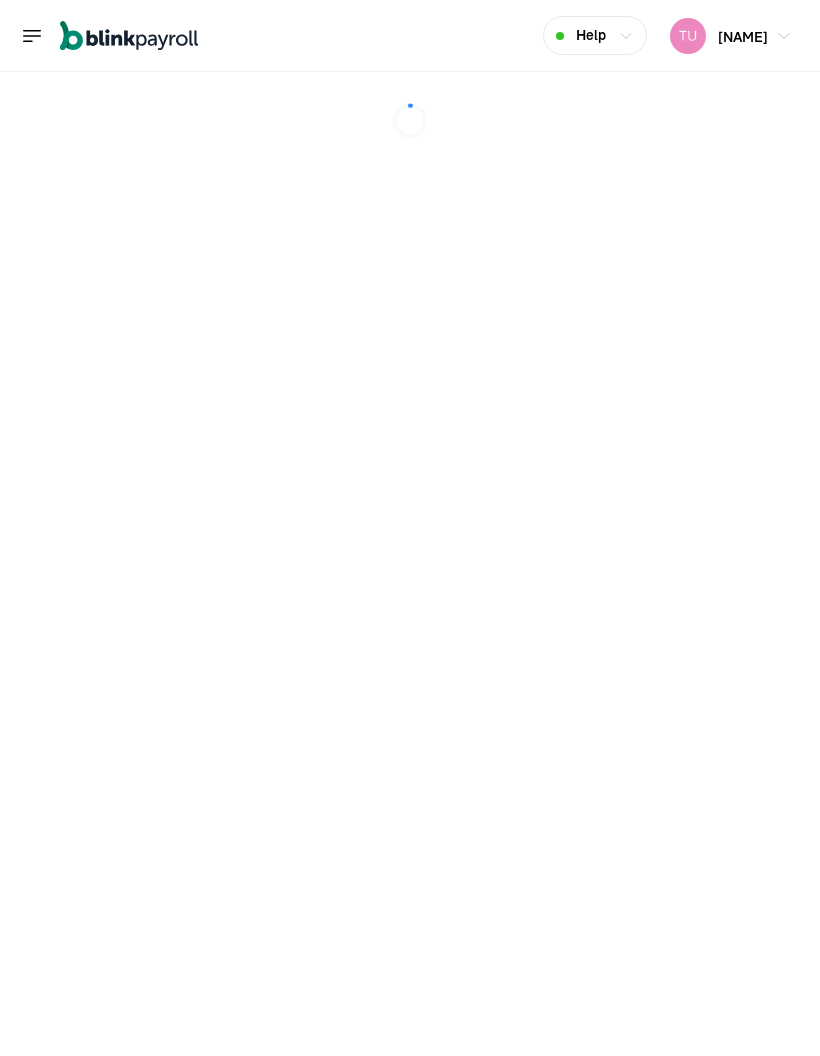 scroll, scrollTop: 0, scrollLeft: 0, axis: both 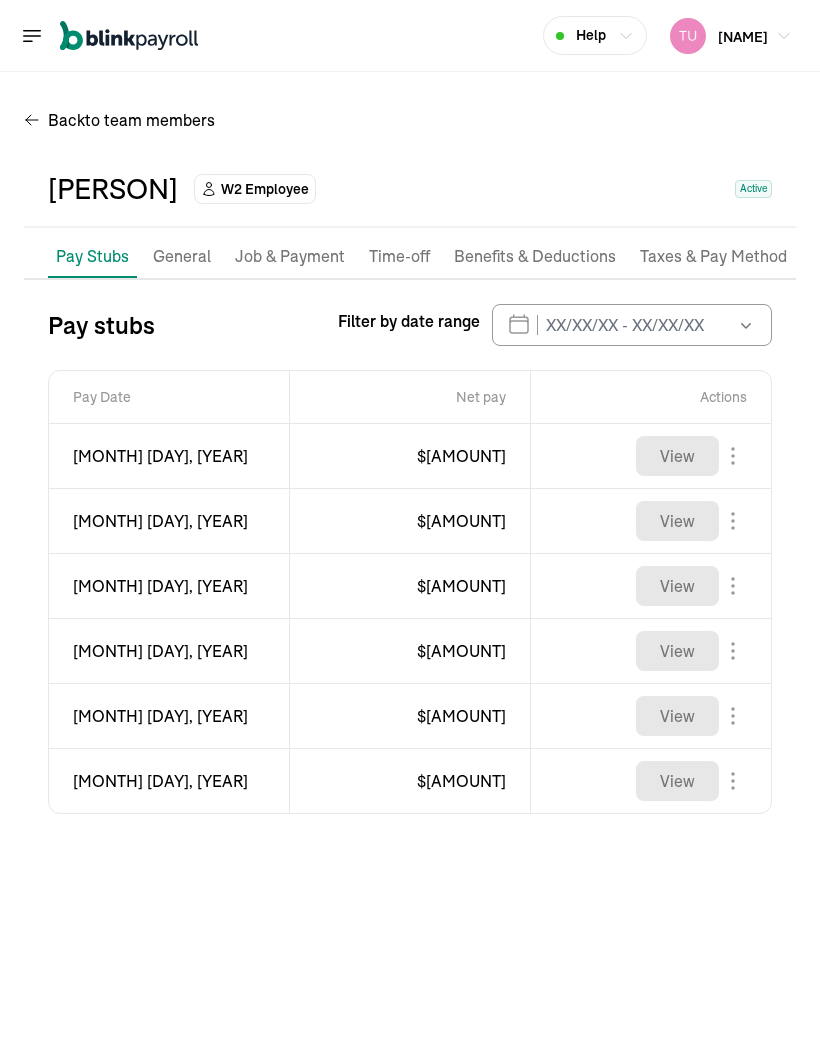 click on "Job & Payment" at bounding box center [290, 257] 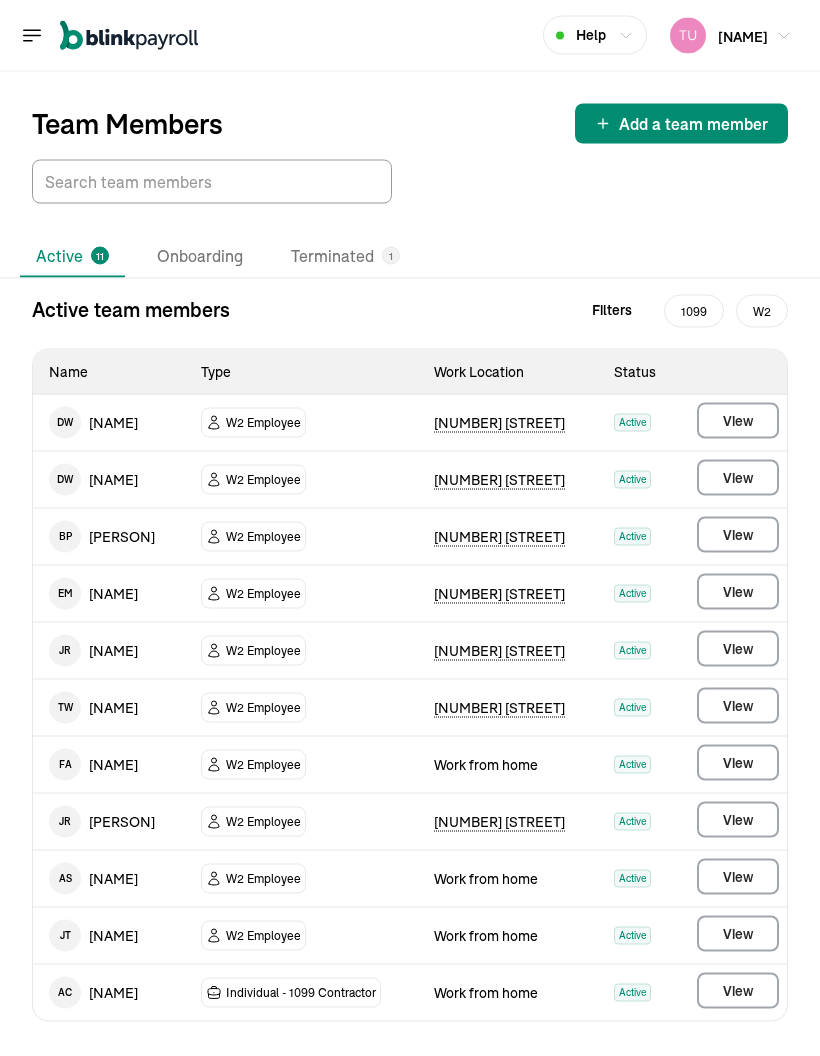 scroll, scrollTop: 0, scrollLeft: 0, axis: both 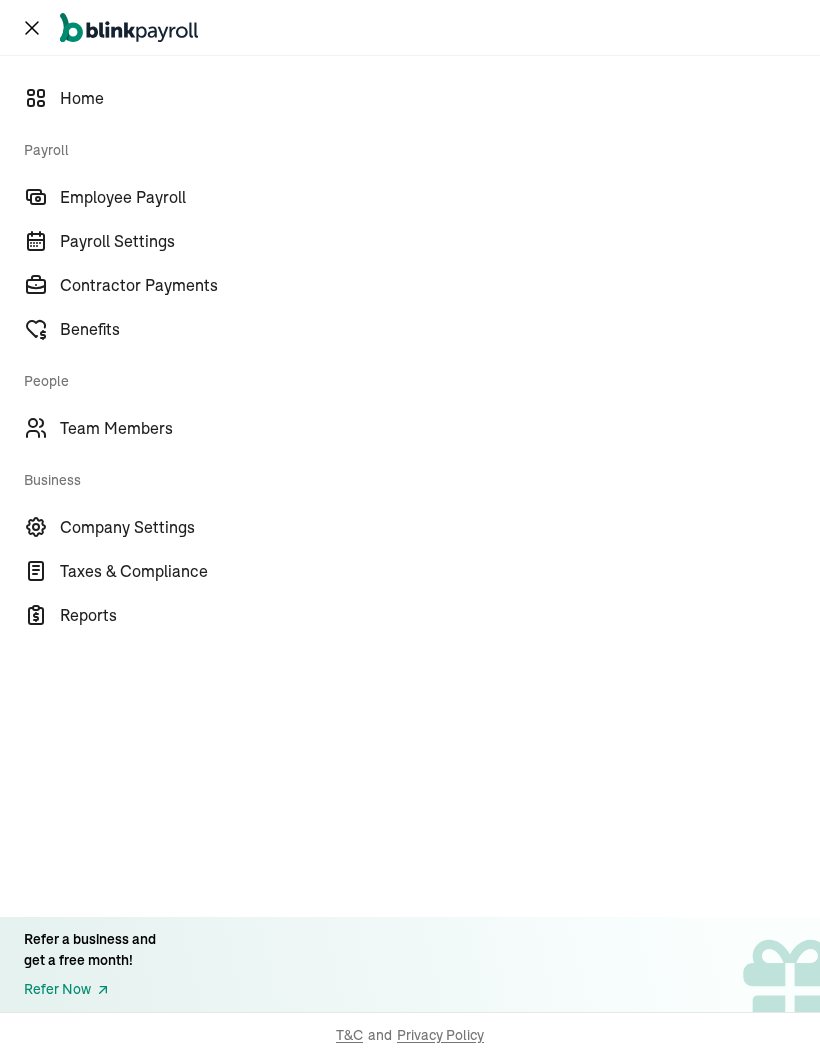 click on "Employee Payroll" at bounding box center (440, 197) 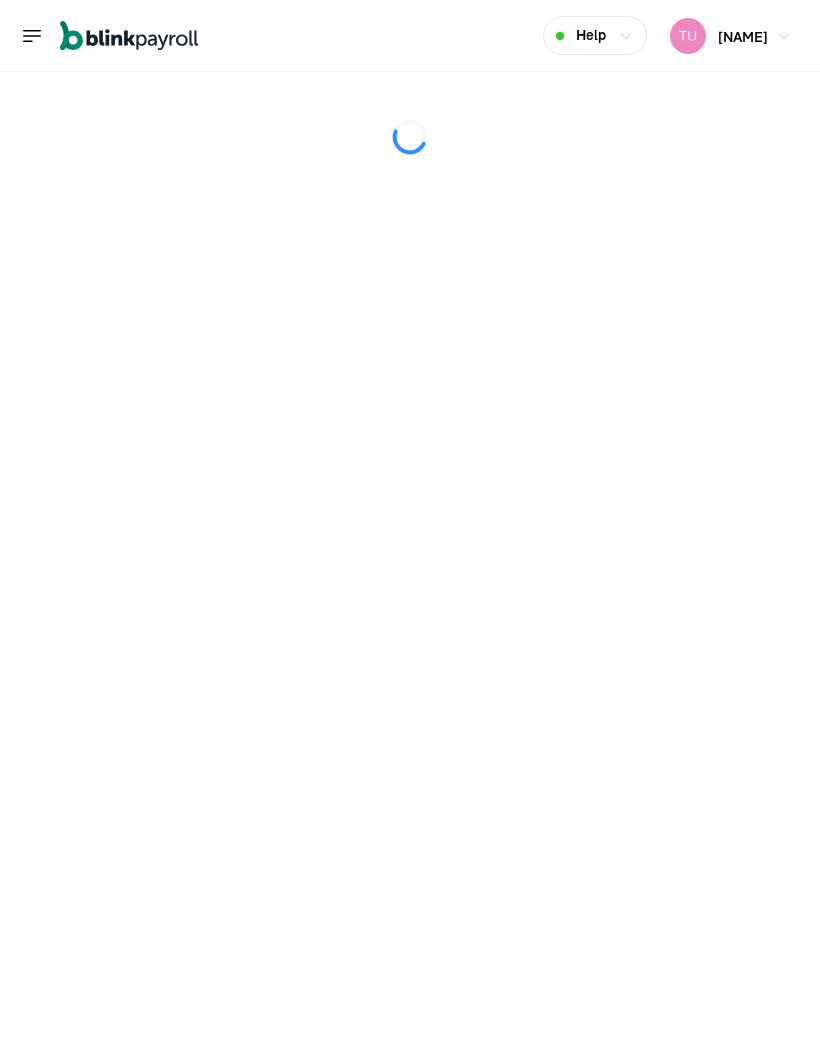select on "direct_deposit" 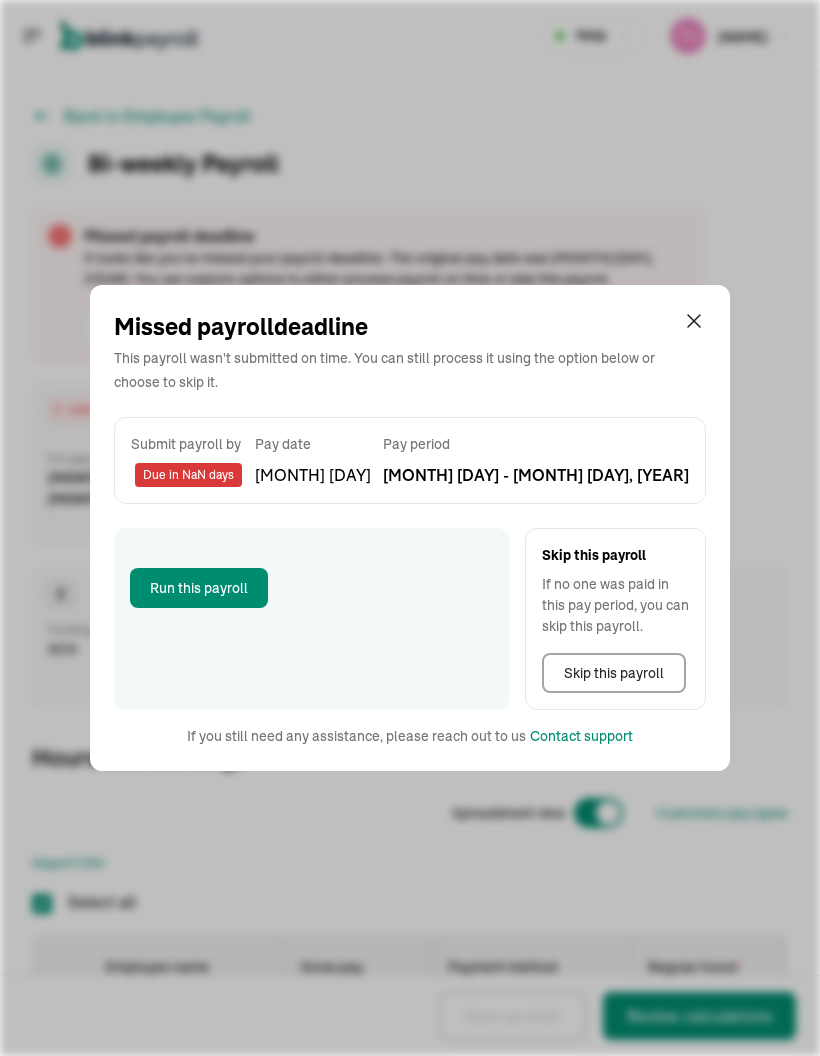 checkbox on "true" 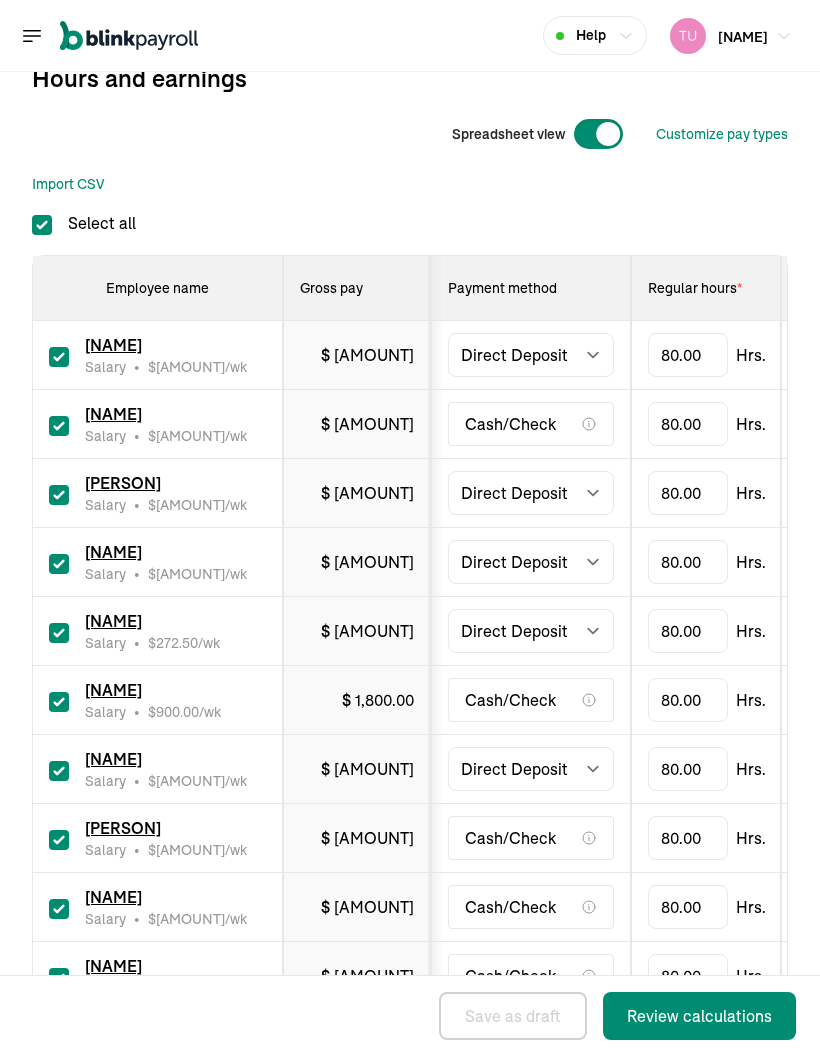 scroll, scrollTop: 619, scrollLeft: 0, axis: vertical 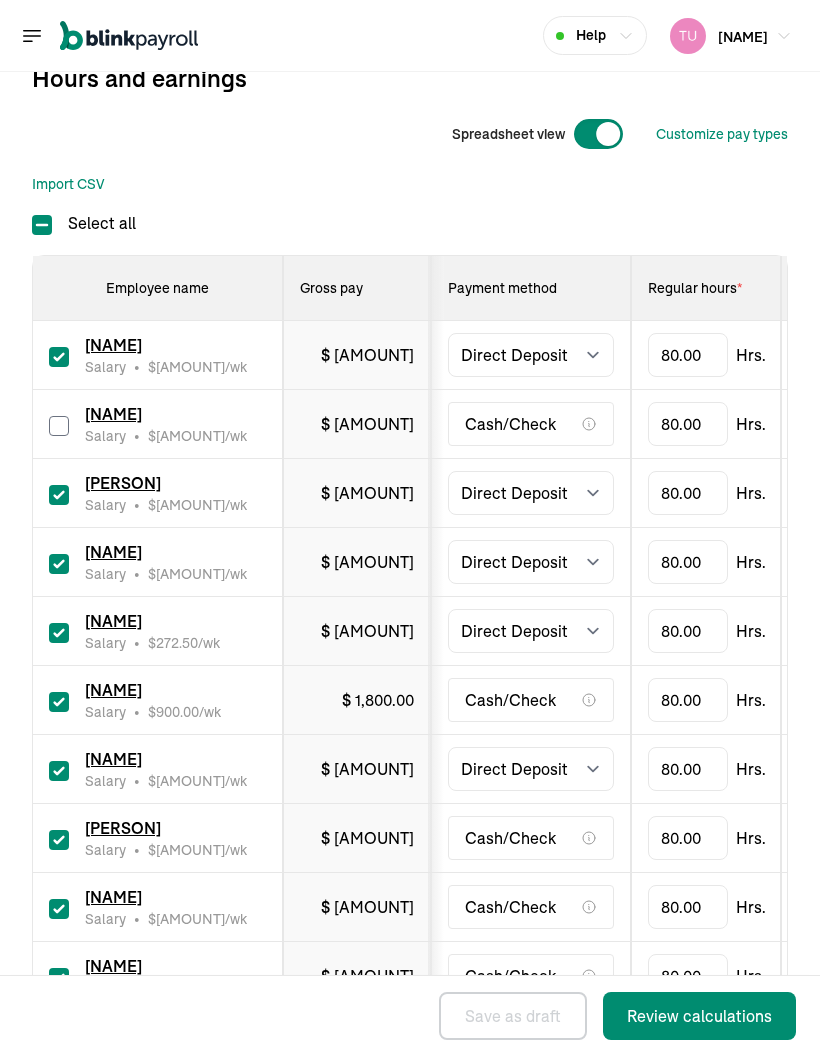 checkbox on "false" 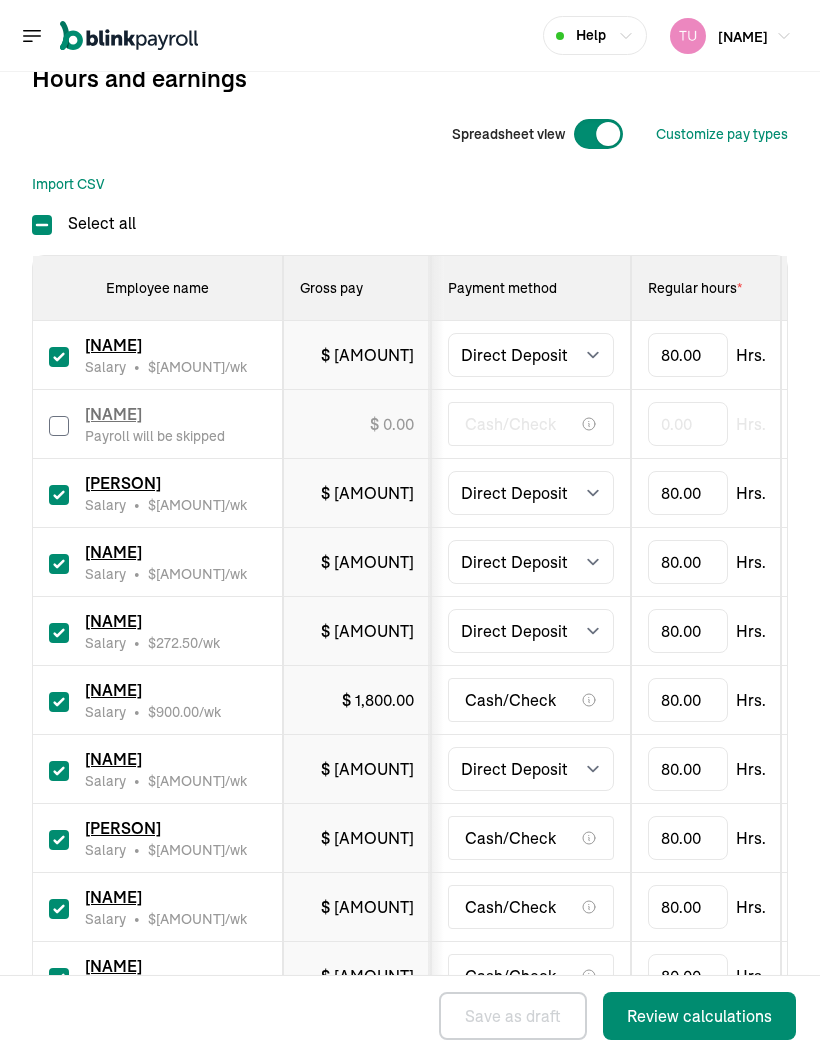 type on "0.00" 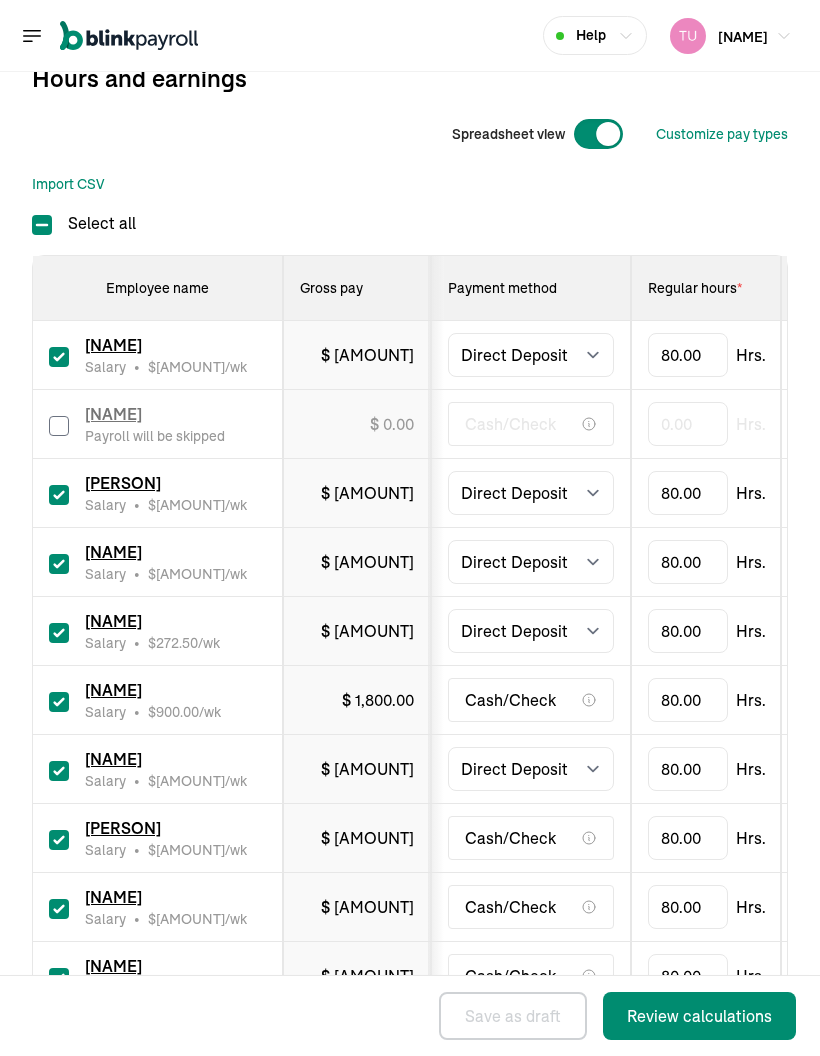 click on "[NAME] Salary • $ [AMOUNT] /wk" at bounding box center (158, 700) 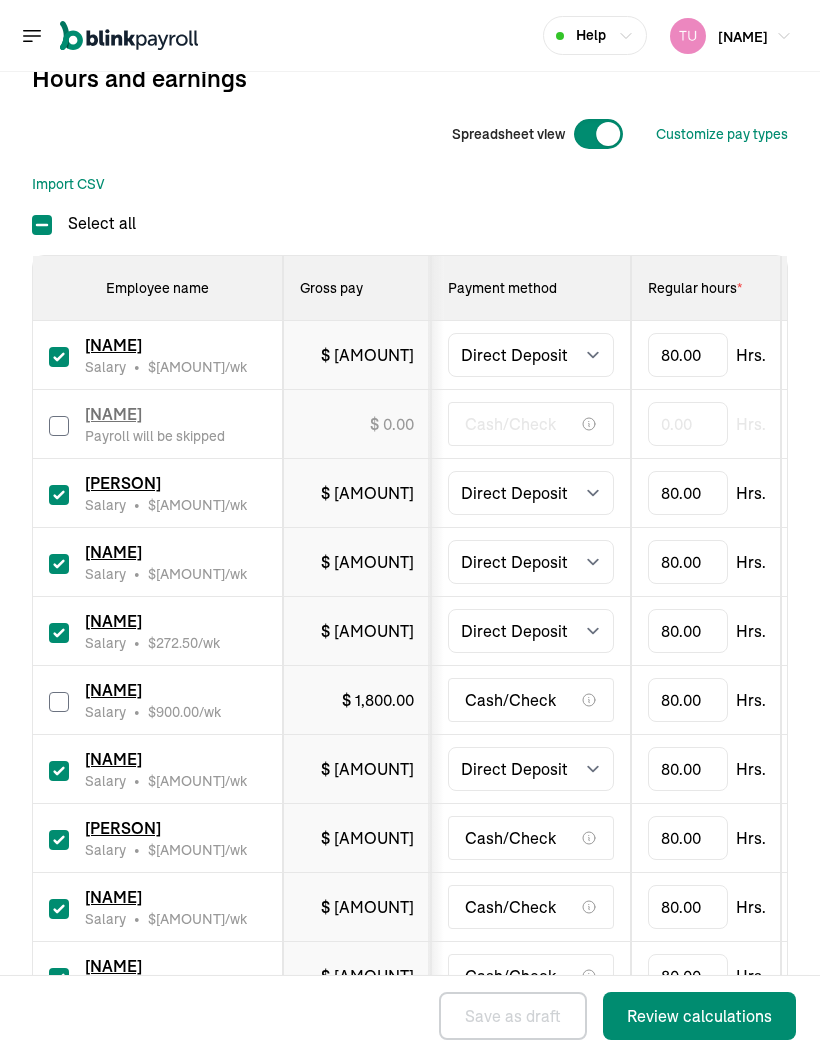 checkbox on "false" 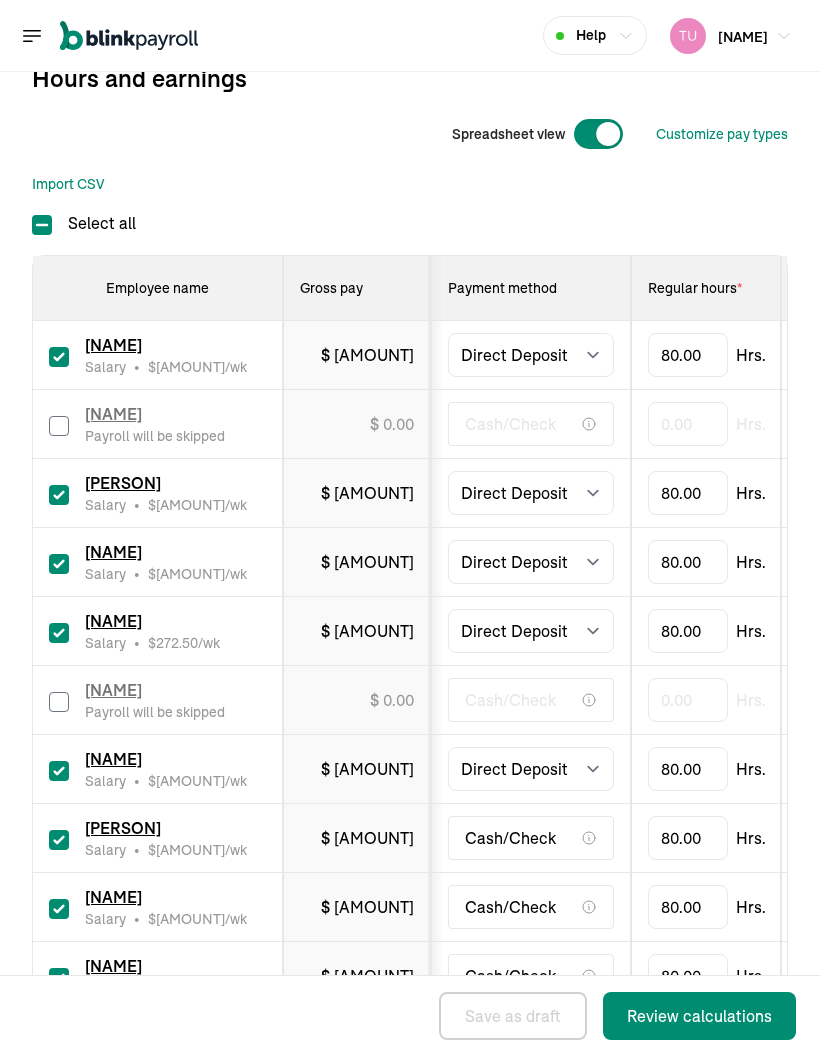 click at bounding box center (59, 771) 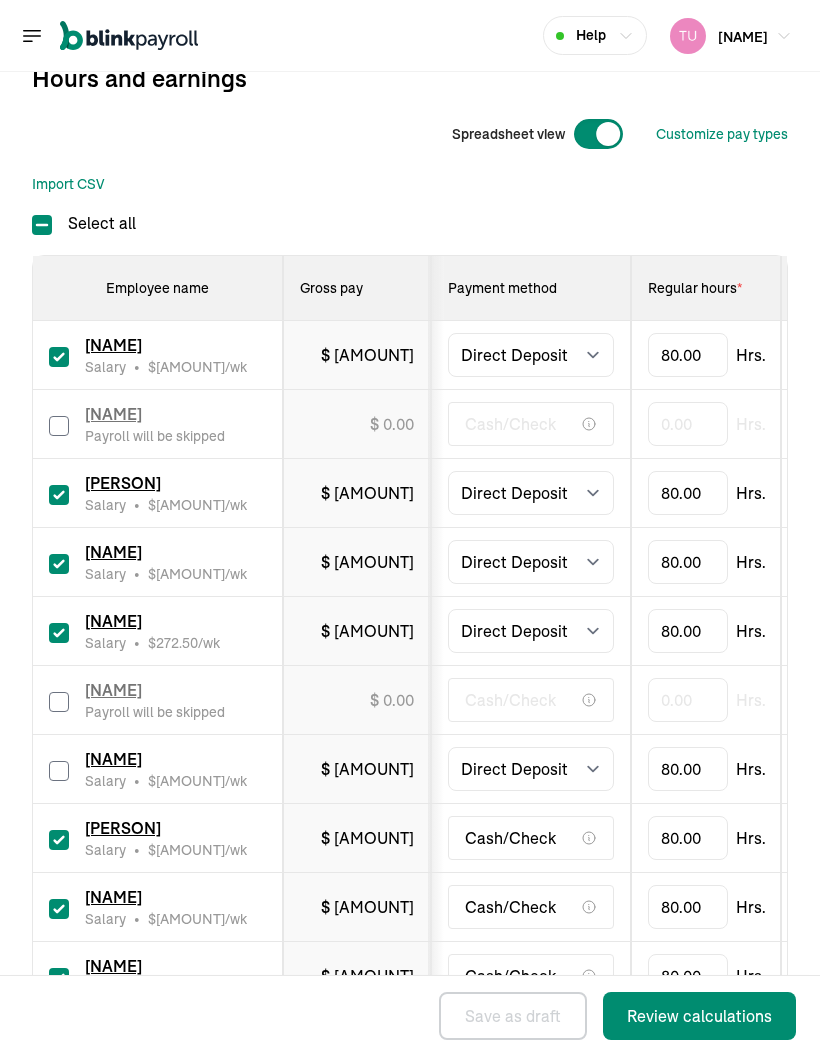 checkbox on "false" 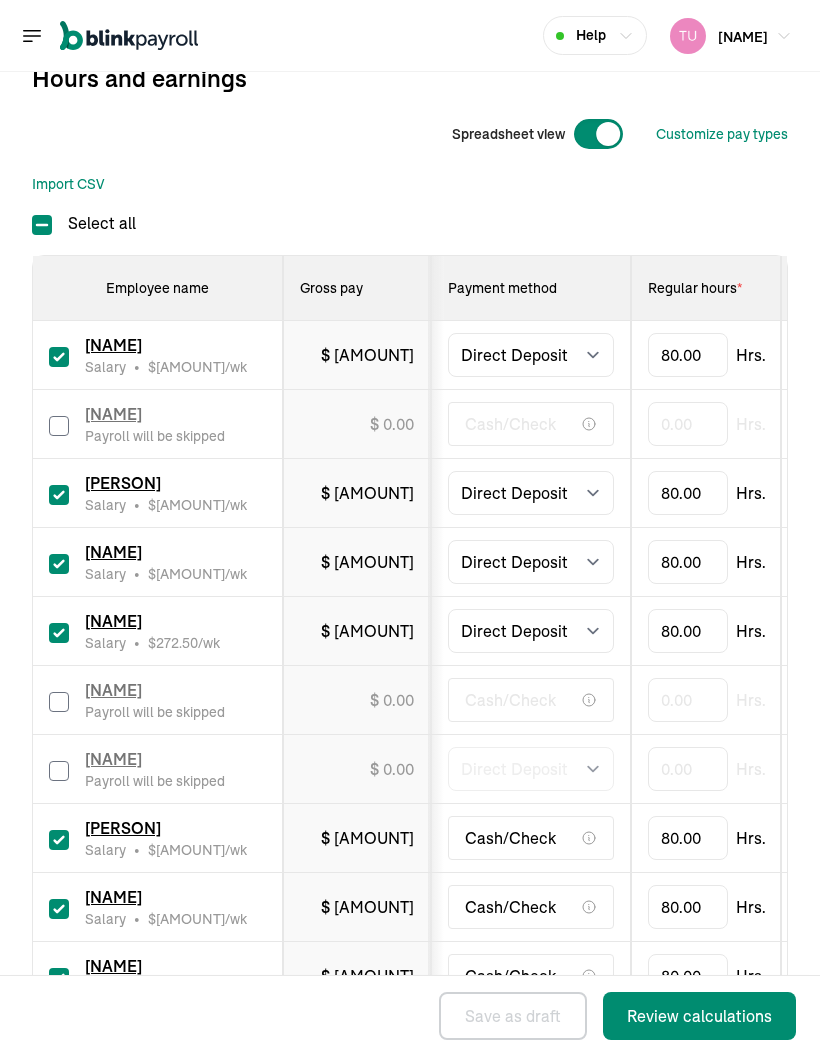 click at bounding box center (59, 840) 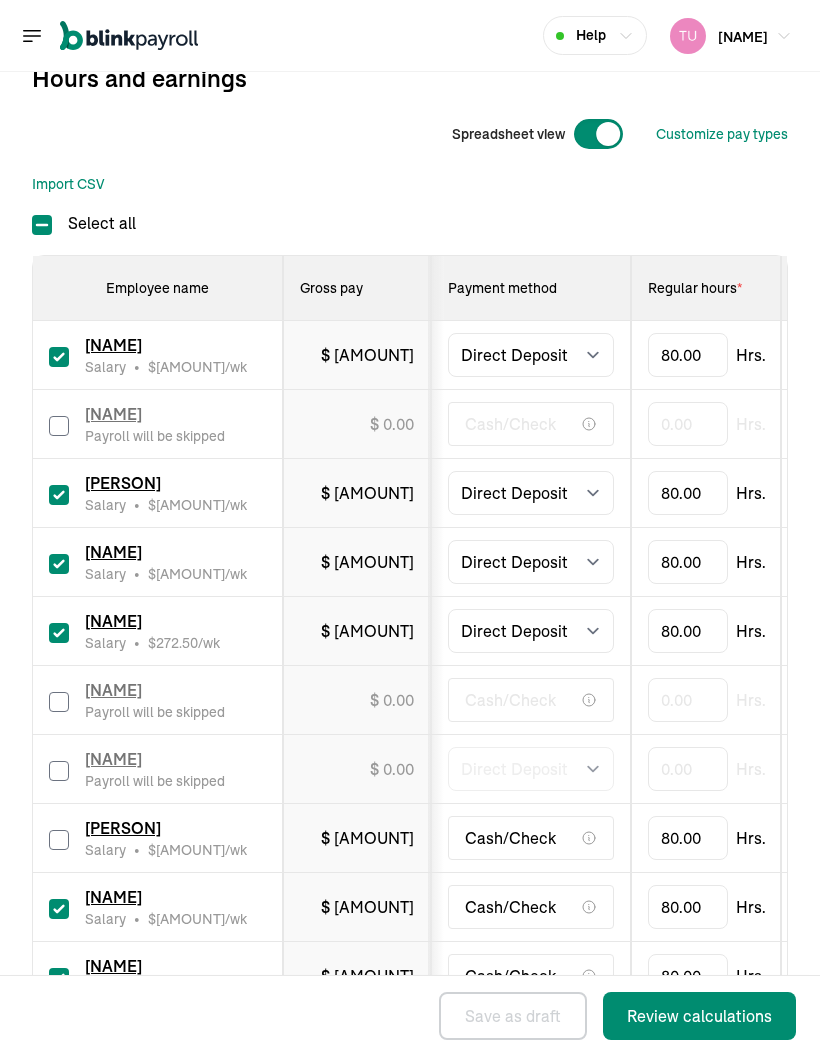 checkbox on "false" 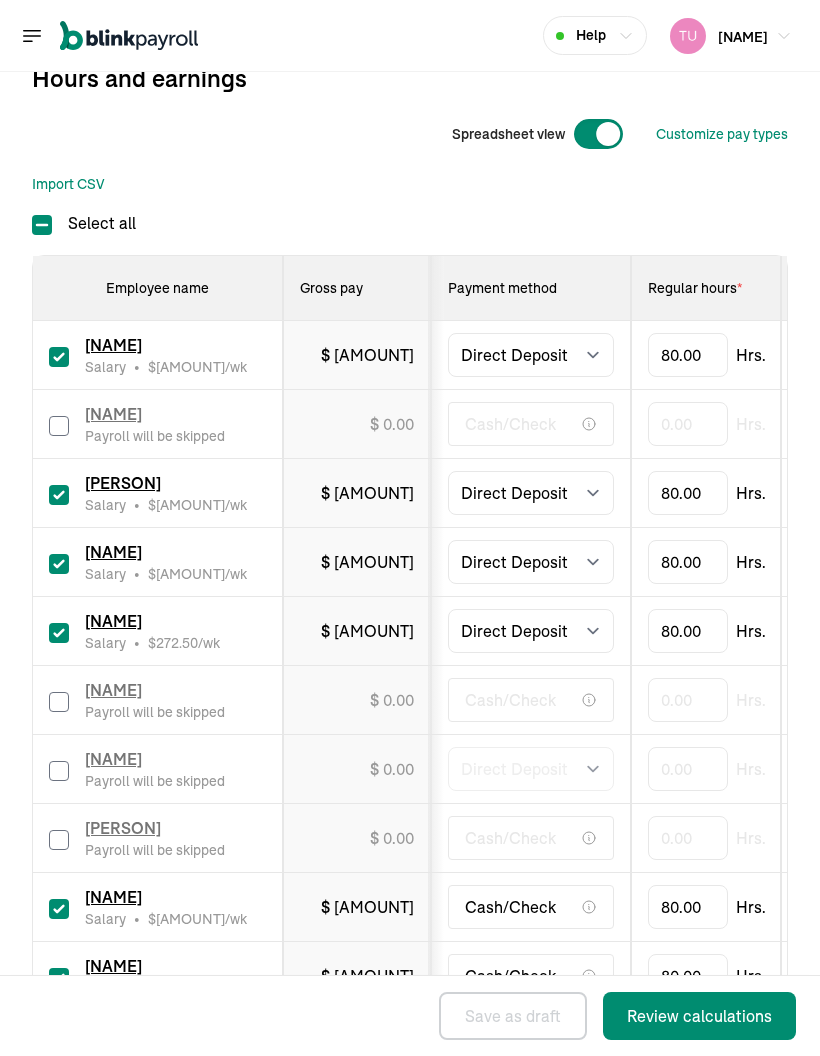 type on "0.00" 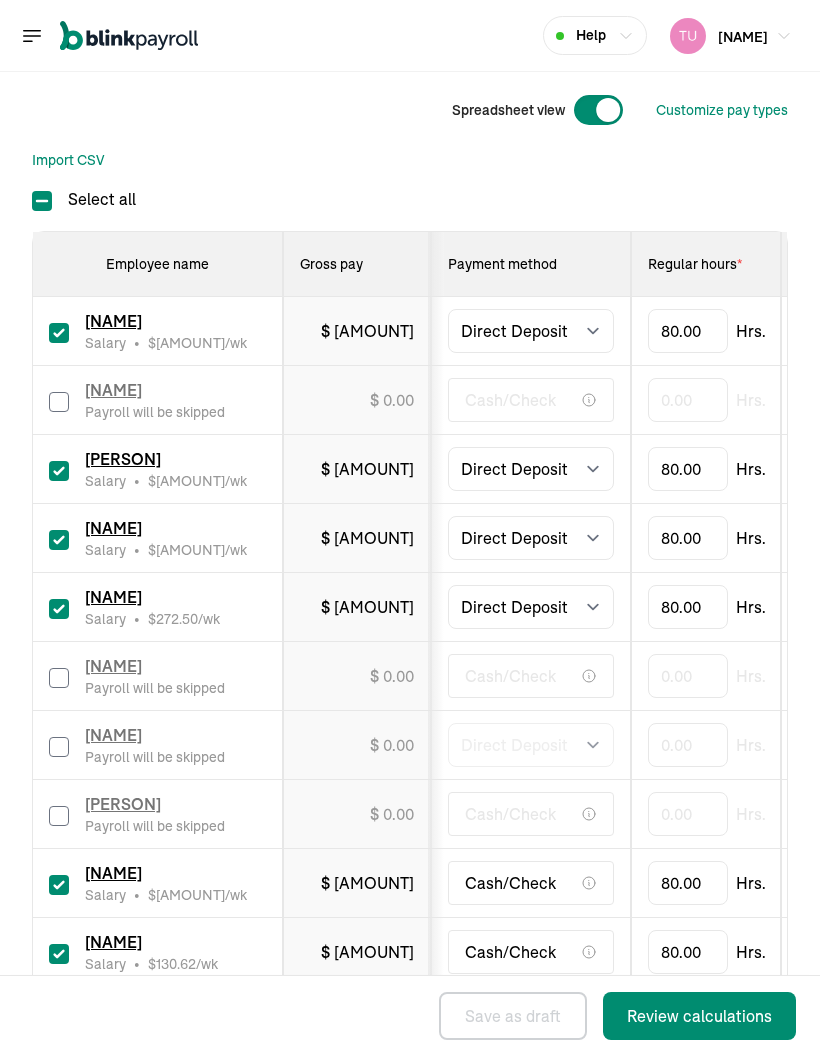 scroll, scrollTop: 642, scrollLeft: 0, axis: vertical 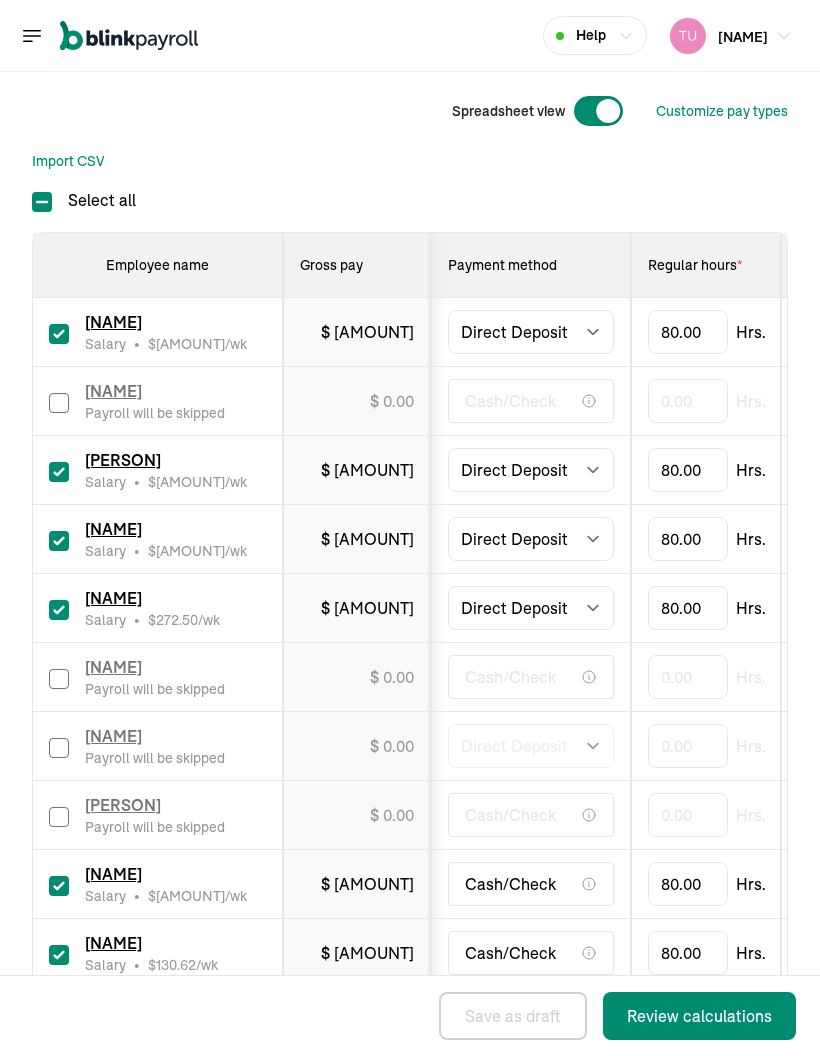 click on "[NAME] Salary • $ [AMOUNT] /wk" at bounding box center (157, 884) 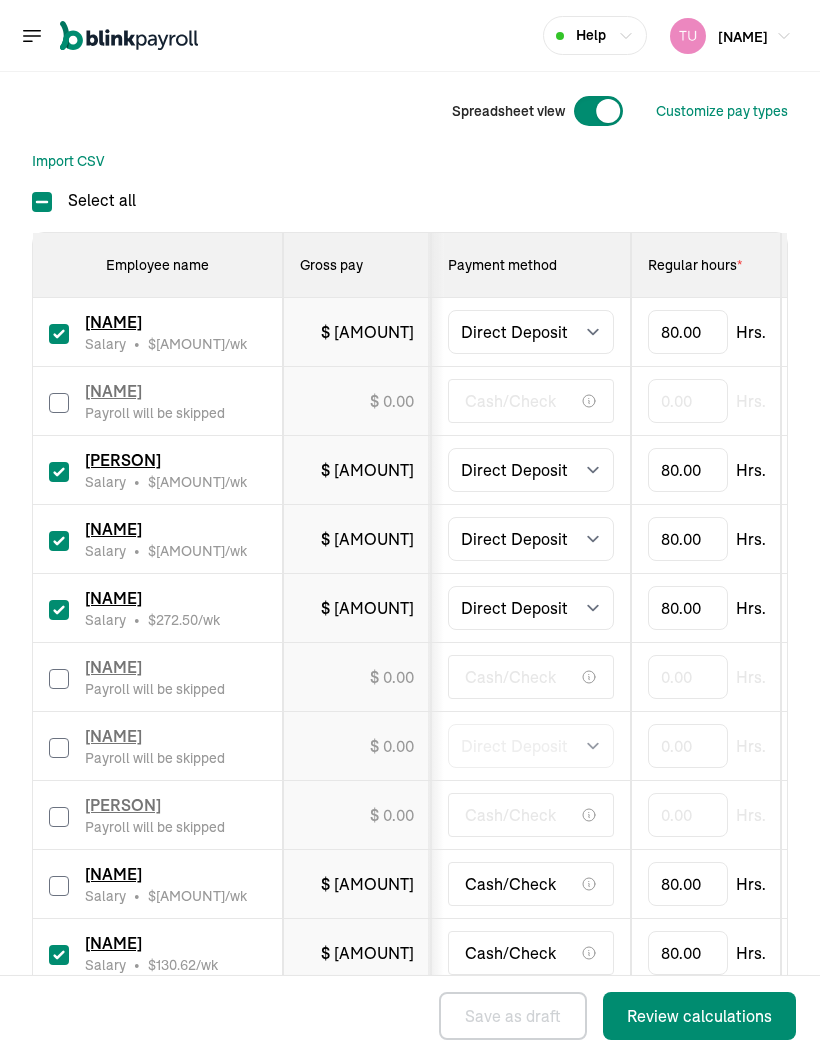checkbox on "false" 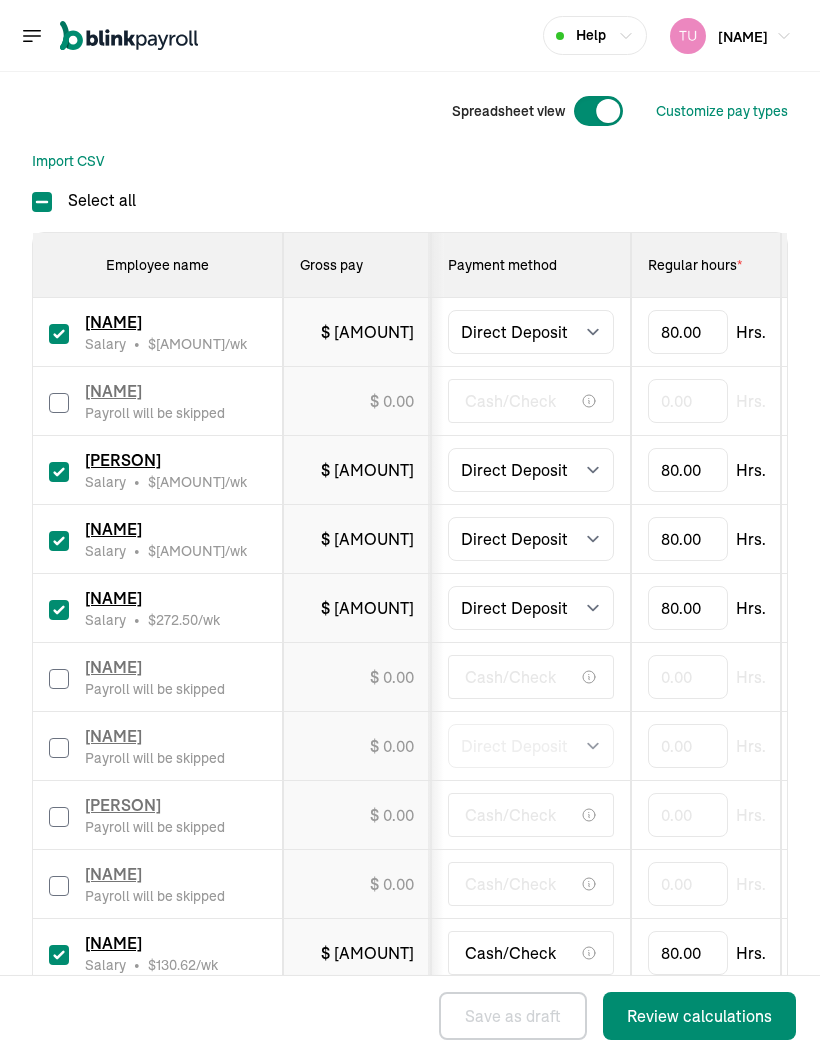 click on "[NAME] Salary • $ [AMOUNT] /wk" at bounding box center [157, 953] 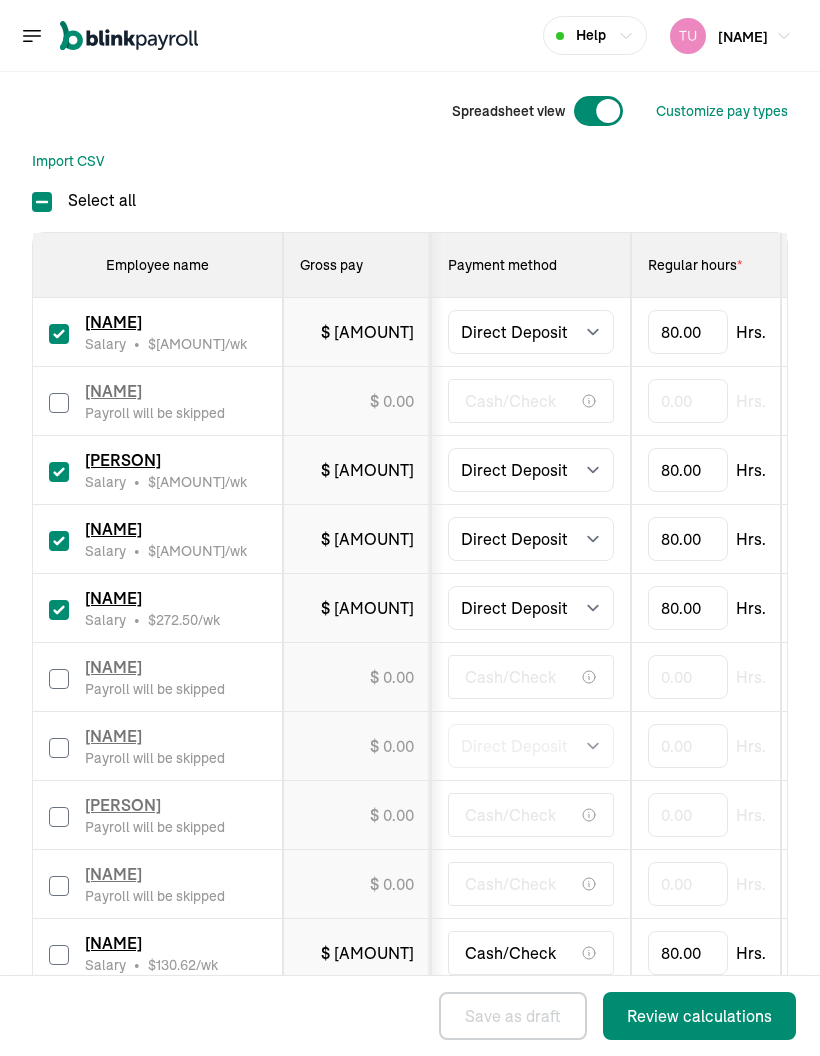 checkbox on "false" 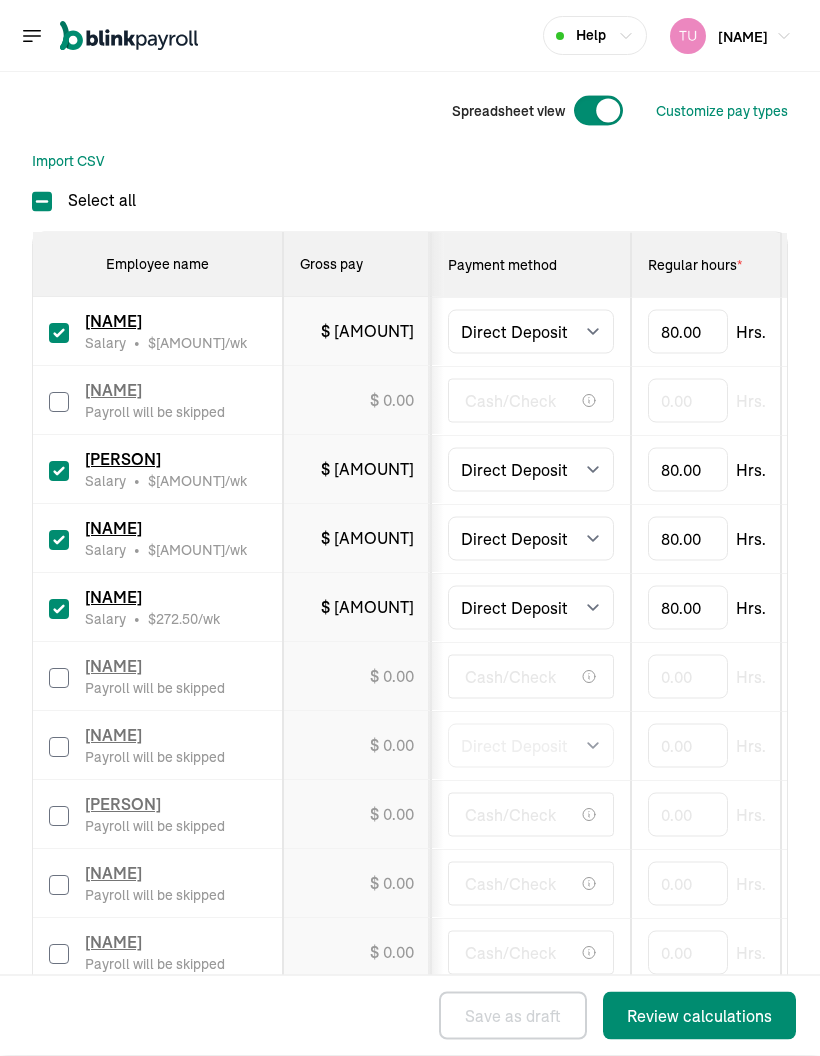 scroll, scrollTop: 80, scrollLeft: 0, axis: vertical 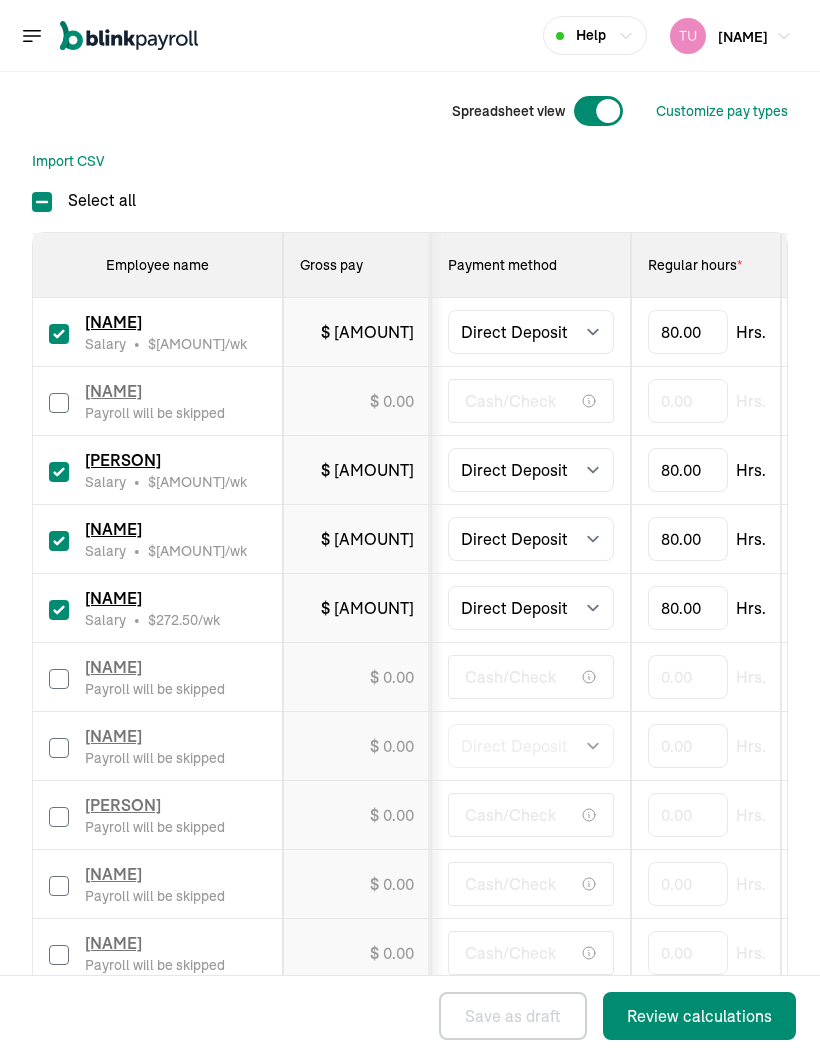 click on "Review calculations" at bounding box center [699, 1016] 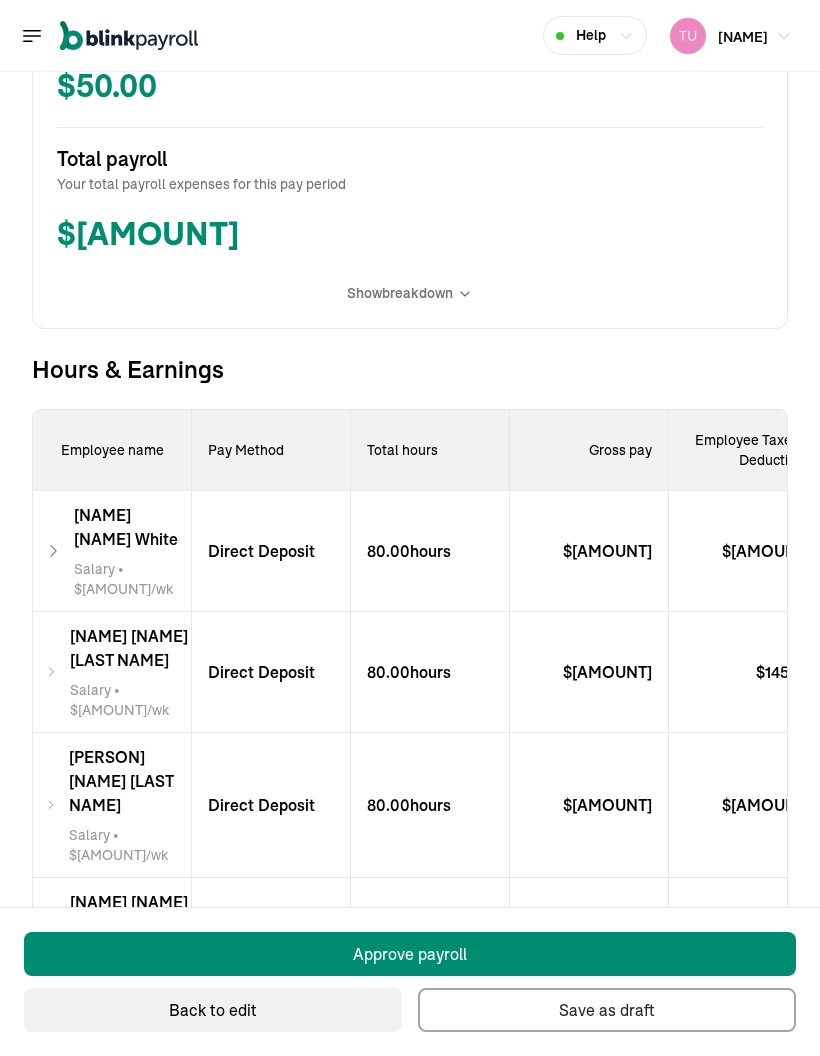 scroll, scrollTop: 945, scrollLeft: 0, axis: vertical 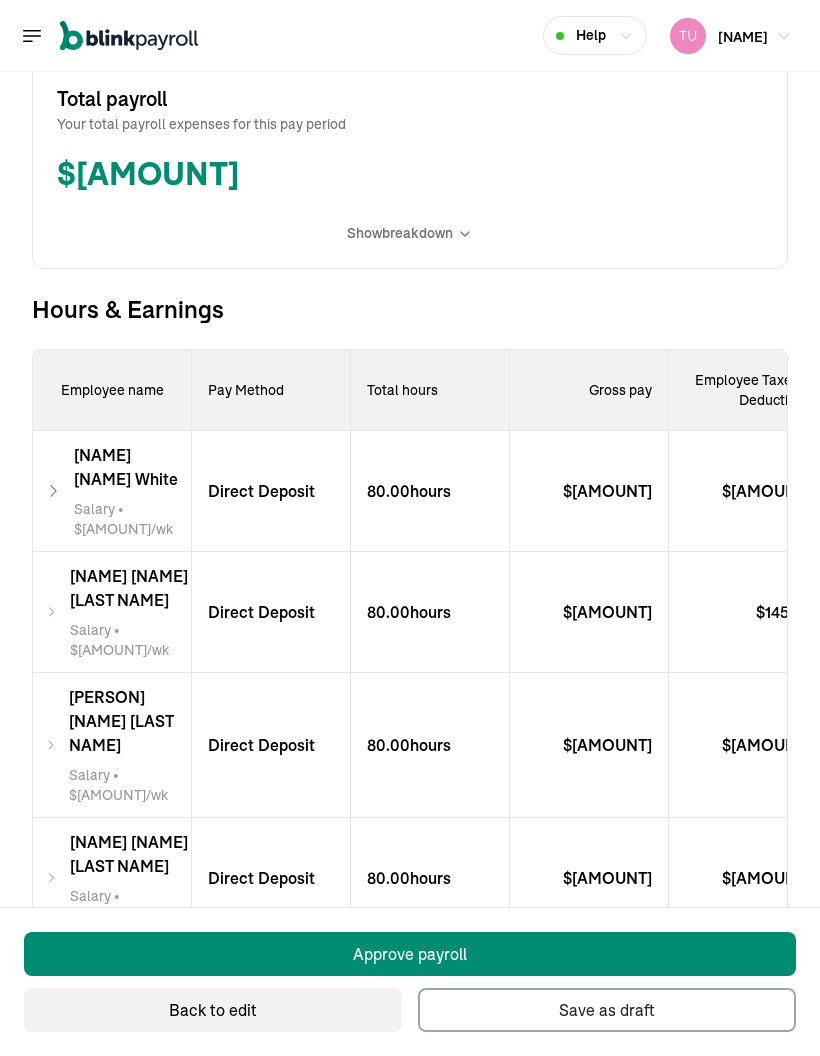 click on "Direct Deposit" at bounding box center [271, 878] 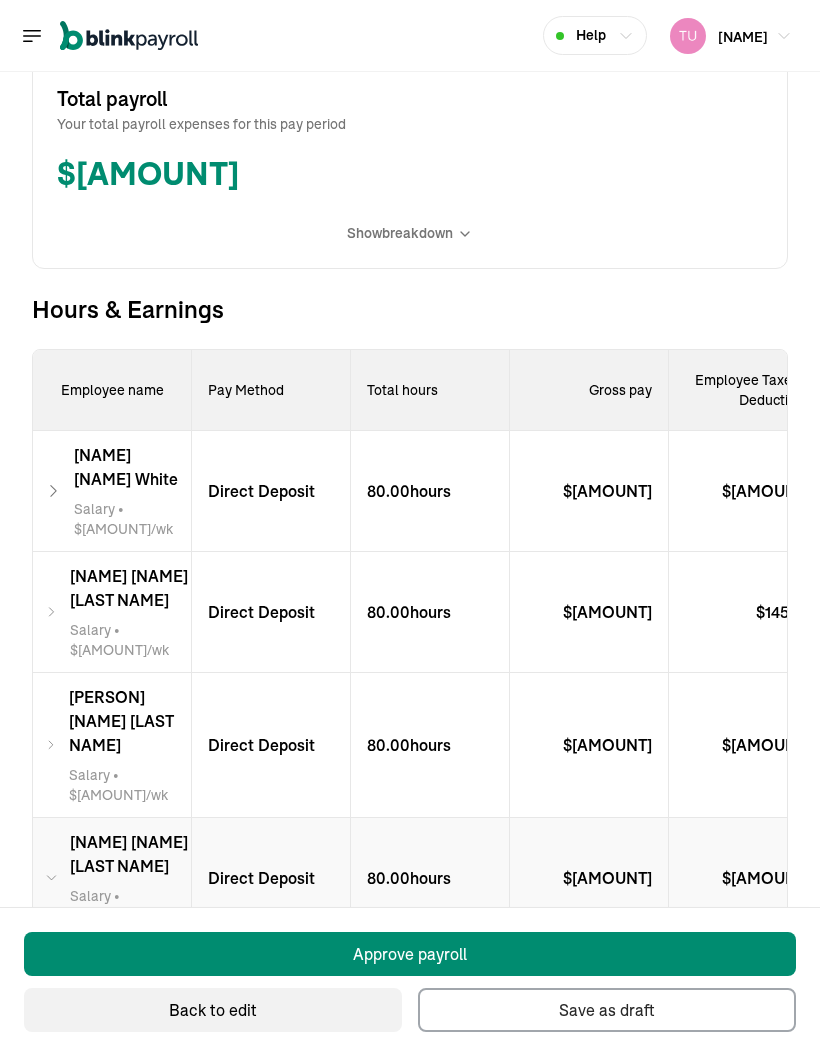 scroll, scrollTop: 0, scrollLeft: 0, axis: both 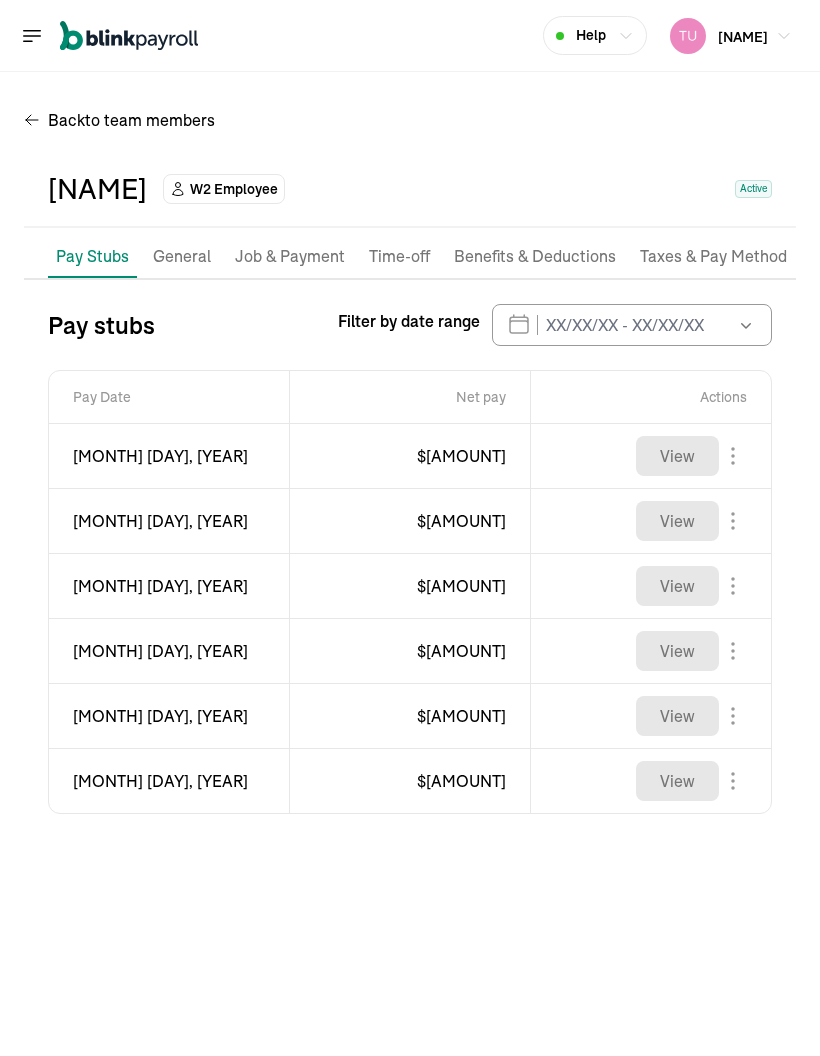 click on "Benefits & Deductions" at bounding box center (535, 257) 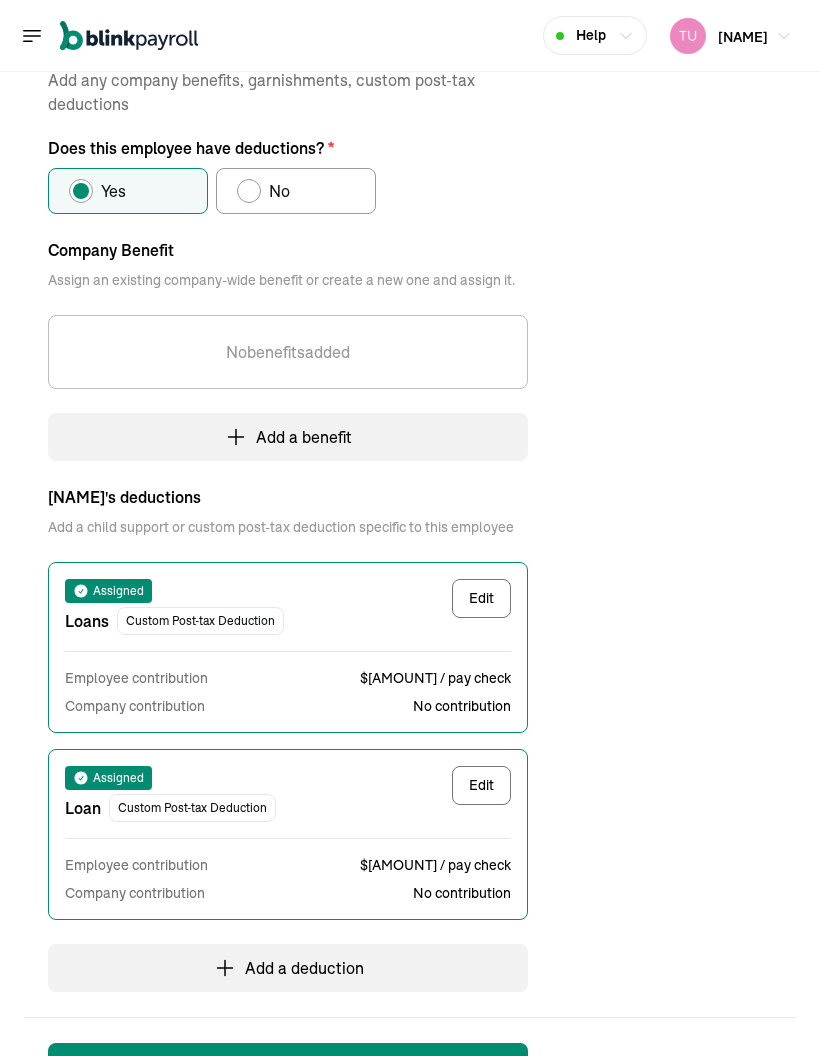 scroll, scrollTop: 279, scrollLeft: 0, axis: vertical 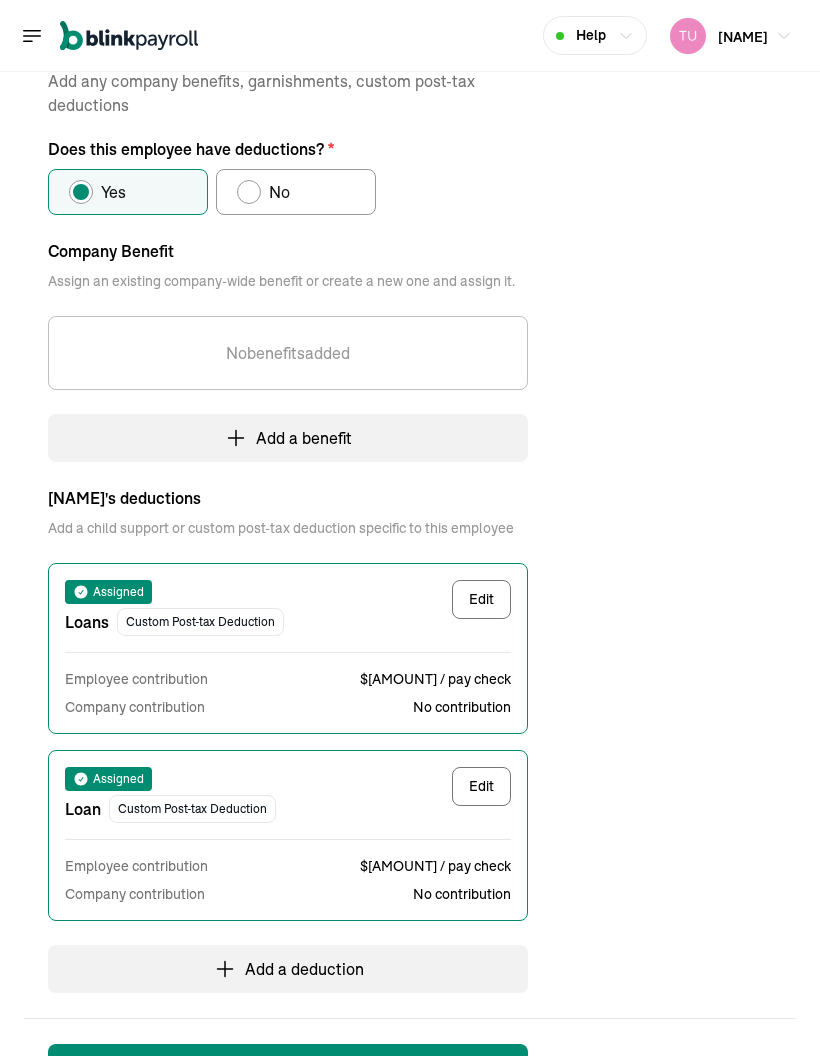 click on "Employee contribution $[AMOUNT] / pay check Company contribution No contribution" at bounding box center [288, 684] 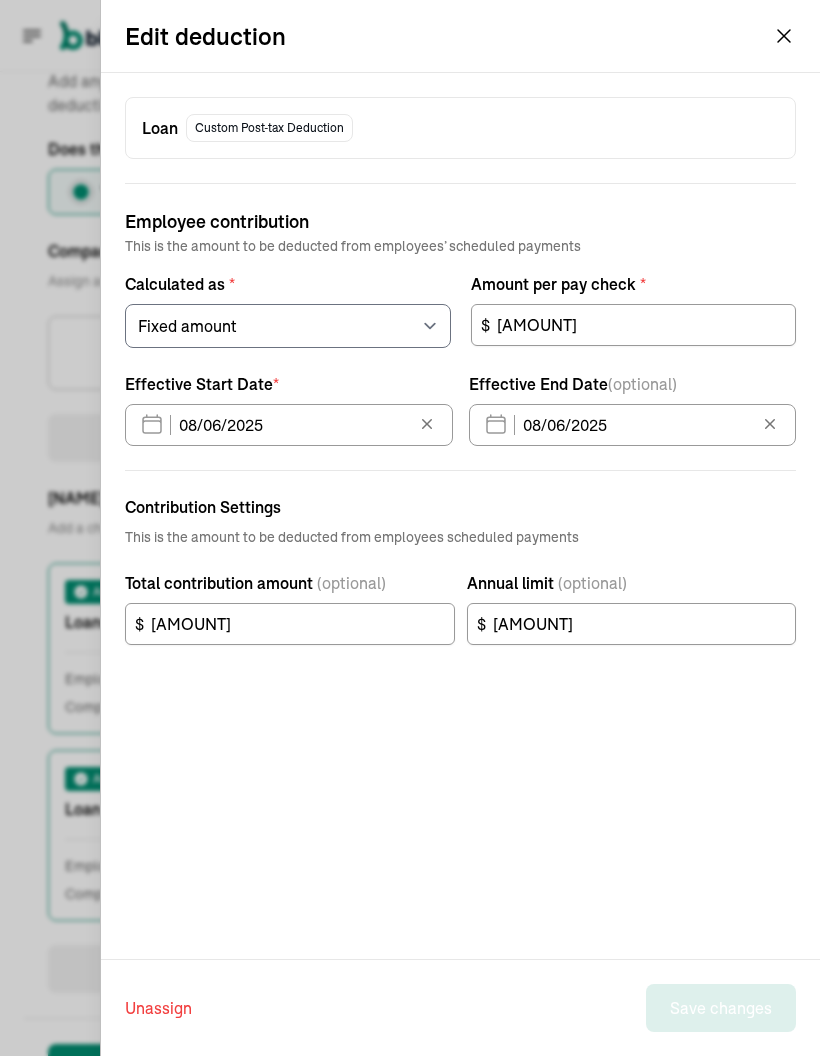 click 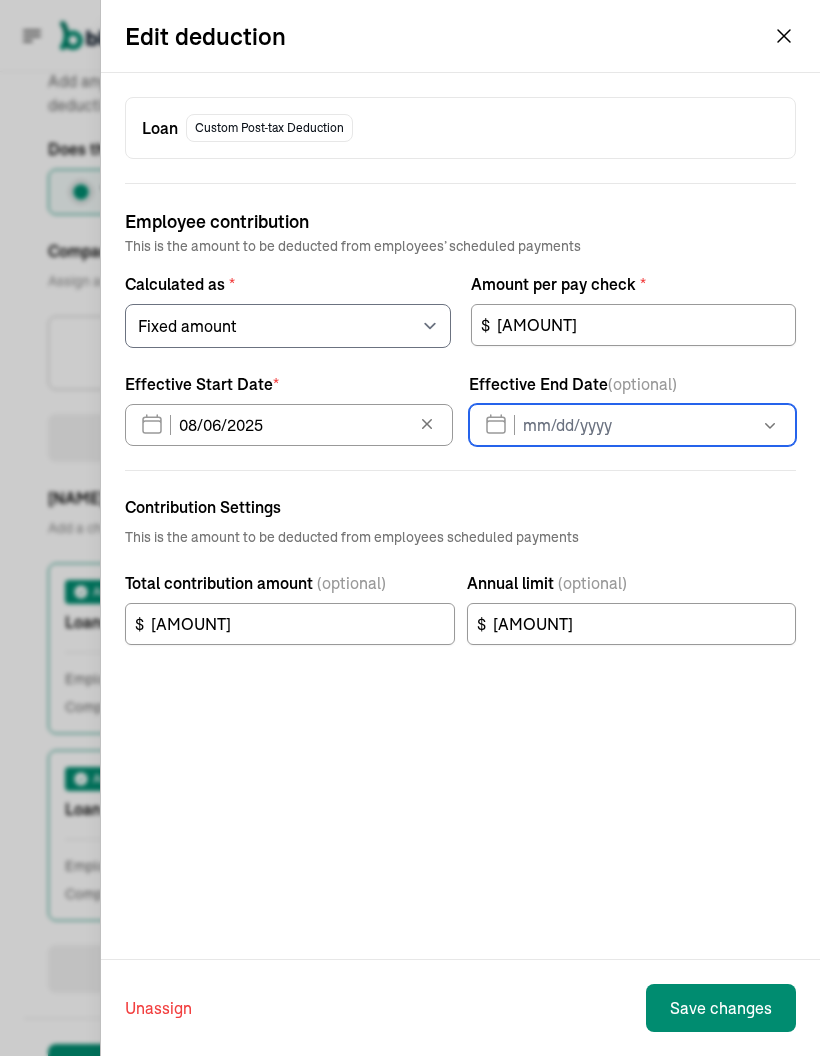 click on "Aug 2025 Mon Tue Wed Thu Fri Sat Sun 28 29 30 31 1 2 3 4 5 6 7 8 9 10 11 12 13 14 15 16 17 18 19 20 21 22 23 24 25 26 27 28 29 30 31 1 2 3 4 5 6 7" at bounding box center (633, 425) 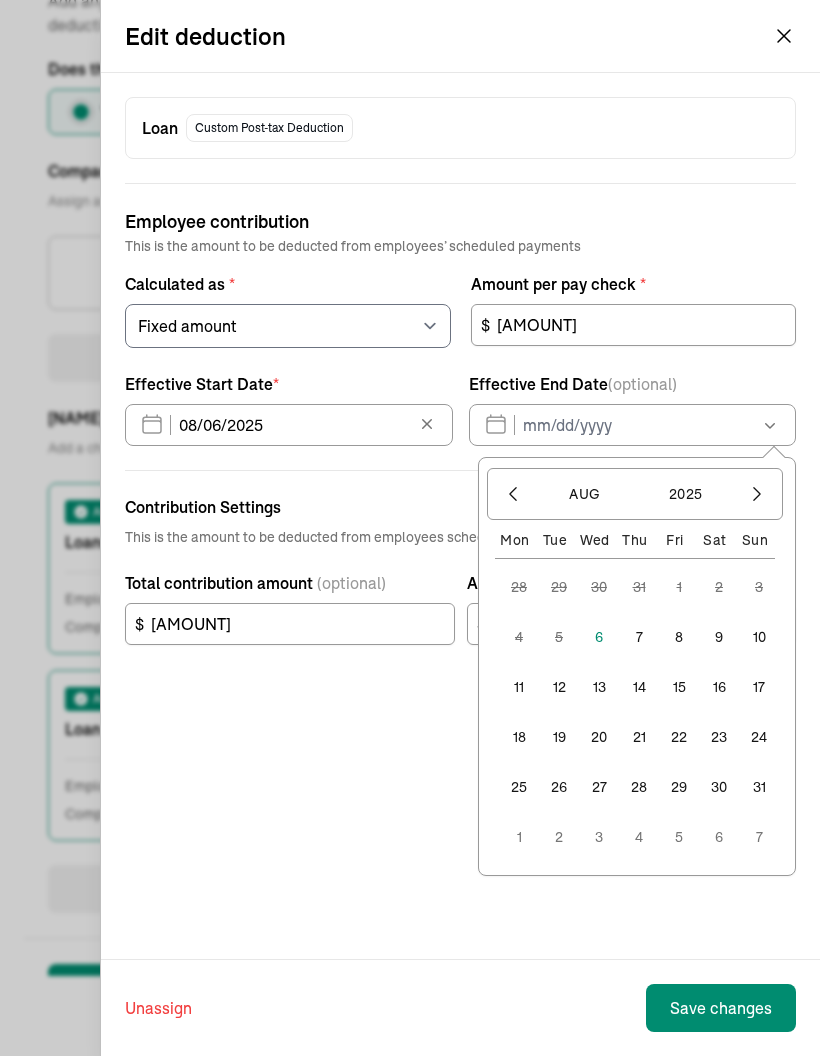 click on "7" at bounding box center (639, 637) 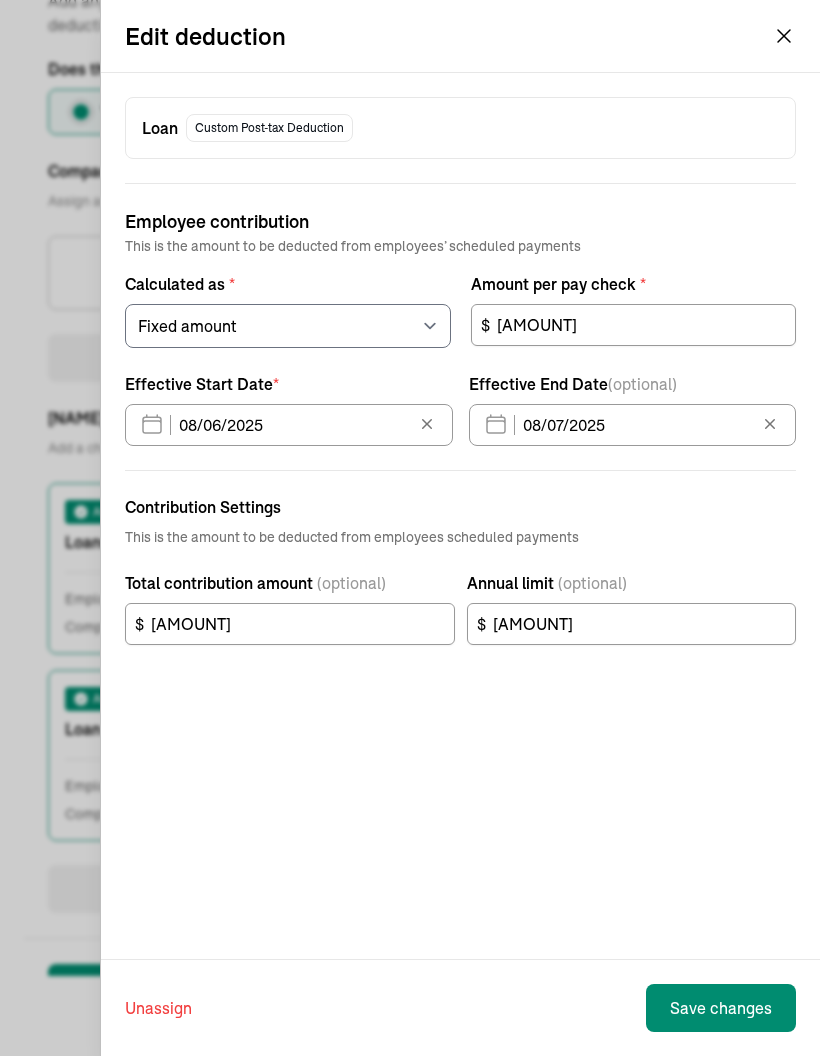 scroll, scrollTop: 80, scrollLeft: 0, axis: vertical 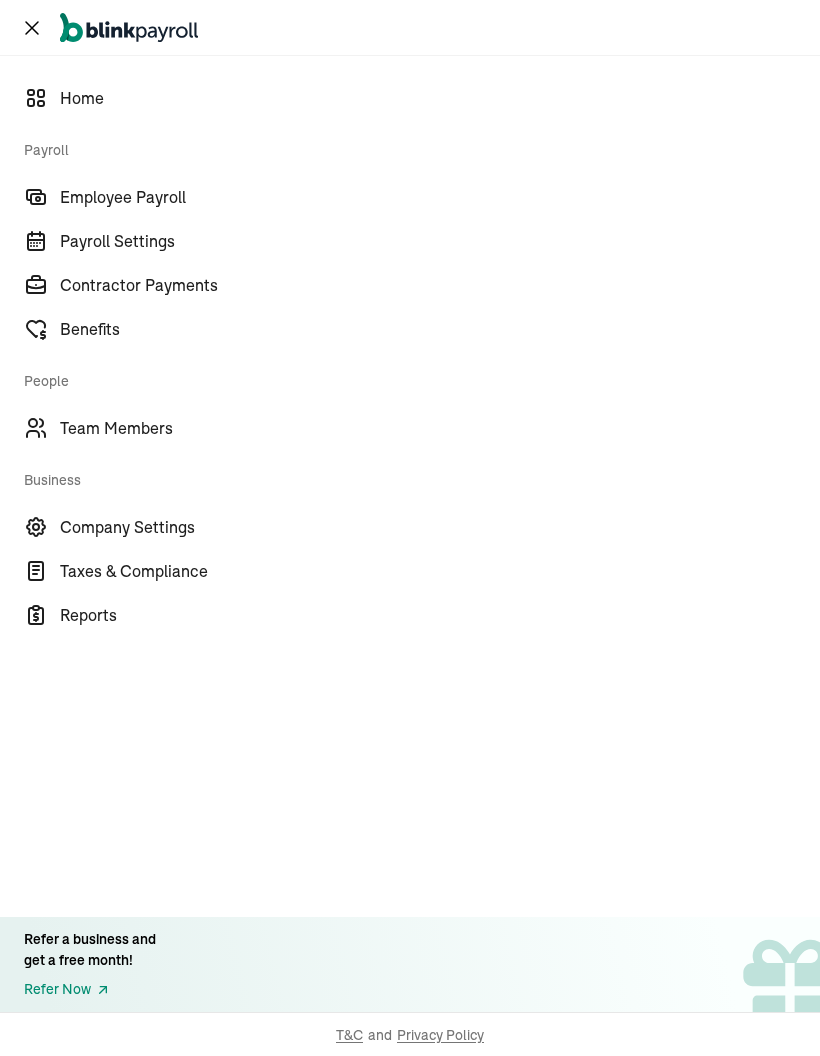 click on "Employee Payroll" at bounding box center (440, 197) 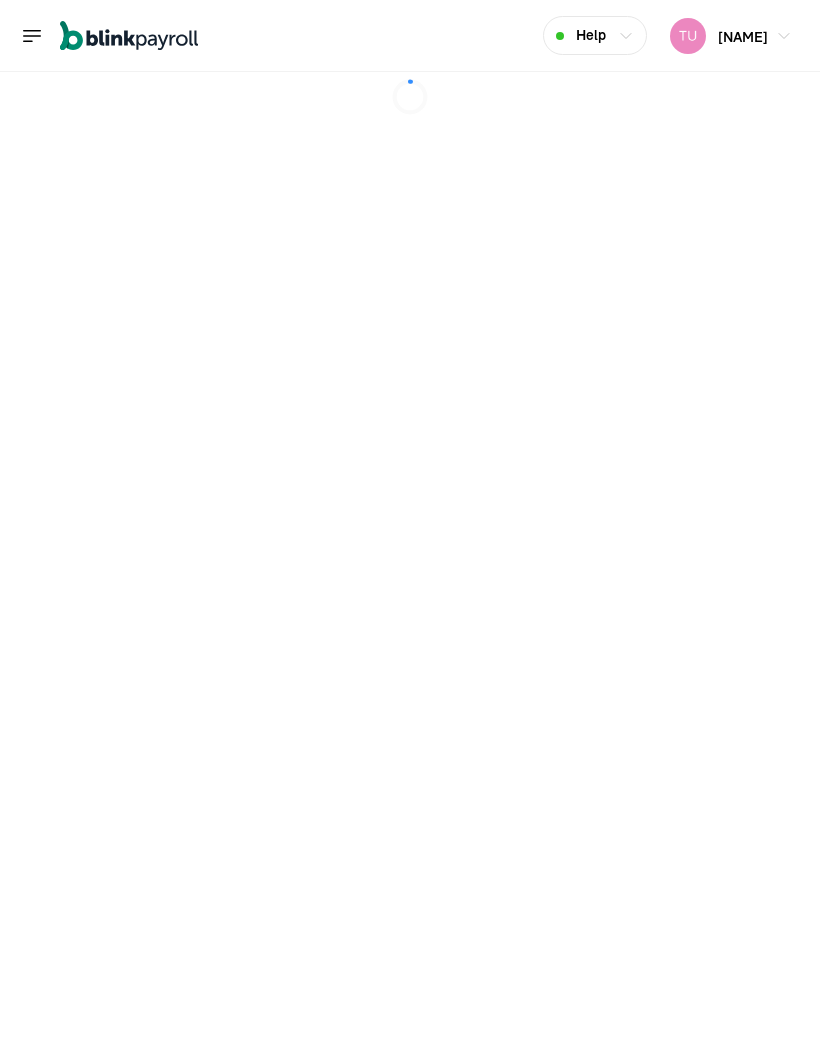 scroll, scrollTop: 0, scrollLeft: 0, axis: both 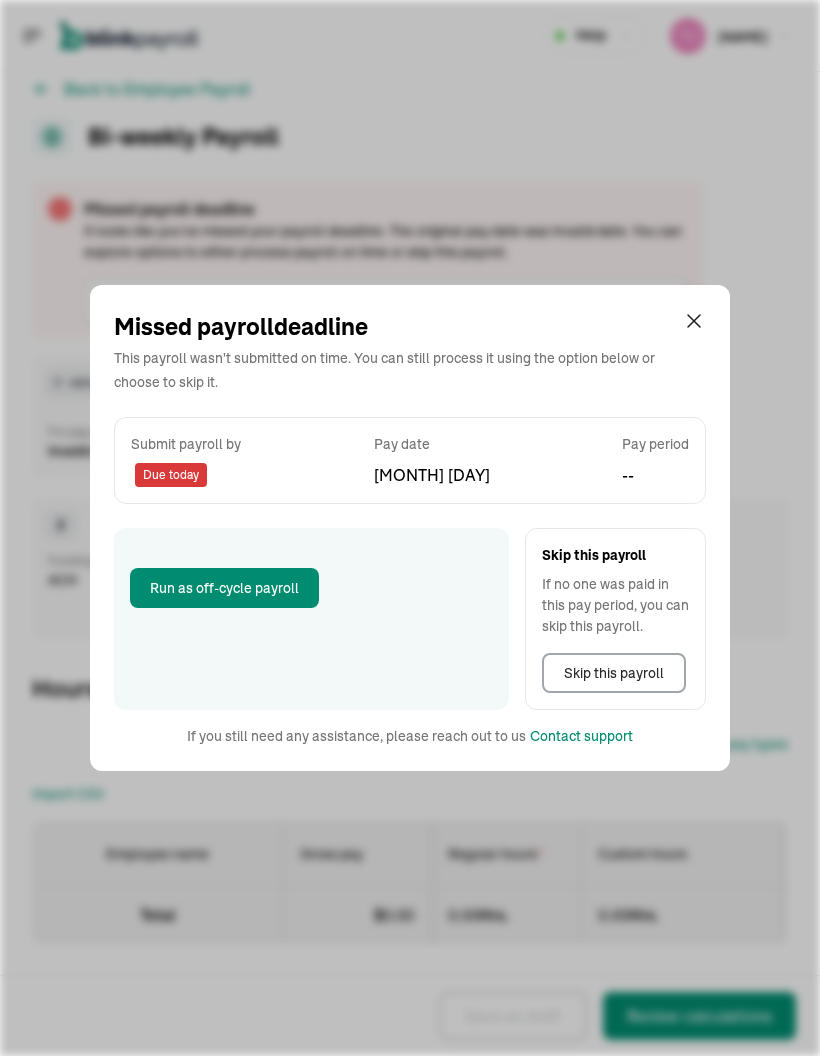 select on "direct_deposit" 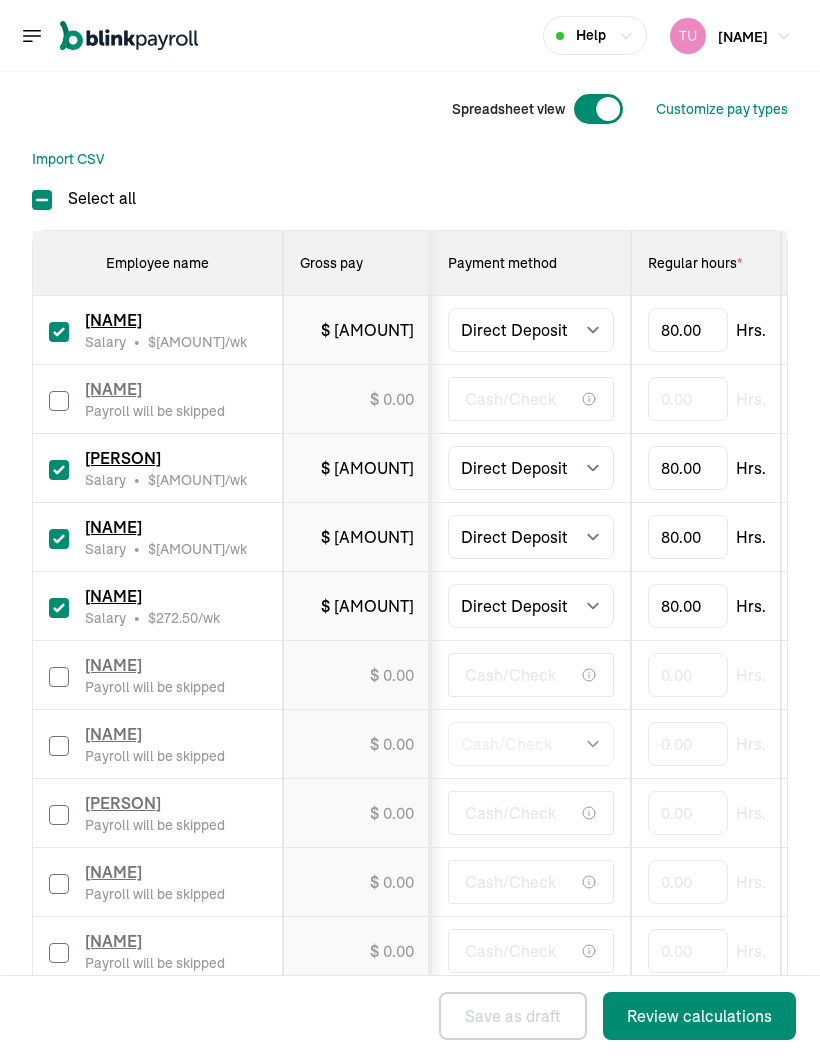 scroll, scrollTop: 642, scrollLeft: 0, axis: vertical 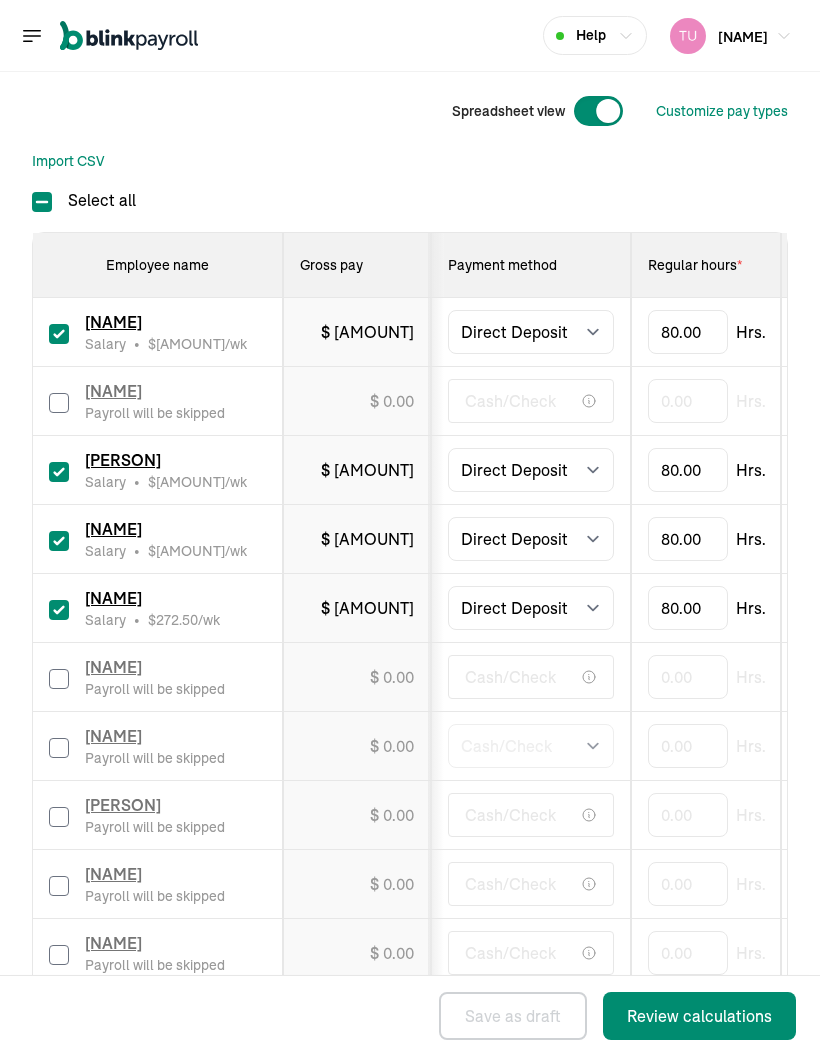 click on "Review calculations" at bounding box center (699, 1016) 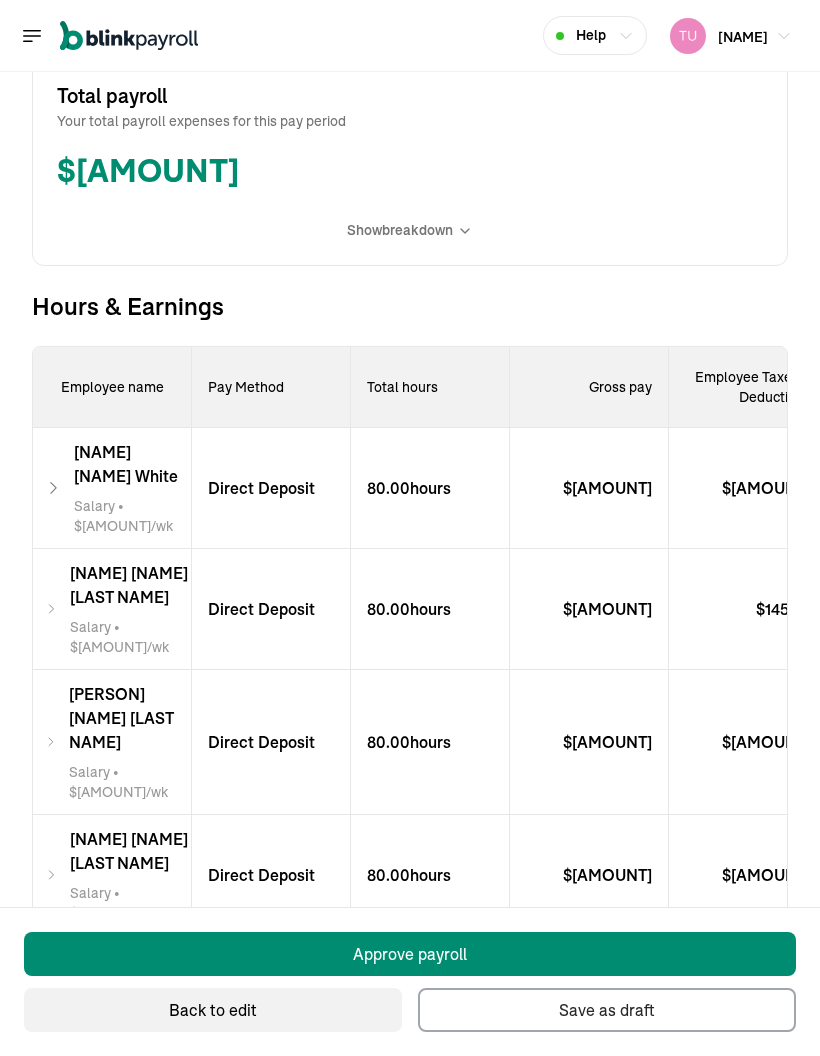 scroll, scrollTop: 1003, scrollLeft: 0, axis: vertical 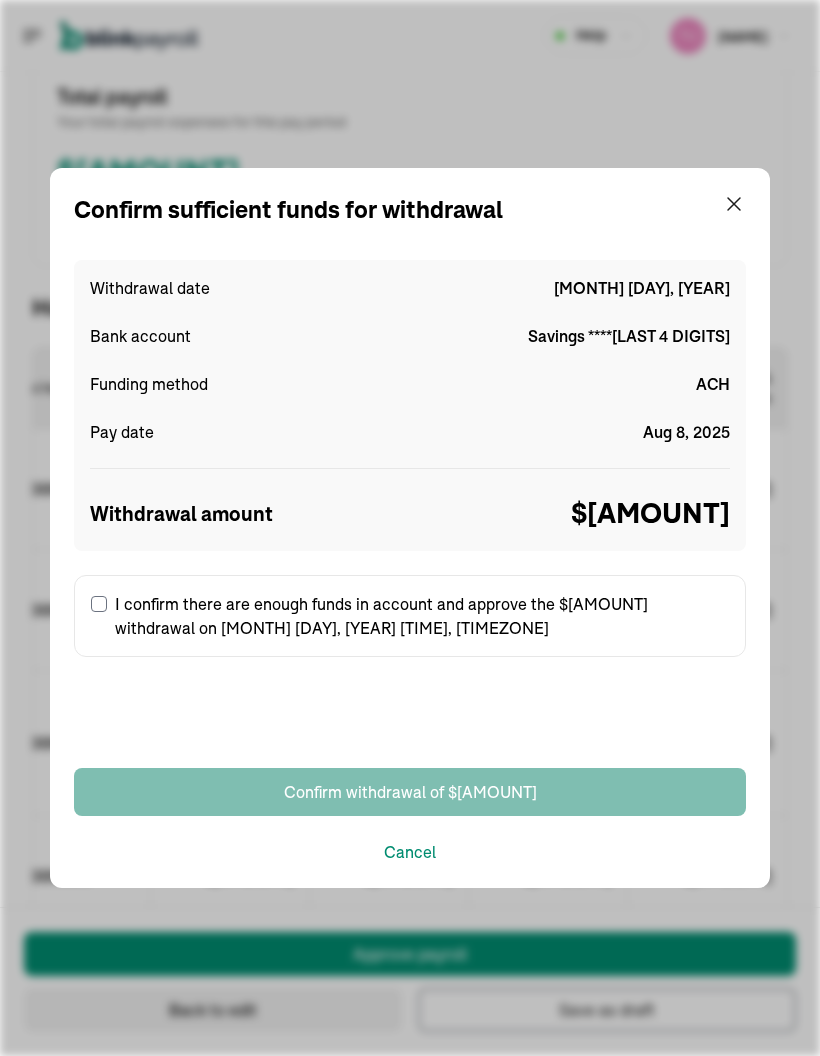 click on "I confirm there are enough funds in account and approve the $[AMOUNT] withdrawal on [MONTH] [DAY], [YEAR] [TIME], [TIMEZONE]" at bounding box center [99, 604] 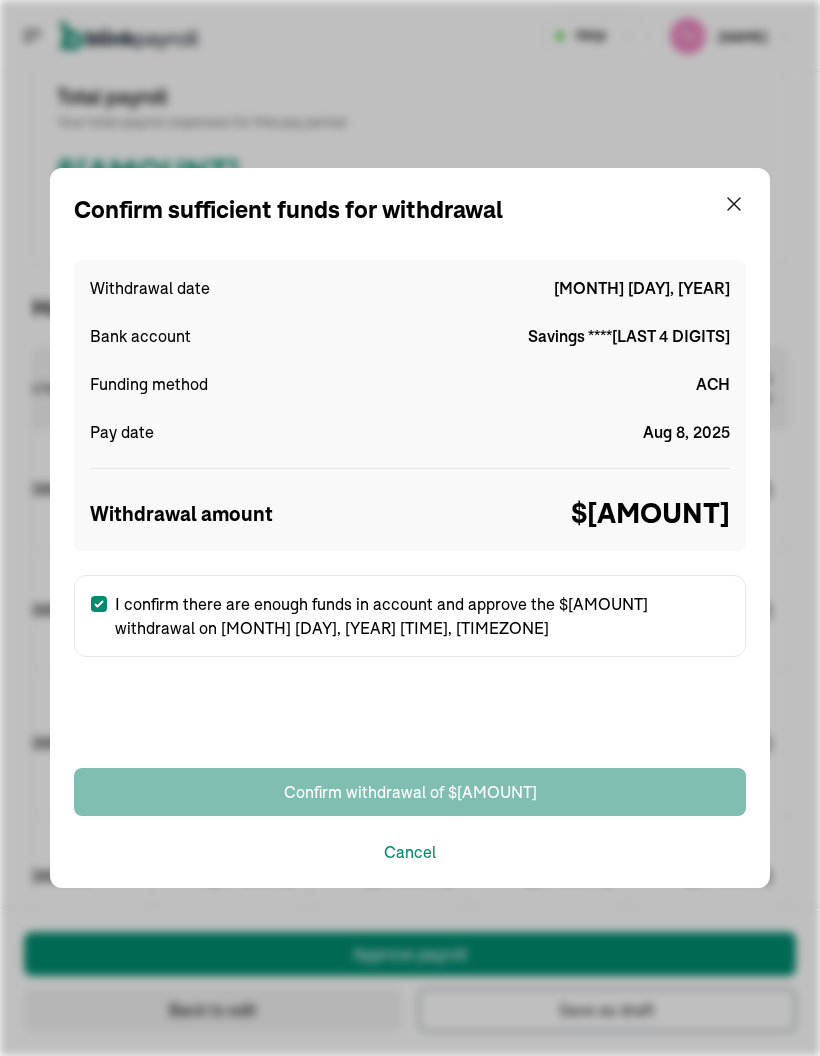 checkbox on "true" 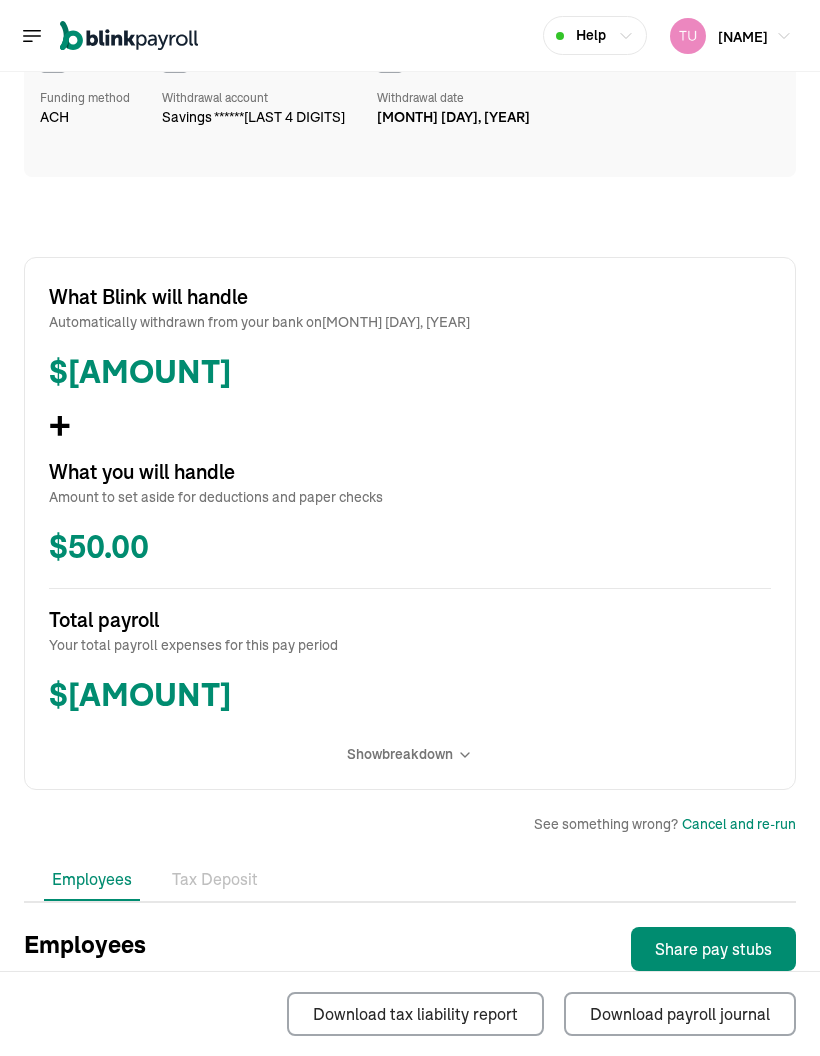 scroll, scrollTop: 360, scrollLeft: 0, axis: vertical 